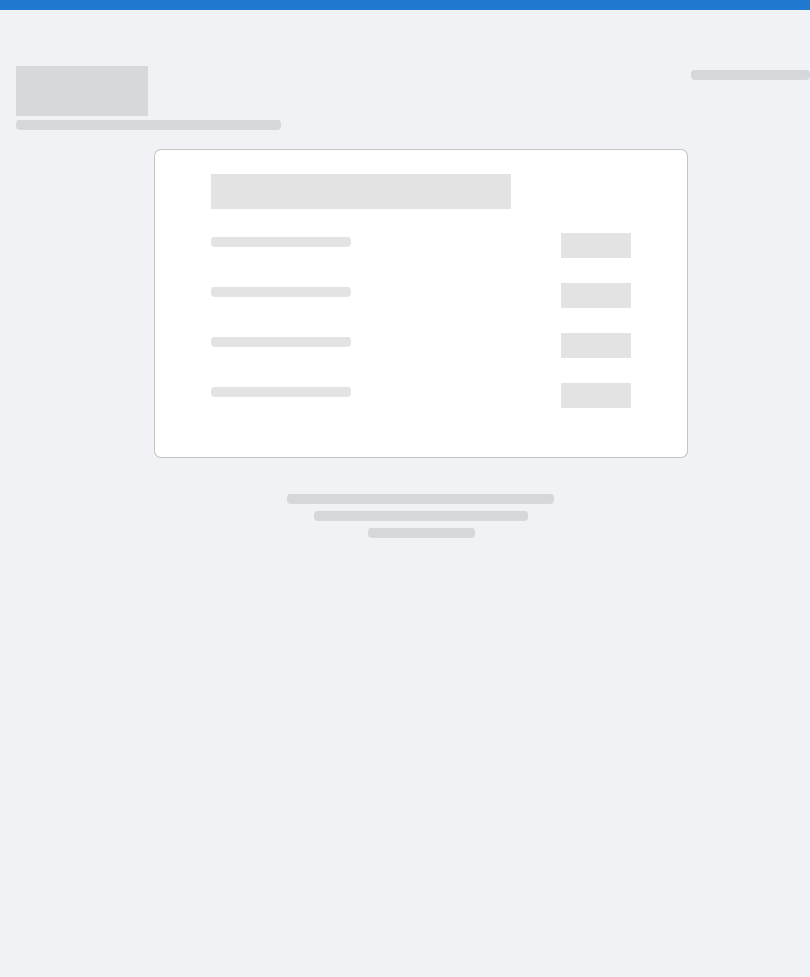 scroll, scrollTop: 0, scrollLeft: 0, axis: both 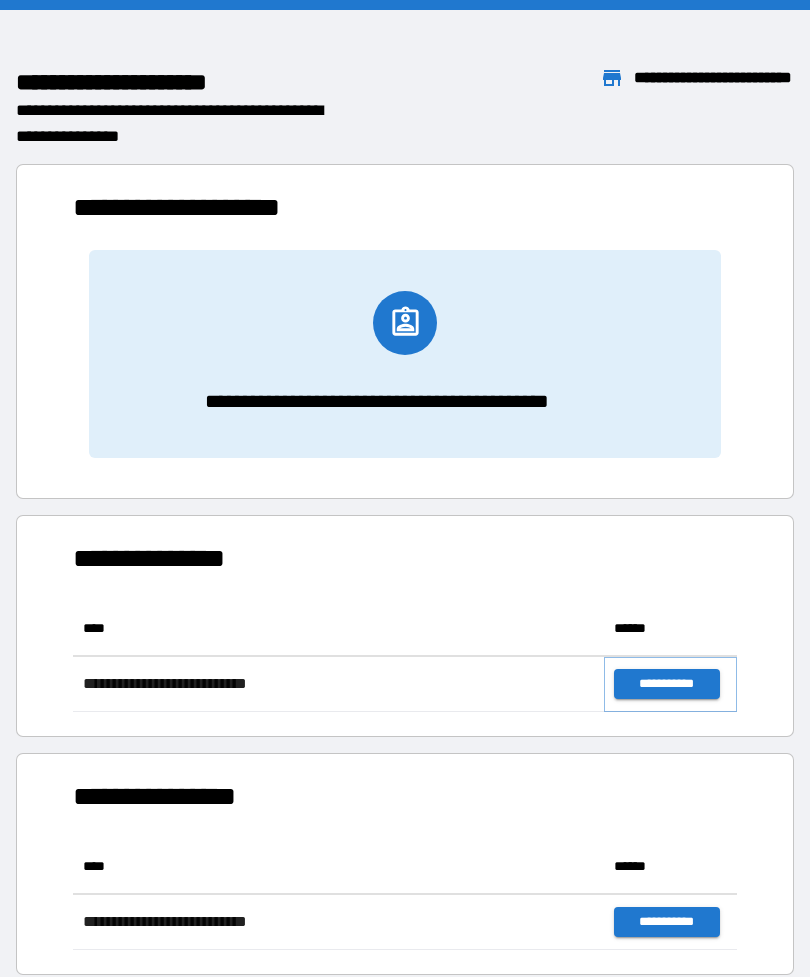click on "**********" at bounding box center [666, 684] 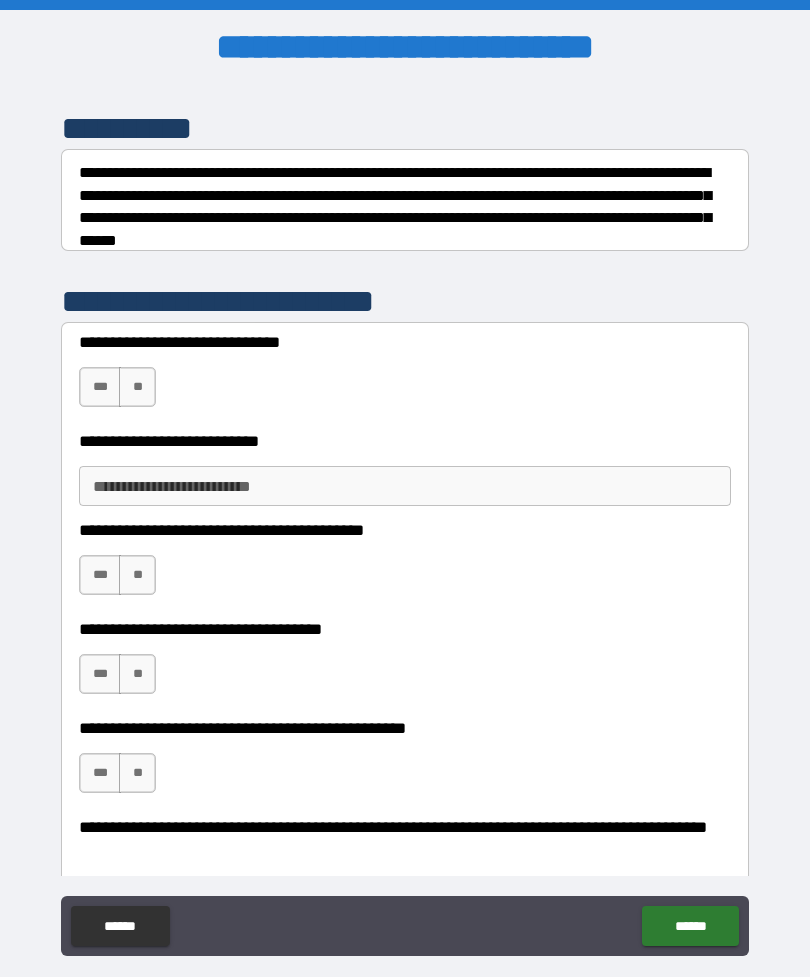 scroll, scrollTop: 262, scrollLeft: 0, axis: vertical 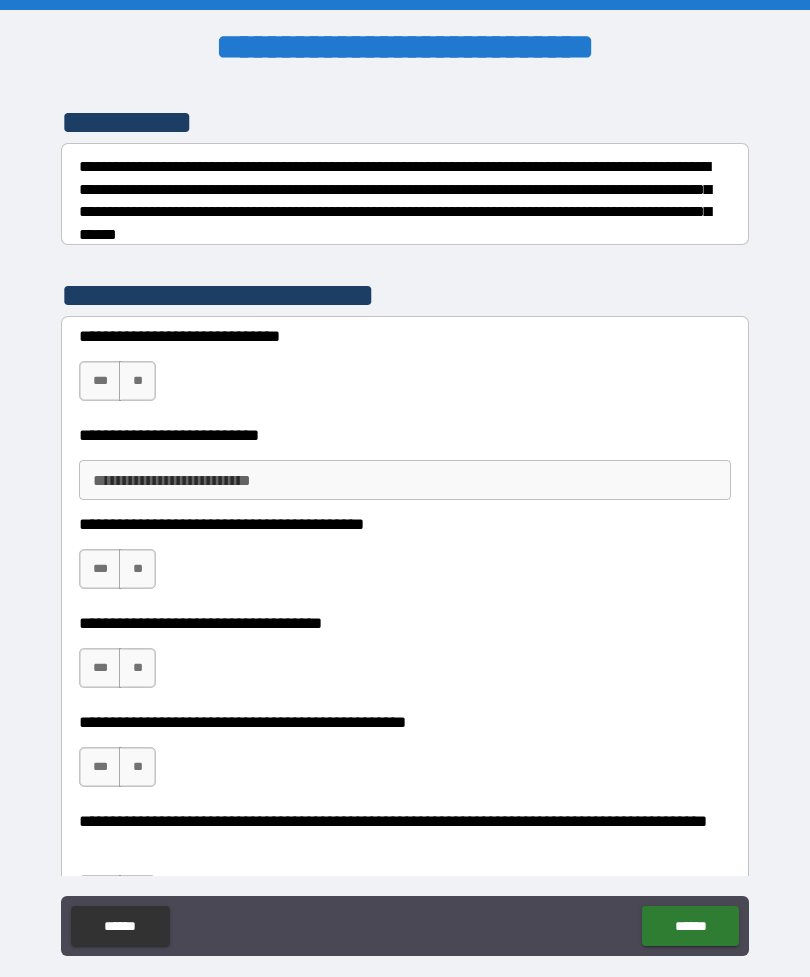 click on "***" at bounding box center [100, 381] 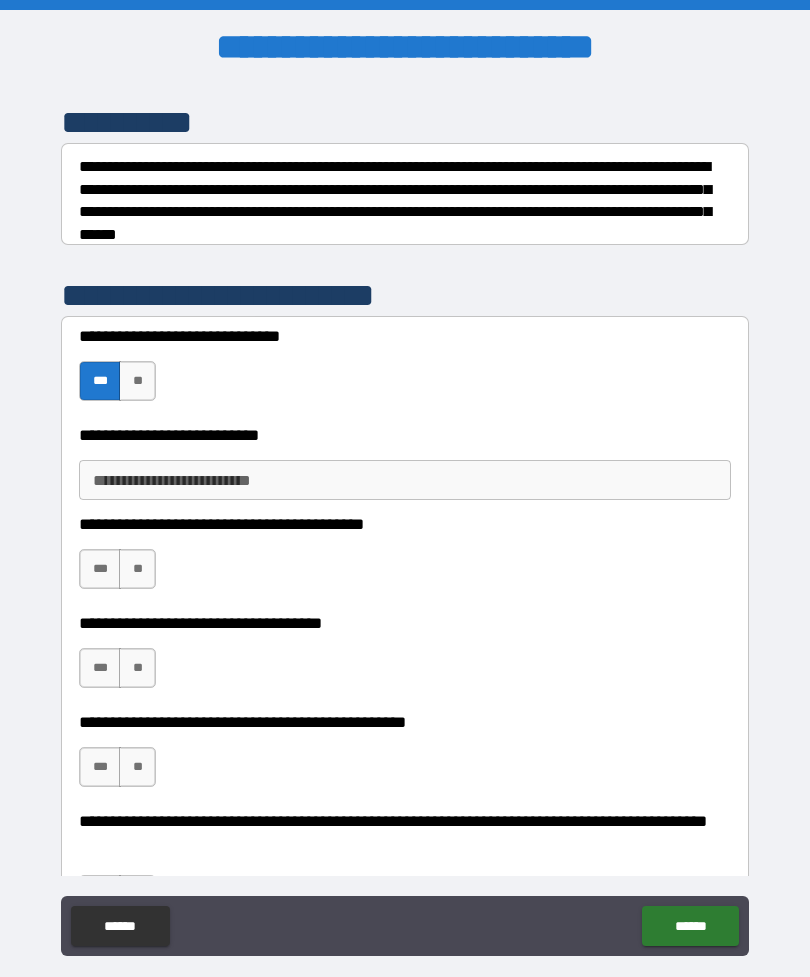 click on "**********" at bounding box center (405, 480) 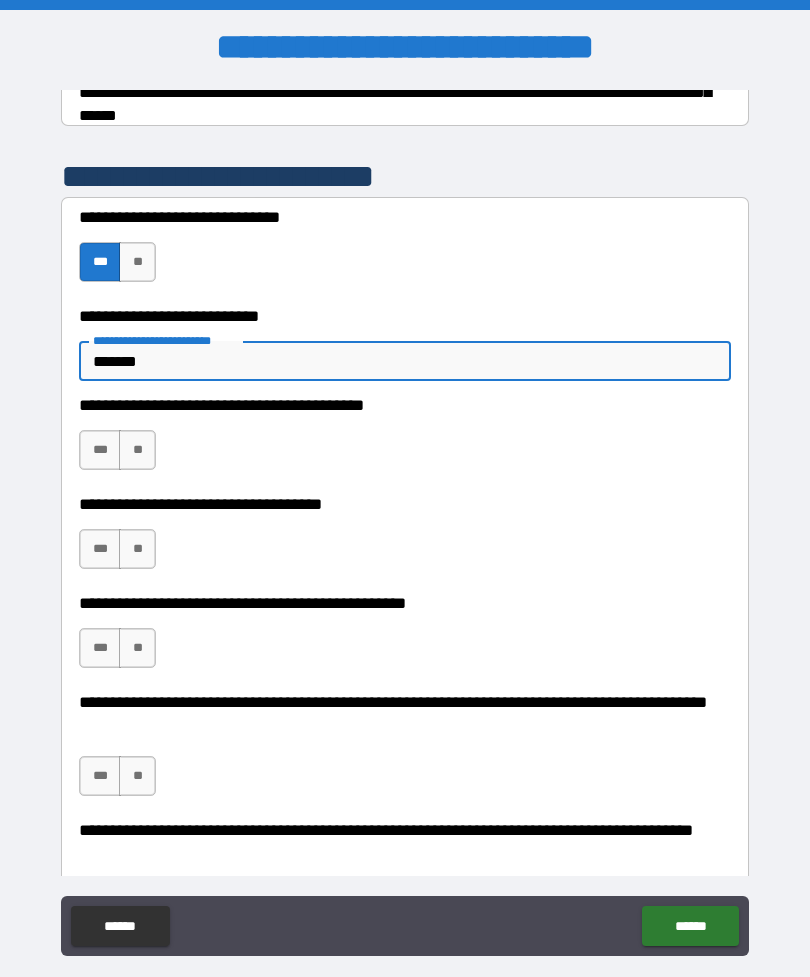 scroll, scrollTop: 382, scrollLeft: 0, axis: vertical 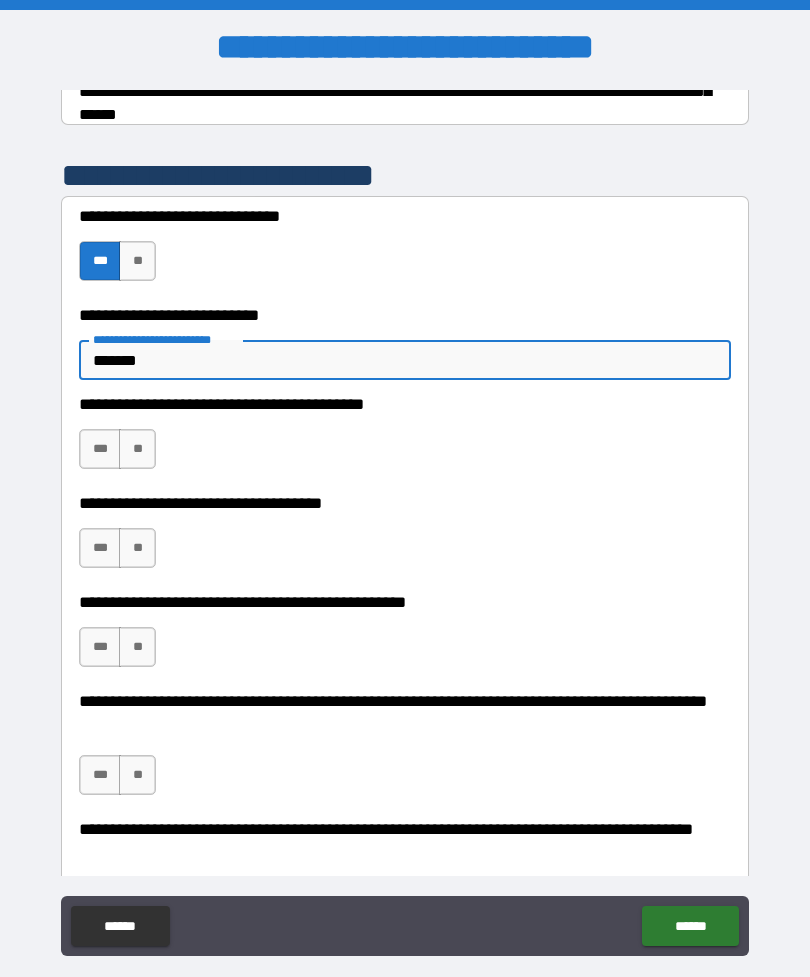 type on "*******" 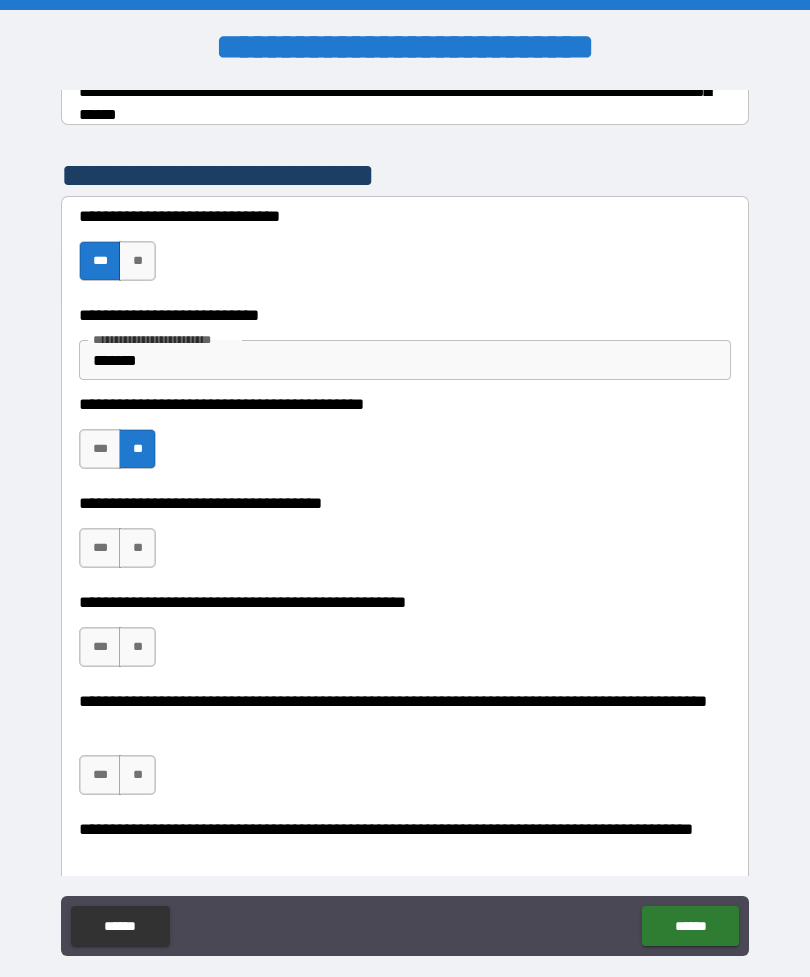 click on "**" at bounding box center (137, 548) 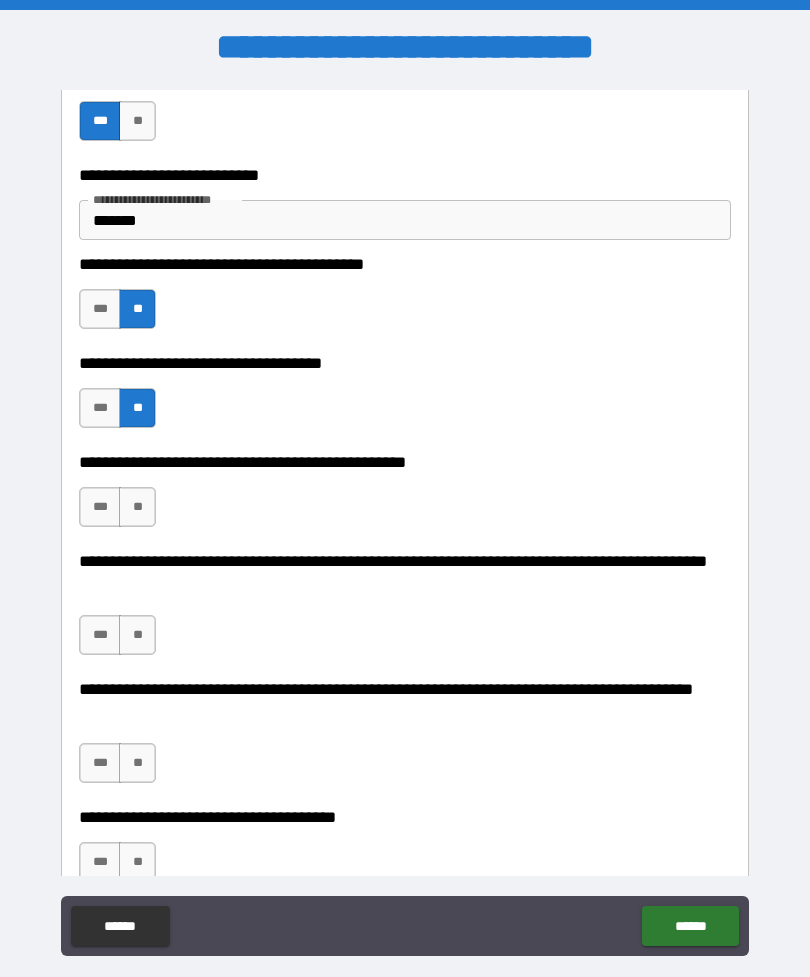 scroll, scrollTop: 575, scrollLeft: 0, axis: vertical 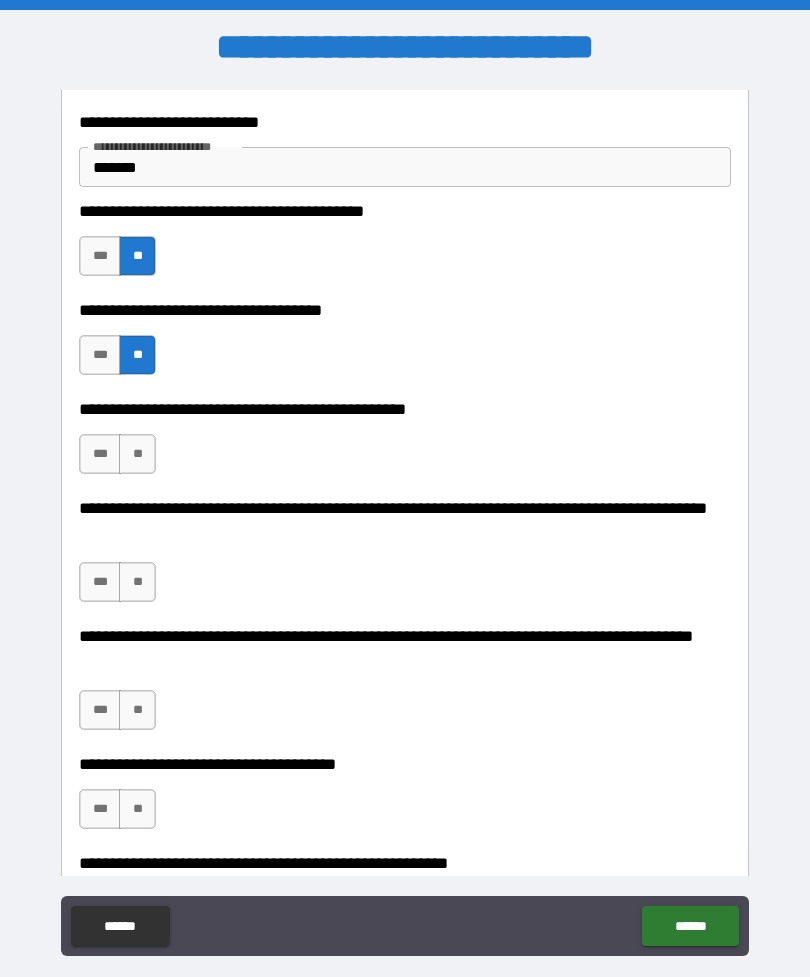 click on "**" at bounding box center (137, 454) 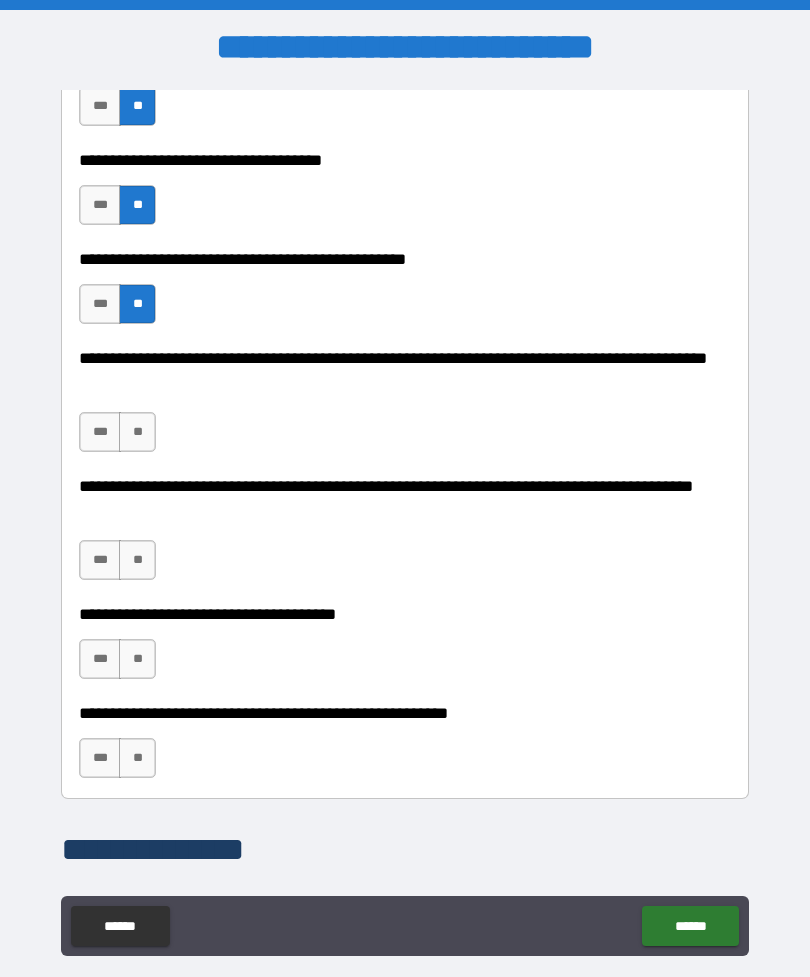 scroll, scrollTop: 726, scrollLeft: 0, axis: vertical 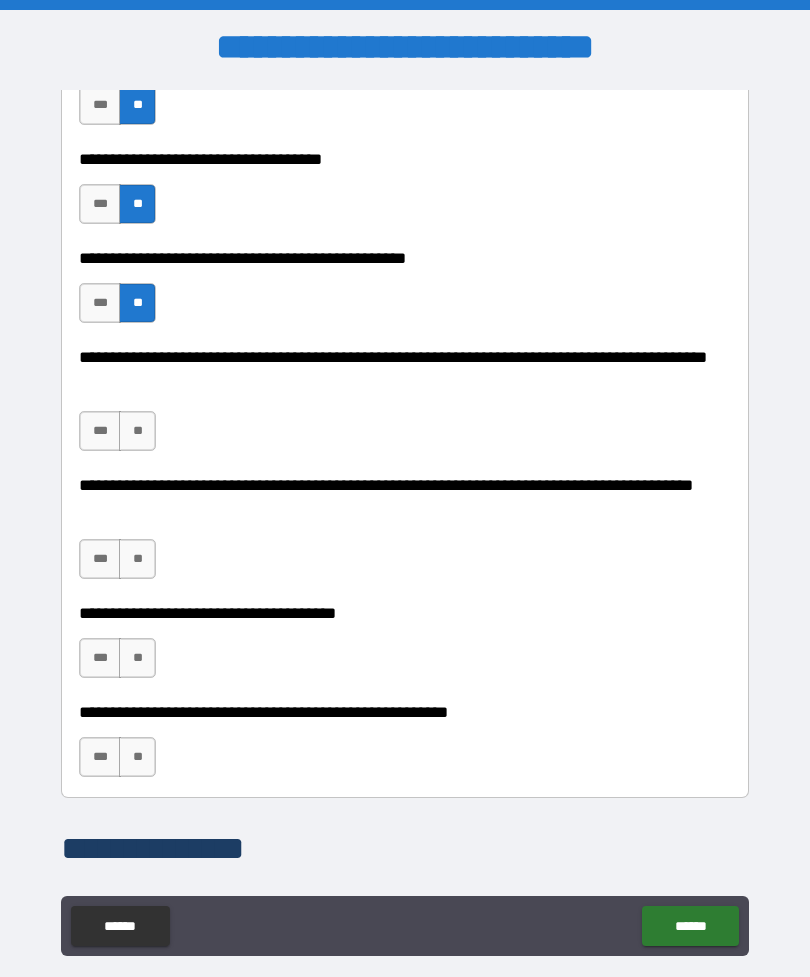 click on "**" at bounding box center [137, 431] 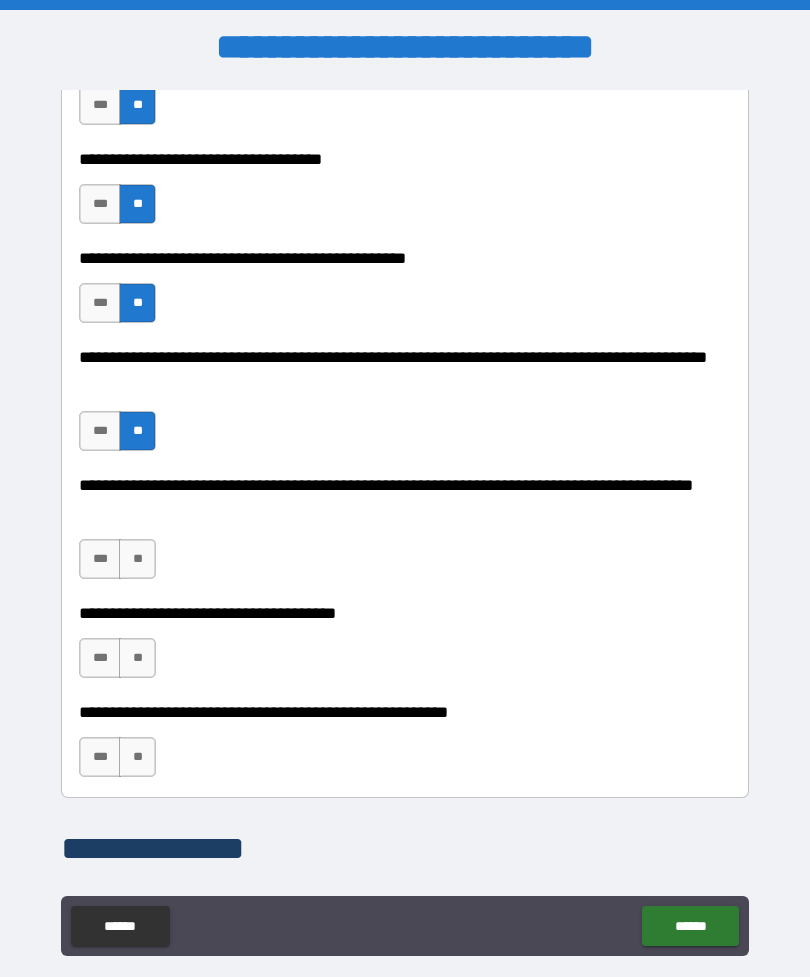 click on "***" at bounding box center (100, 559) 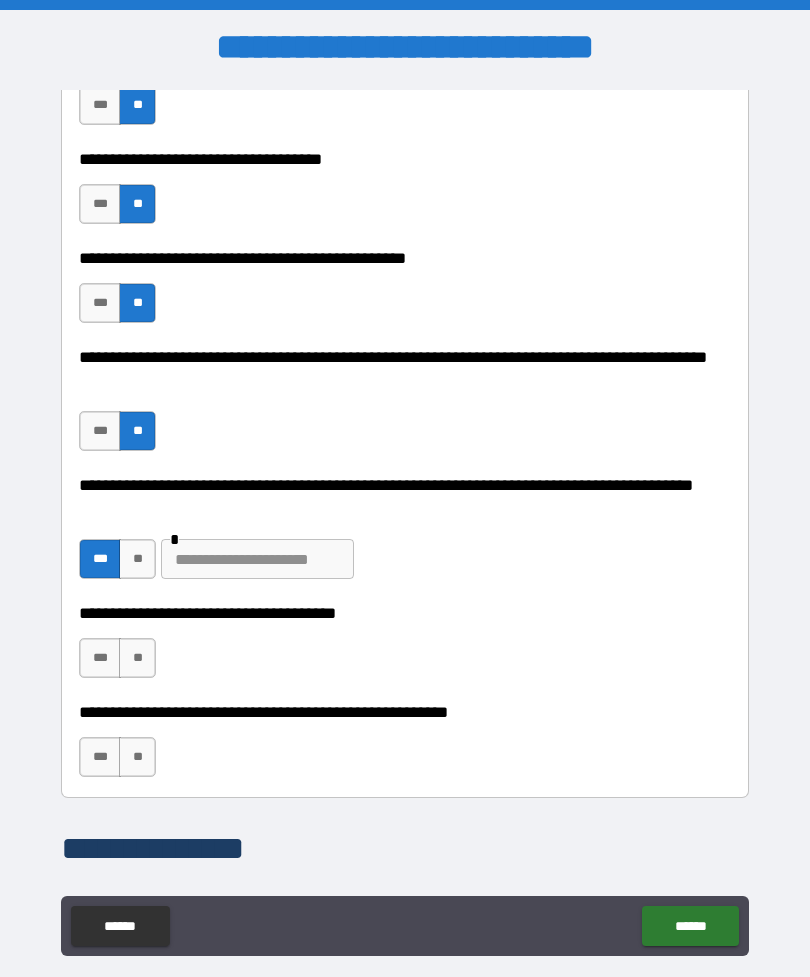 click at bounding box center [257, 559] 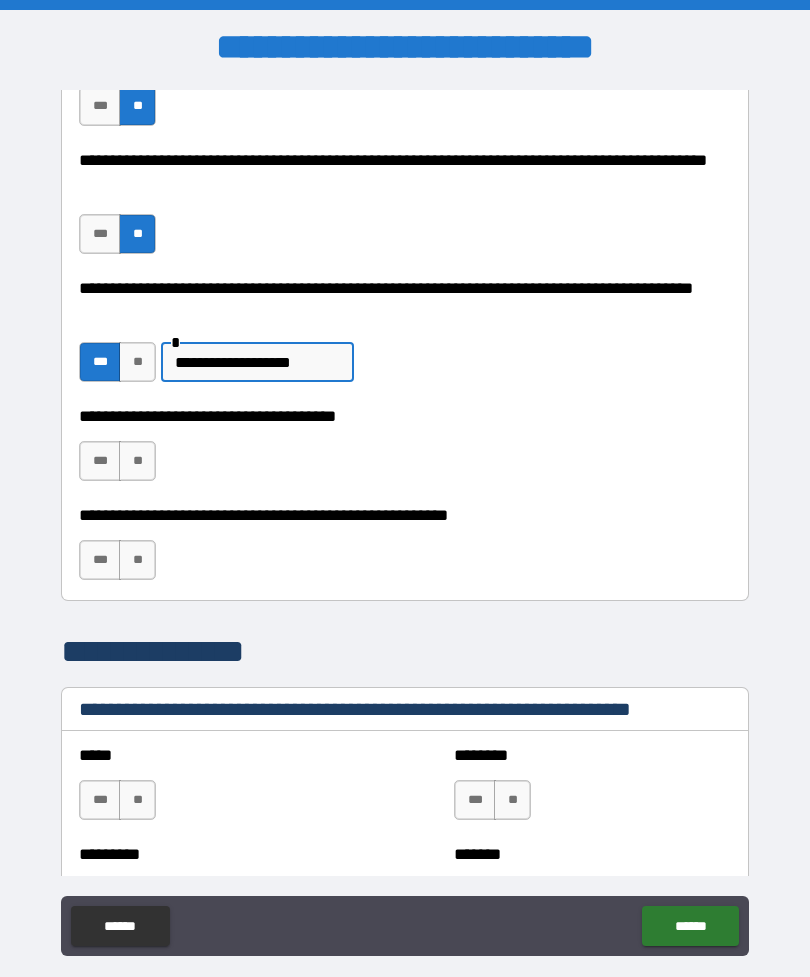 scroll, scrollTop: 924, scrollLeft: 0, axis: vertical 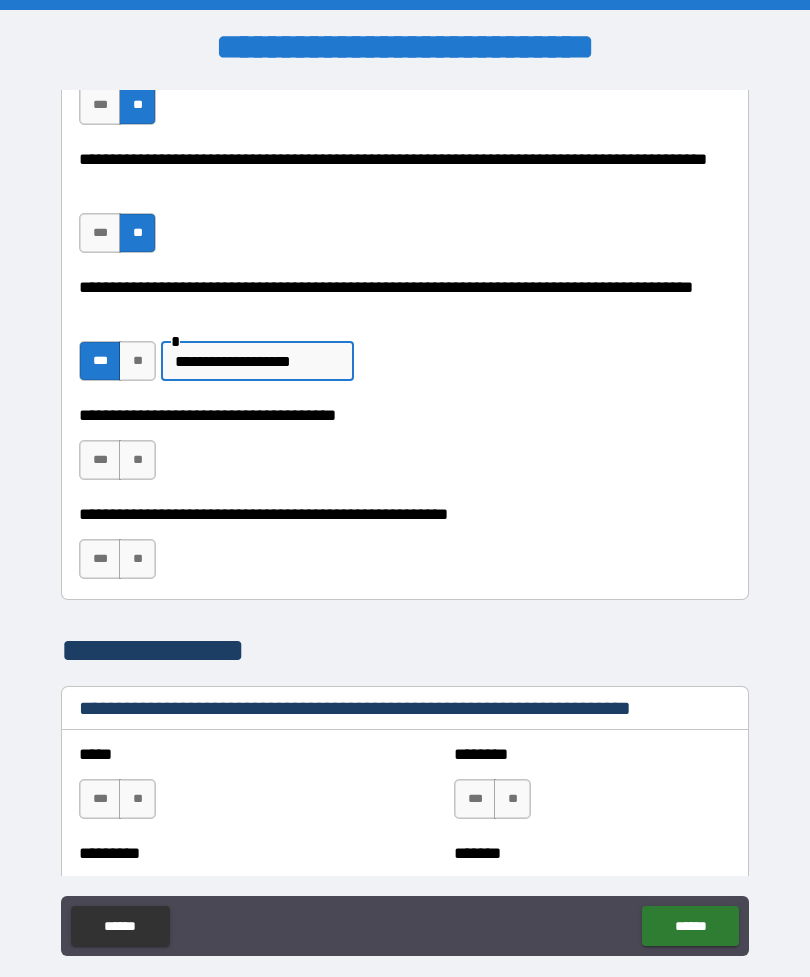 type on "**********" 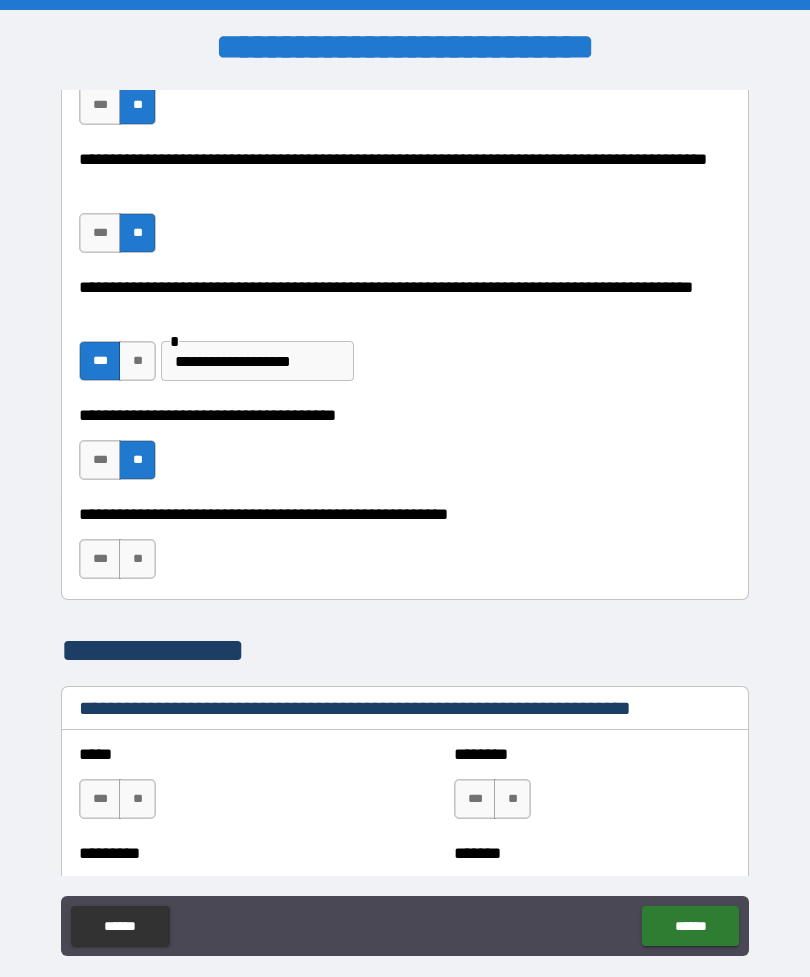 click on "***" at bounding box center [100, 559] 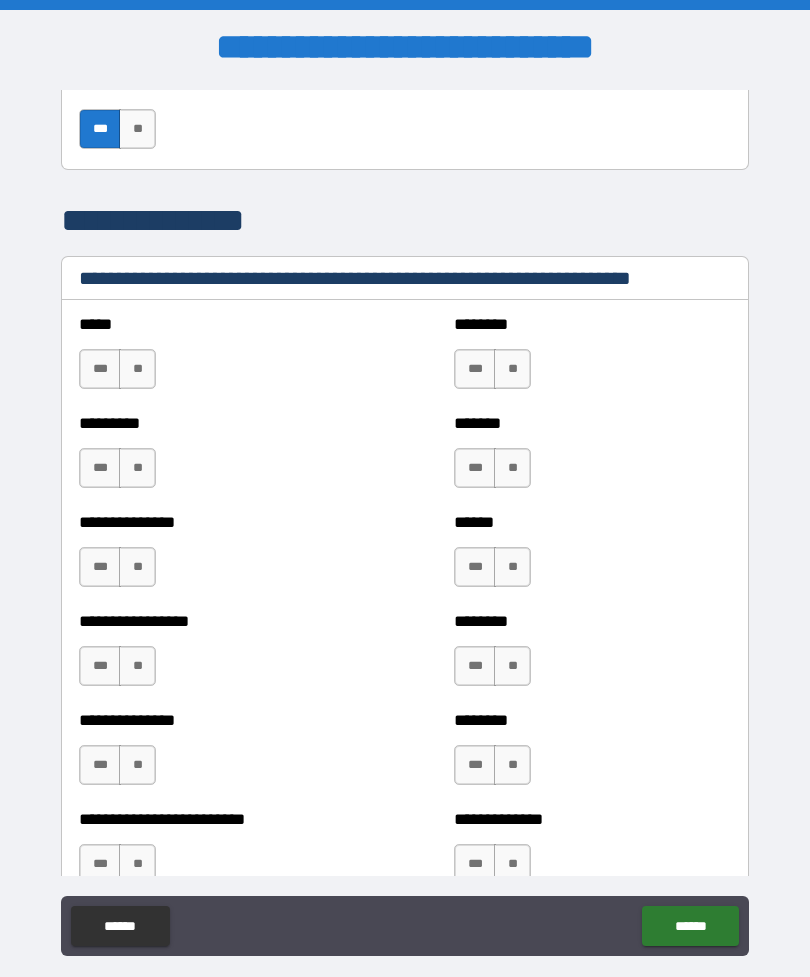 scroll, scrollTop: 1372, scrollLeft: 0, axis: vertical 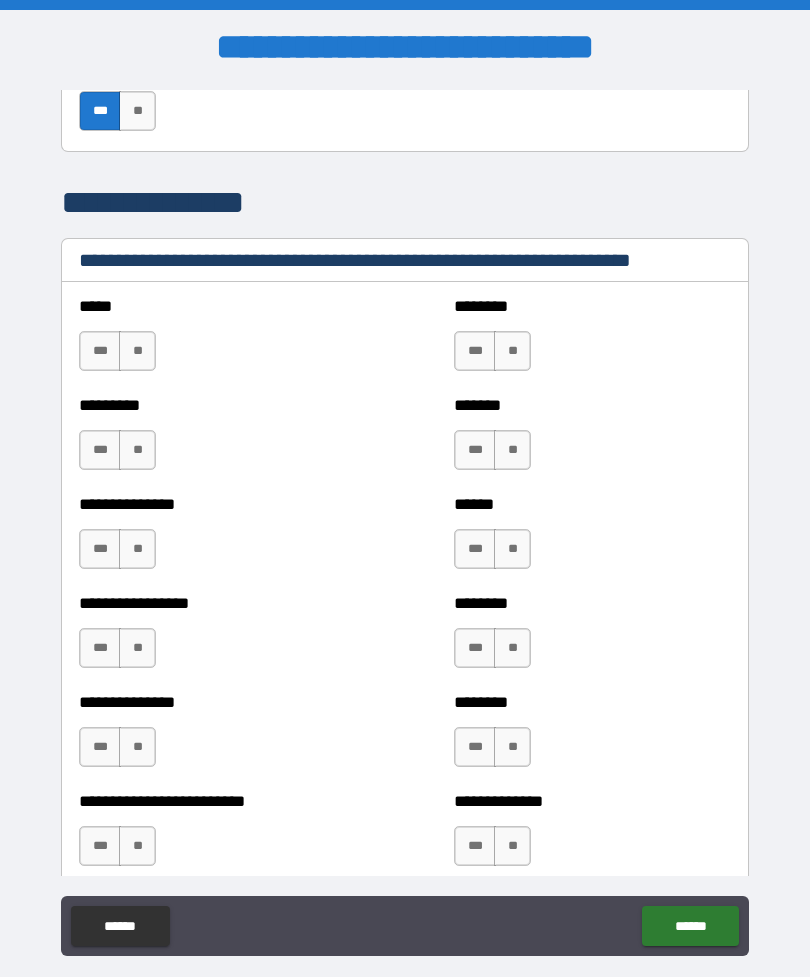 click on "**" at bounding box center [137, 351] 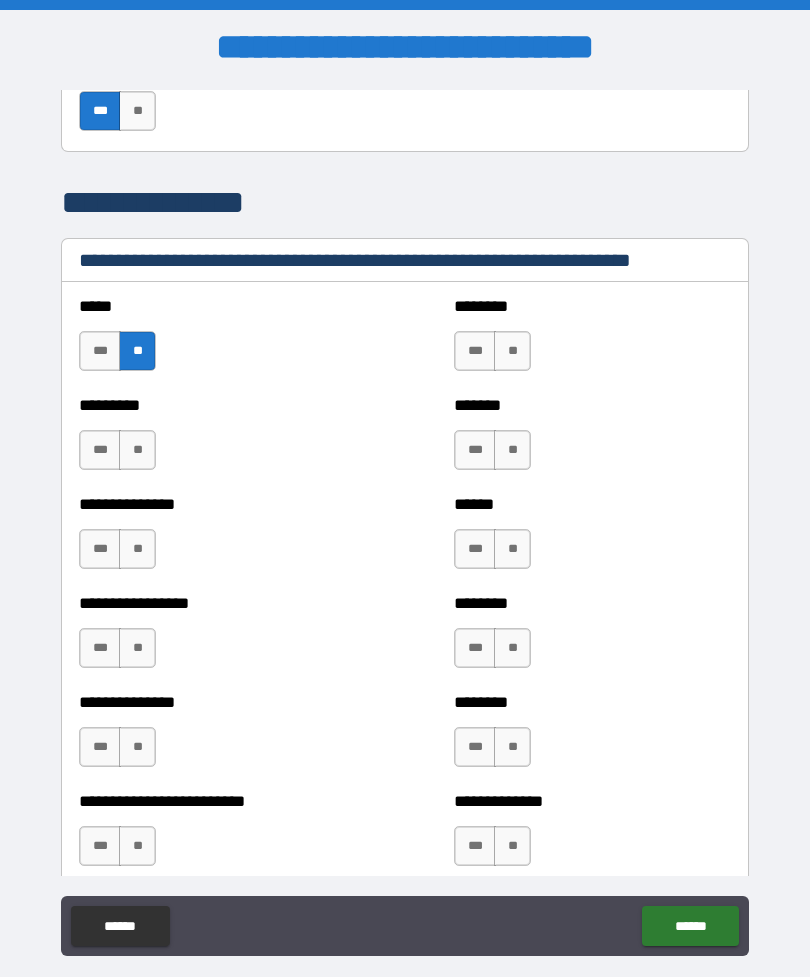 click on "**" at bounding box center [137, 450] 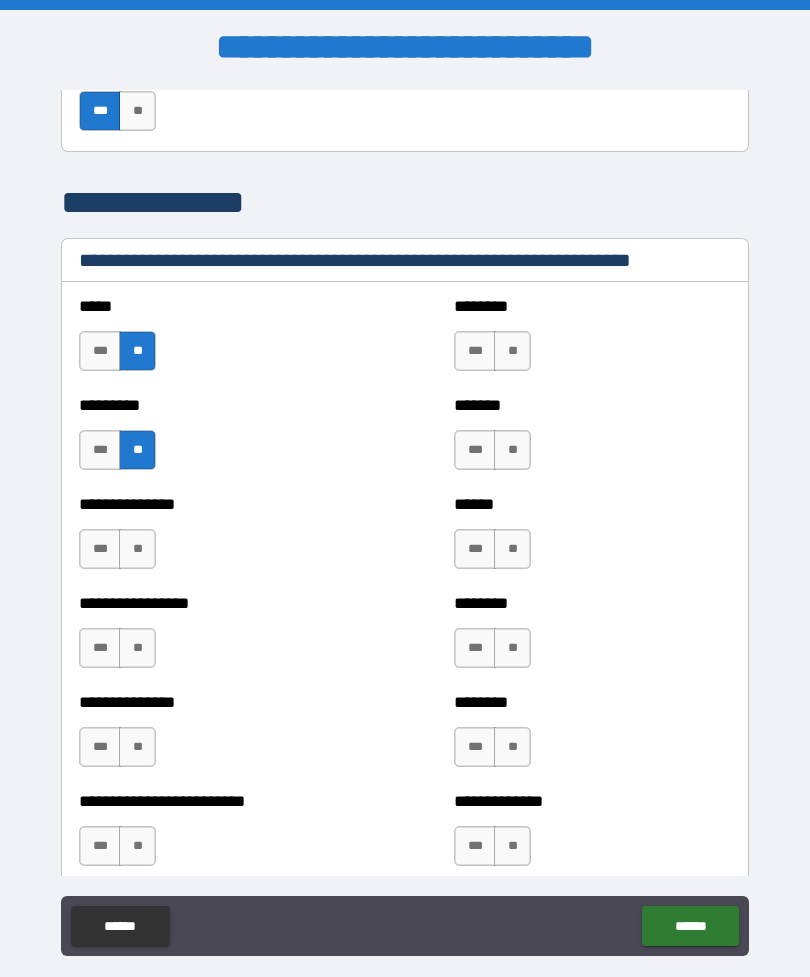 click on "**" at bounding box center [137, 549] 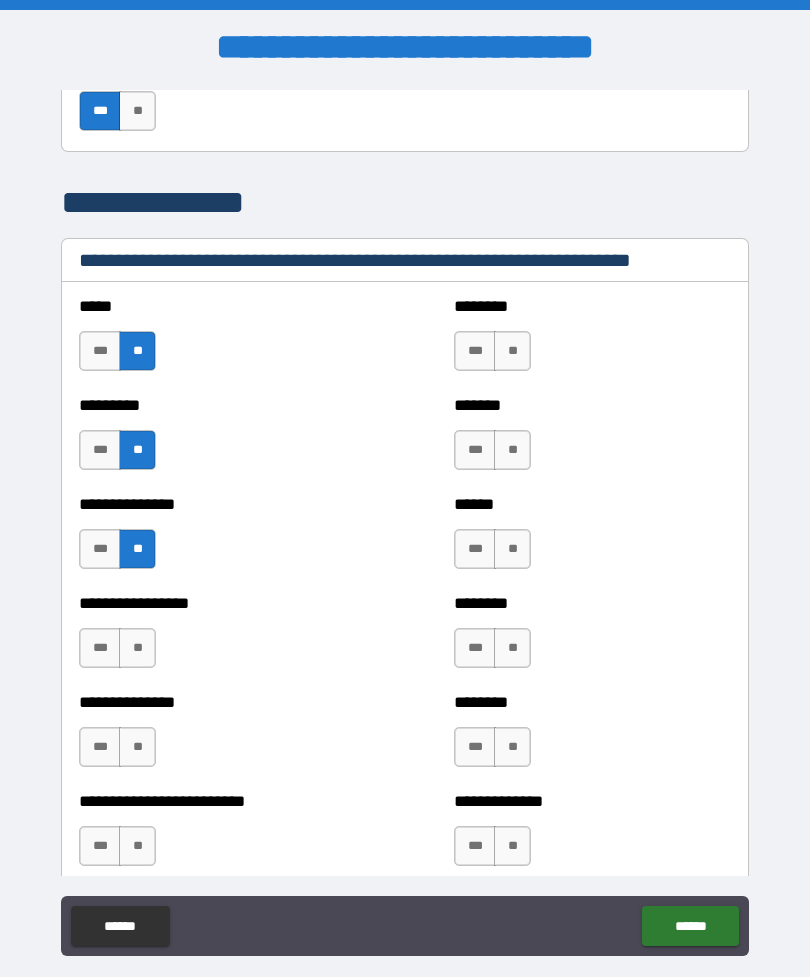 click on "**" at bounding box center [137, 648] 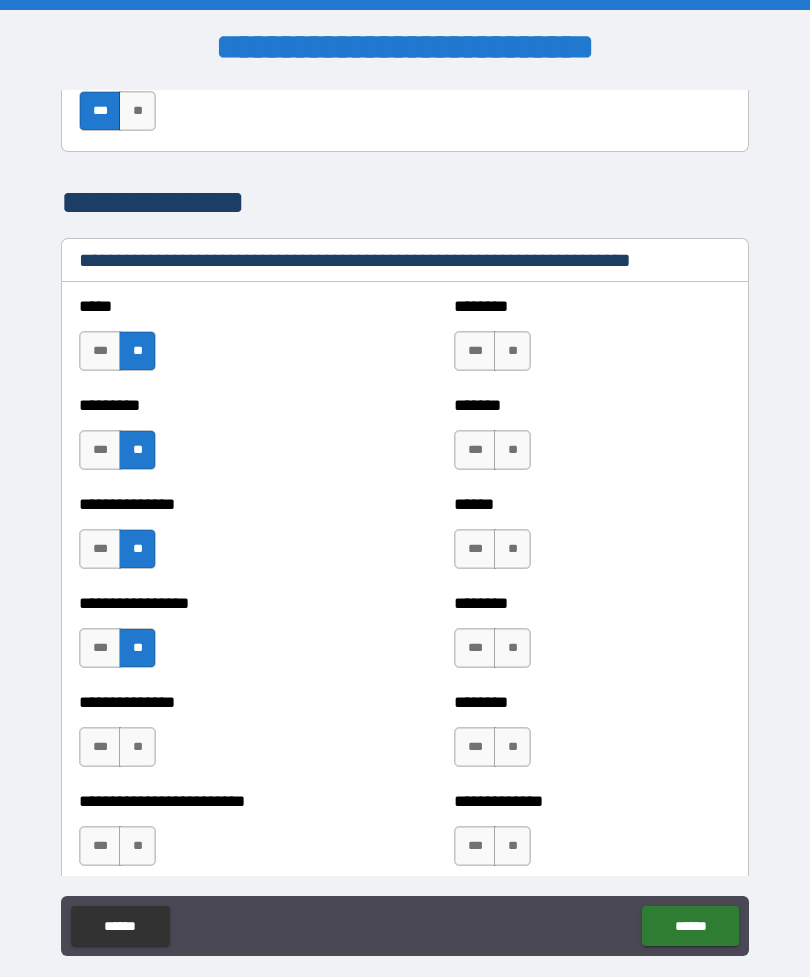 click on "**" at bounding box center (137, 747) 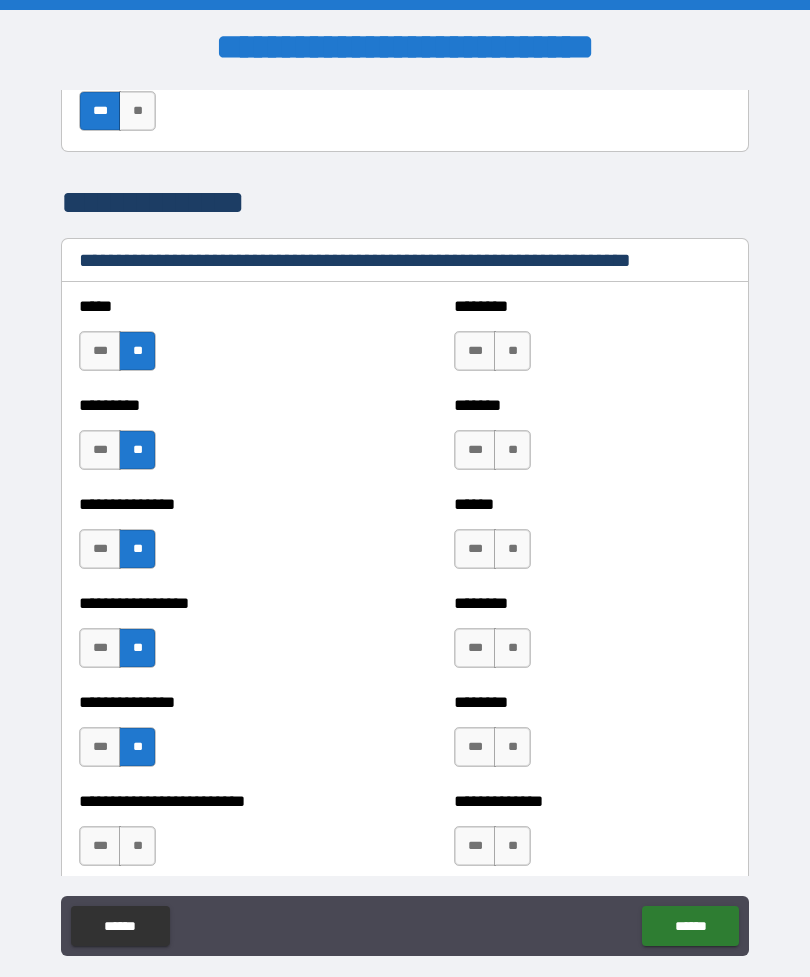 click on "**" at bounding box center (137, 846) 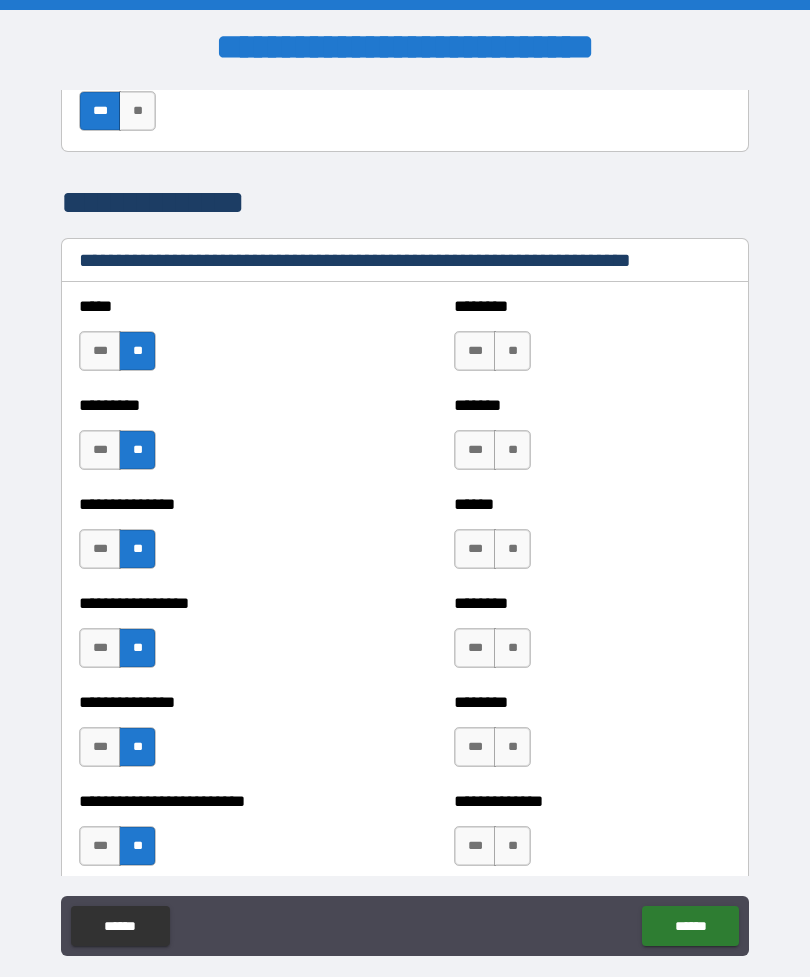 click on "**" at bounding box center (512, 351) 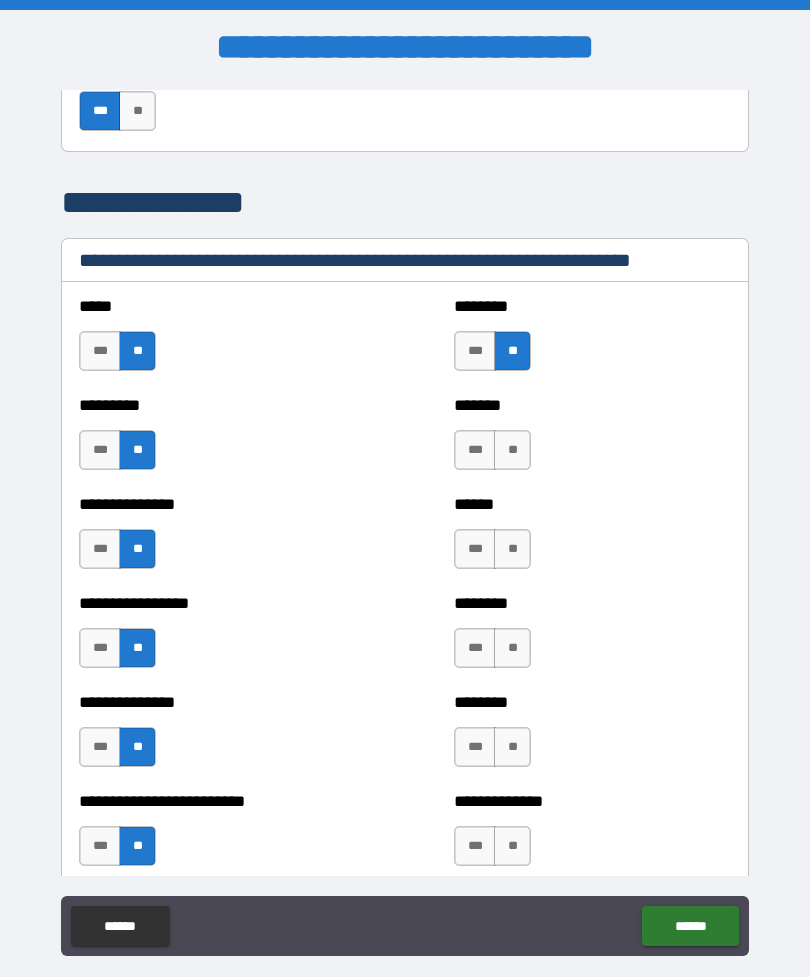 click on "**" at bounding box center (512, 450) 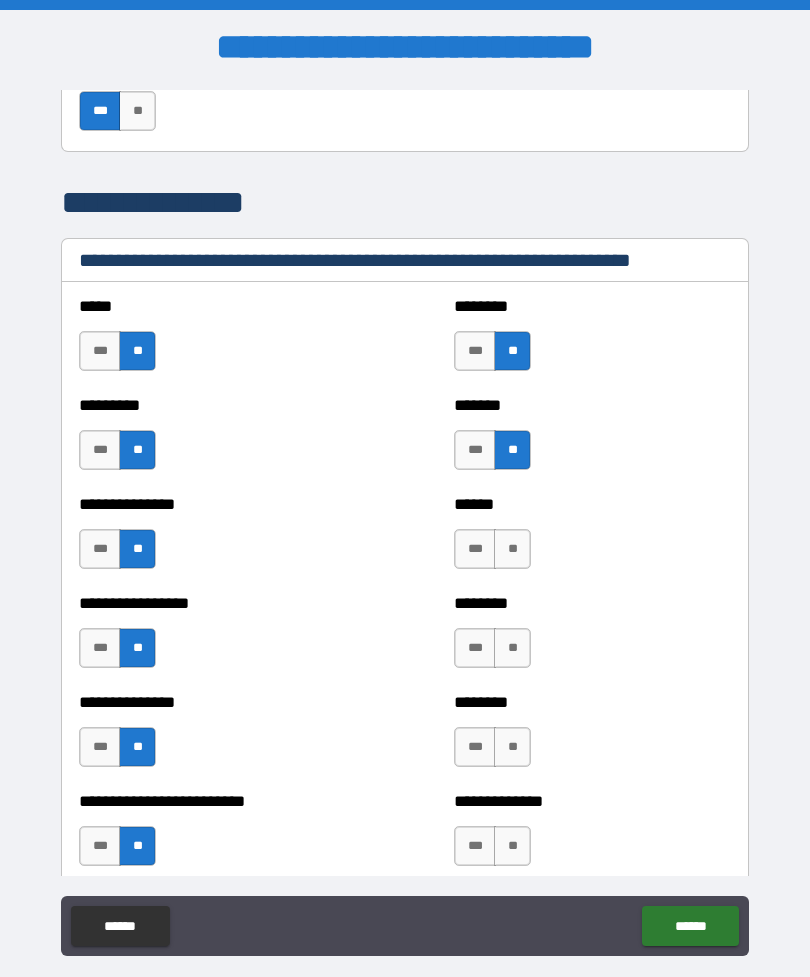 click on "**" at bounding box center (512, 549) 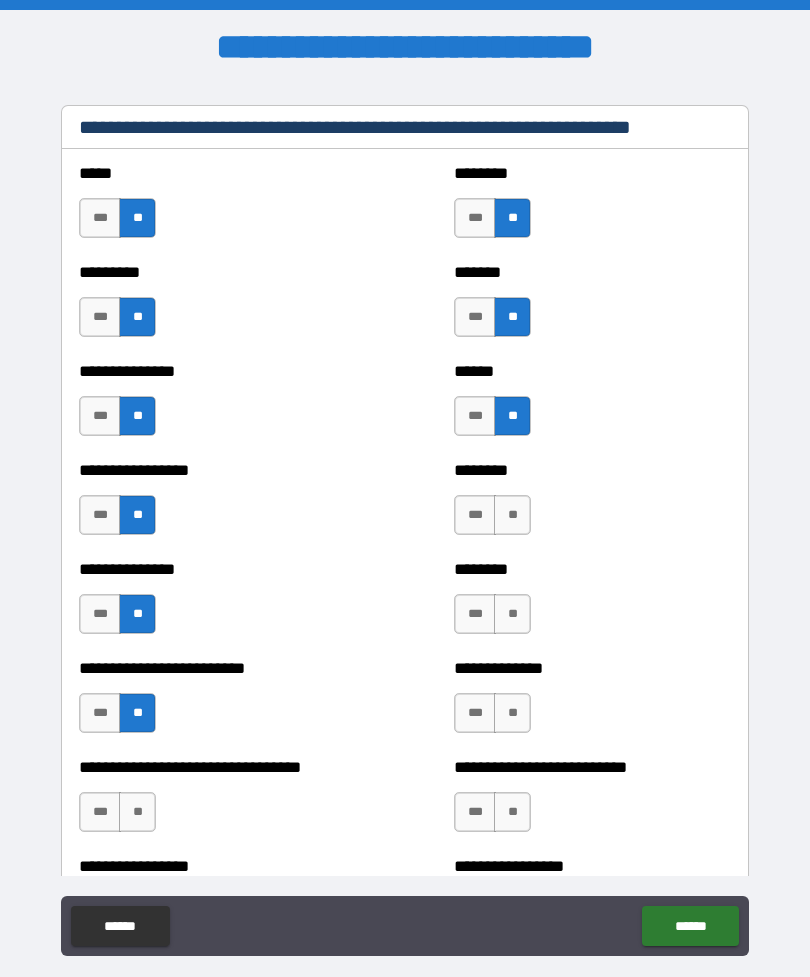scroll, scrollTop: 1533, scrollLeft: 0, axis: vertical 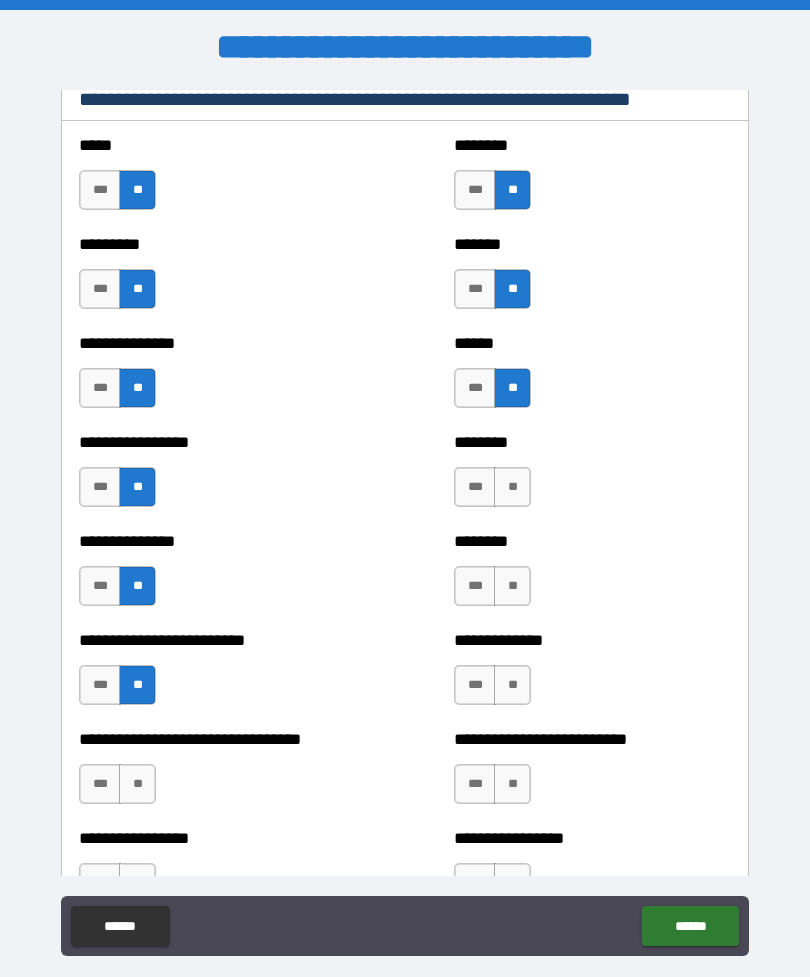 click on "**" at bounding box center [512, 487] 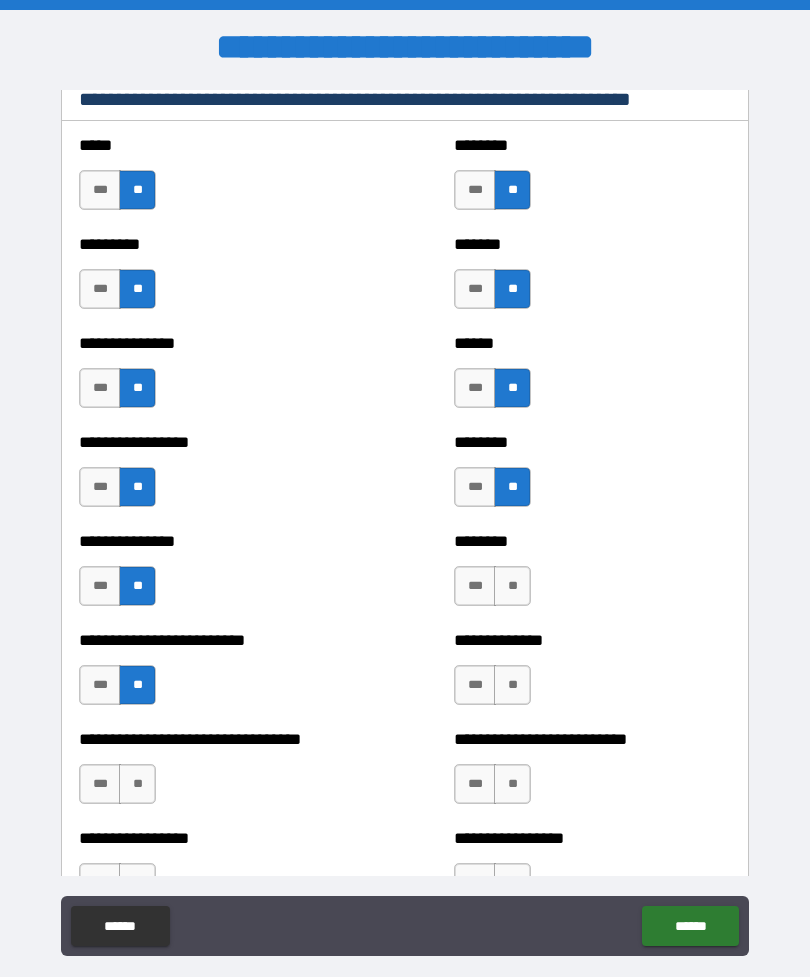 click on "**" at bounding box center (512, 586) 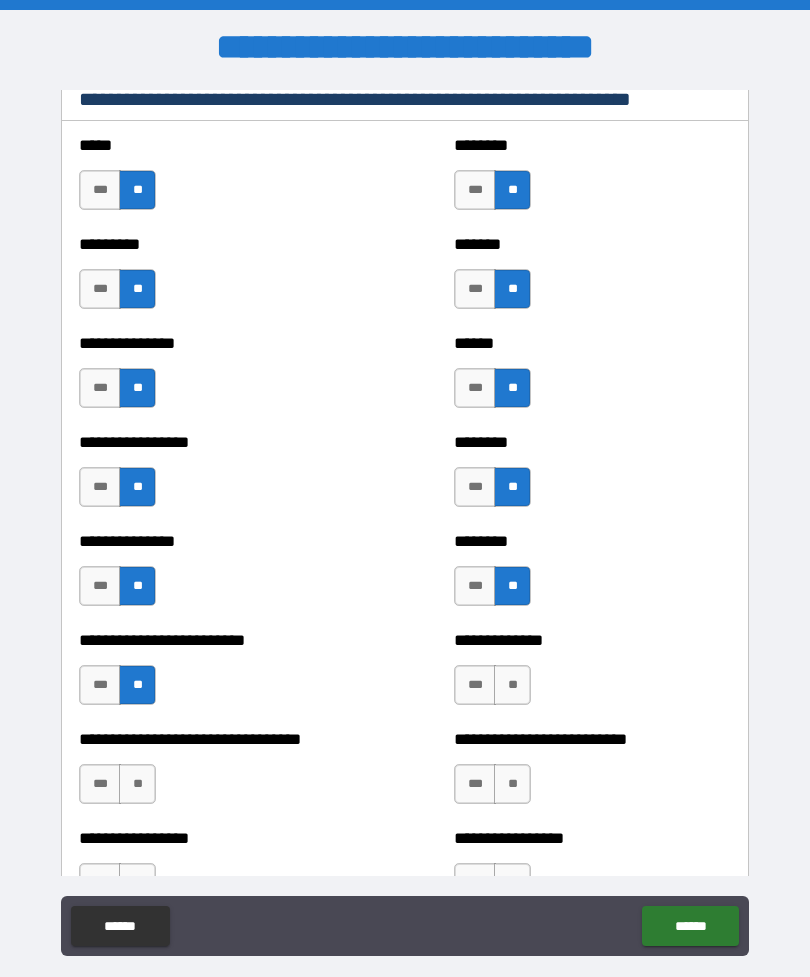 click on "**" at bounding box center (512, 685) 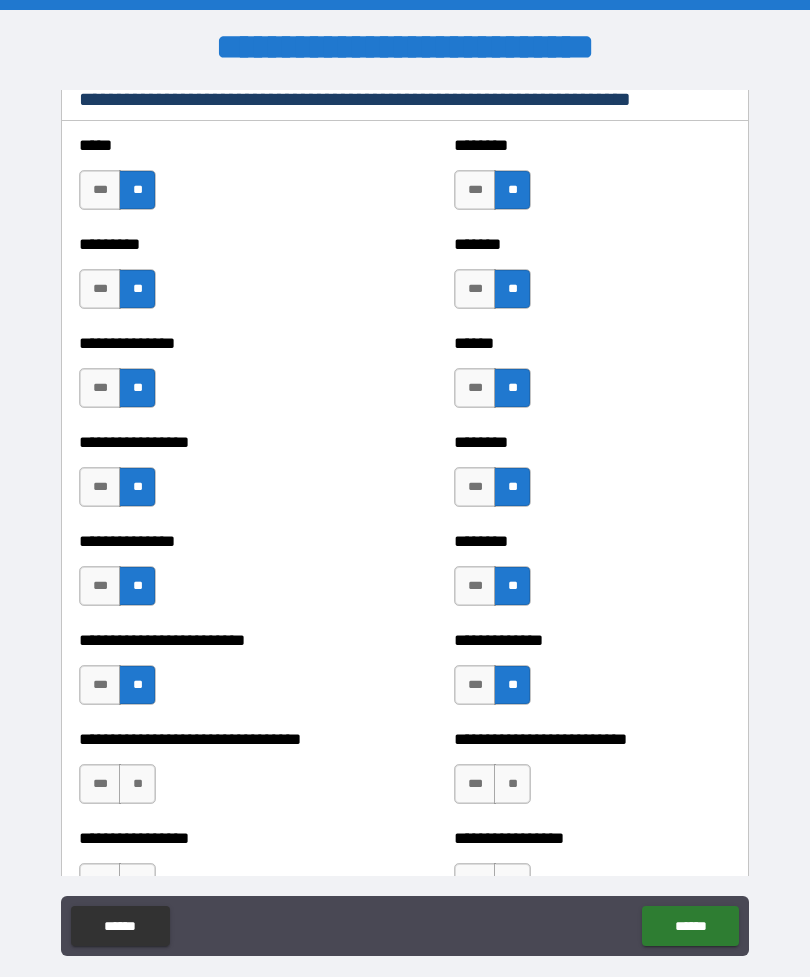 click on "***" at bounding box center [475, 487] 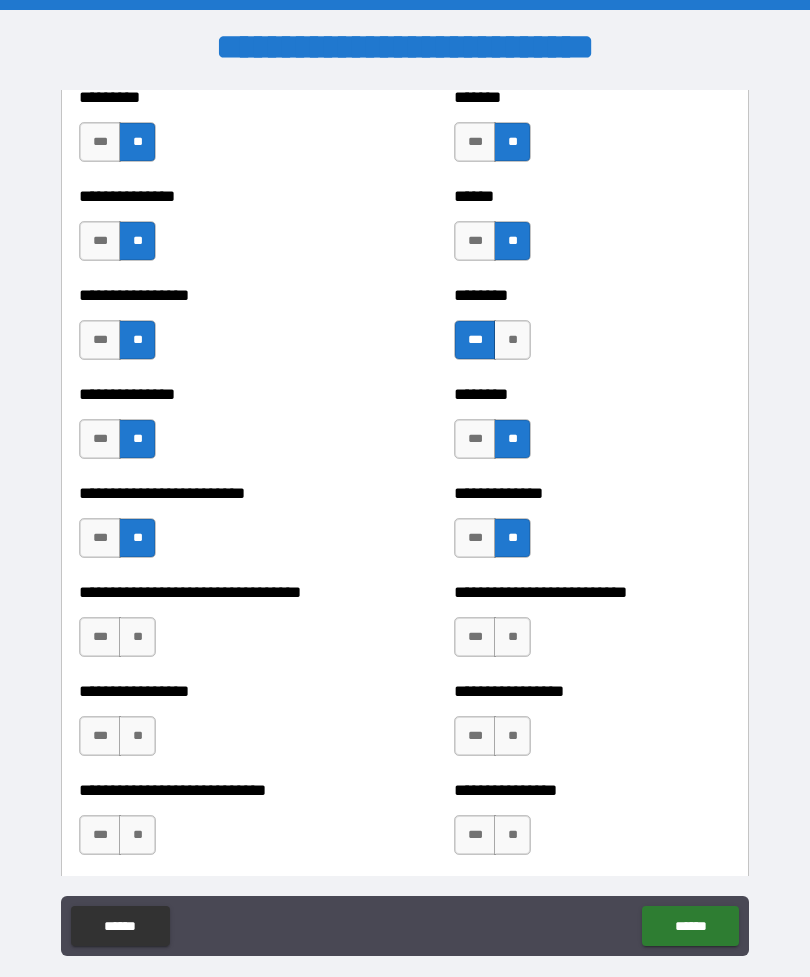 scroll, scrollTop: 1691, scrollLeft: 0, axis: vertical 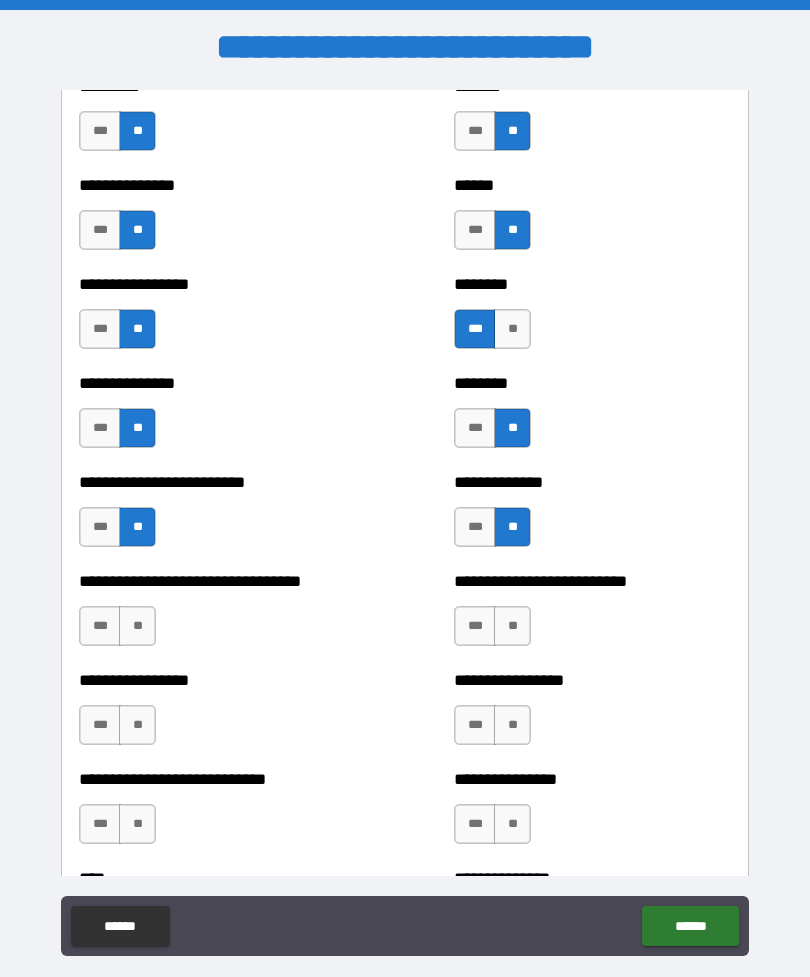 click on "**" at bounding box center [512, 626] 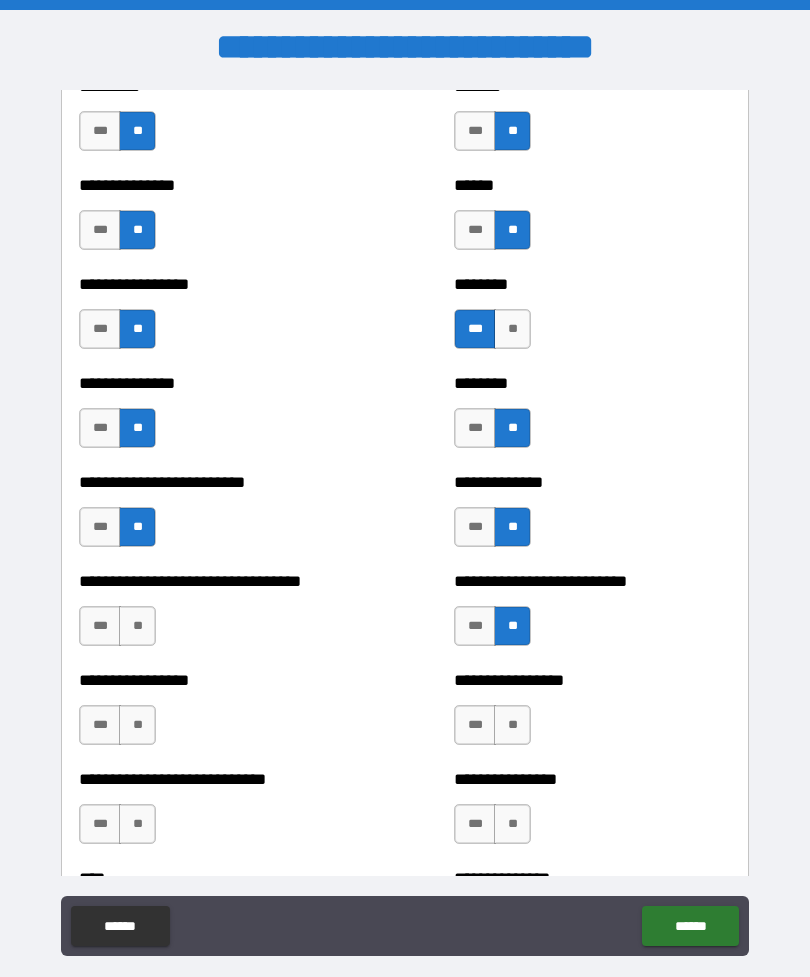 click on "**" at bounding box center (137, 626) 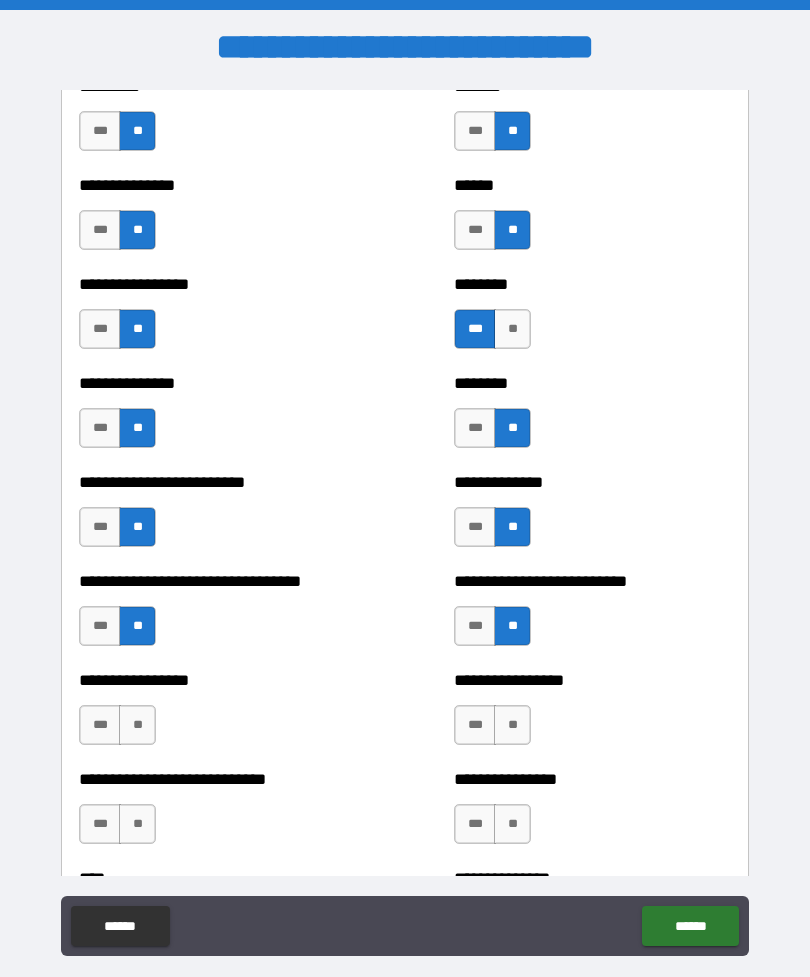 click on "***" at bounding box center (100, 725) 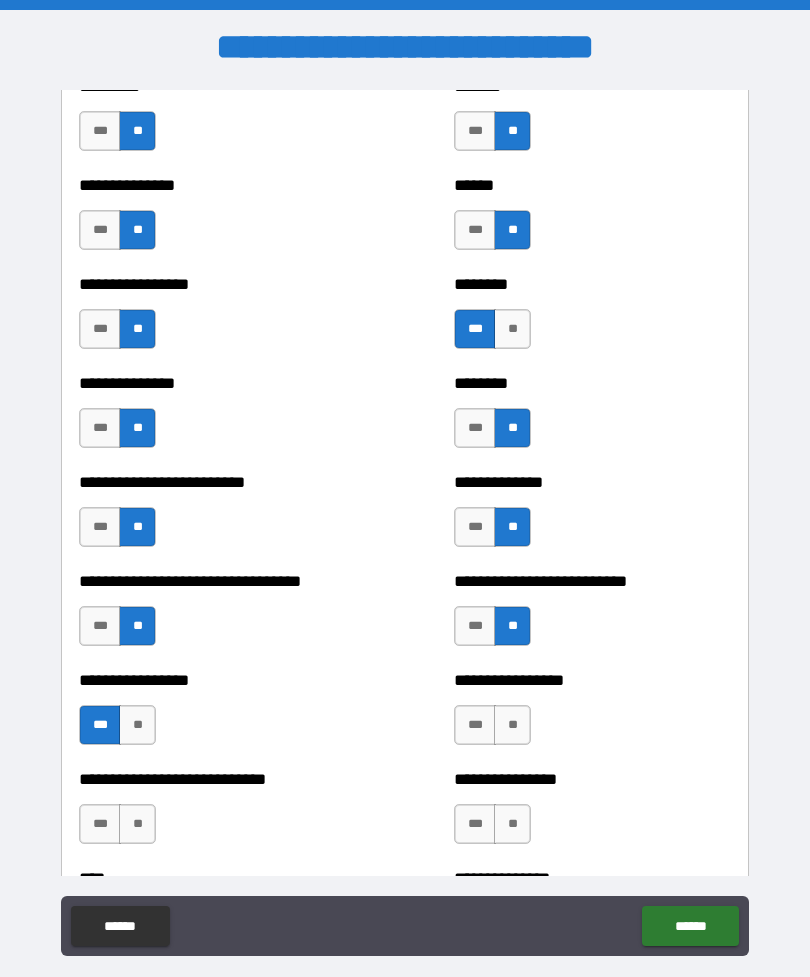 click on "**" at bounding box center (137, 725) 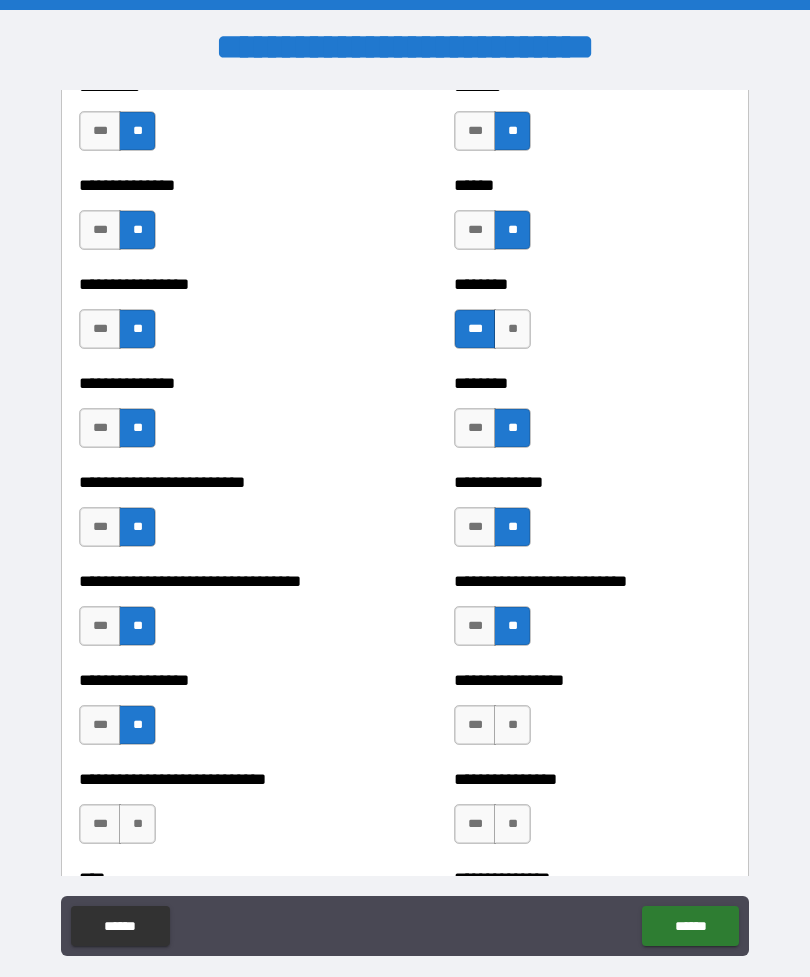 click on "**" at bounding box center [137, 824] 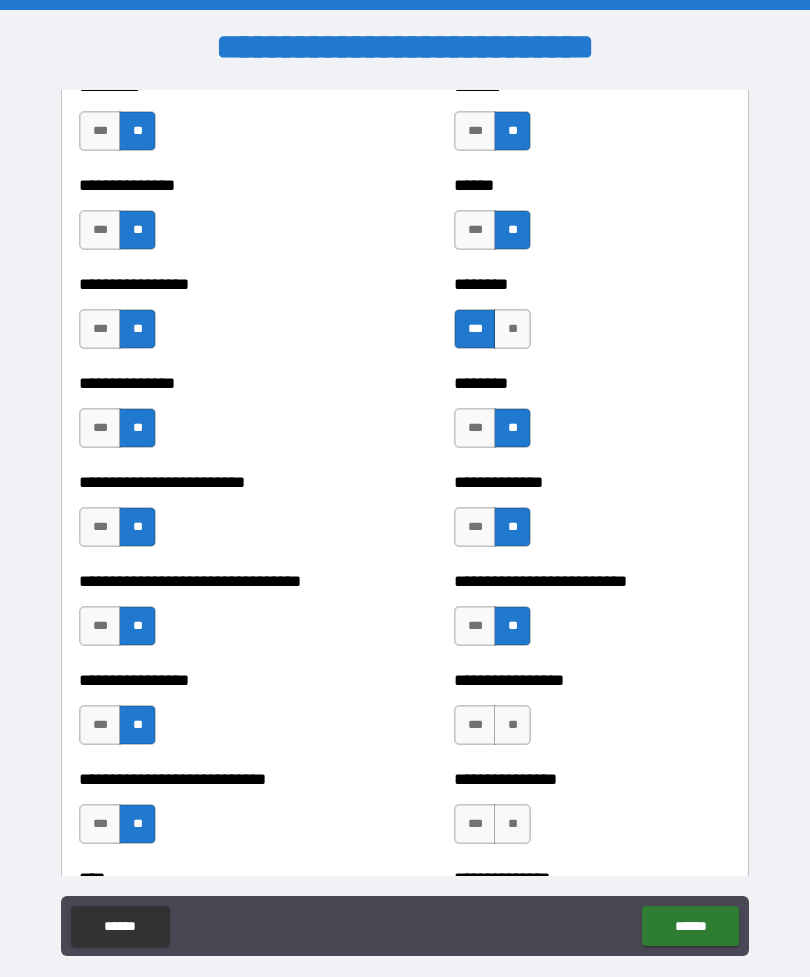 click on "**" at bounding box center (512, 725) 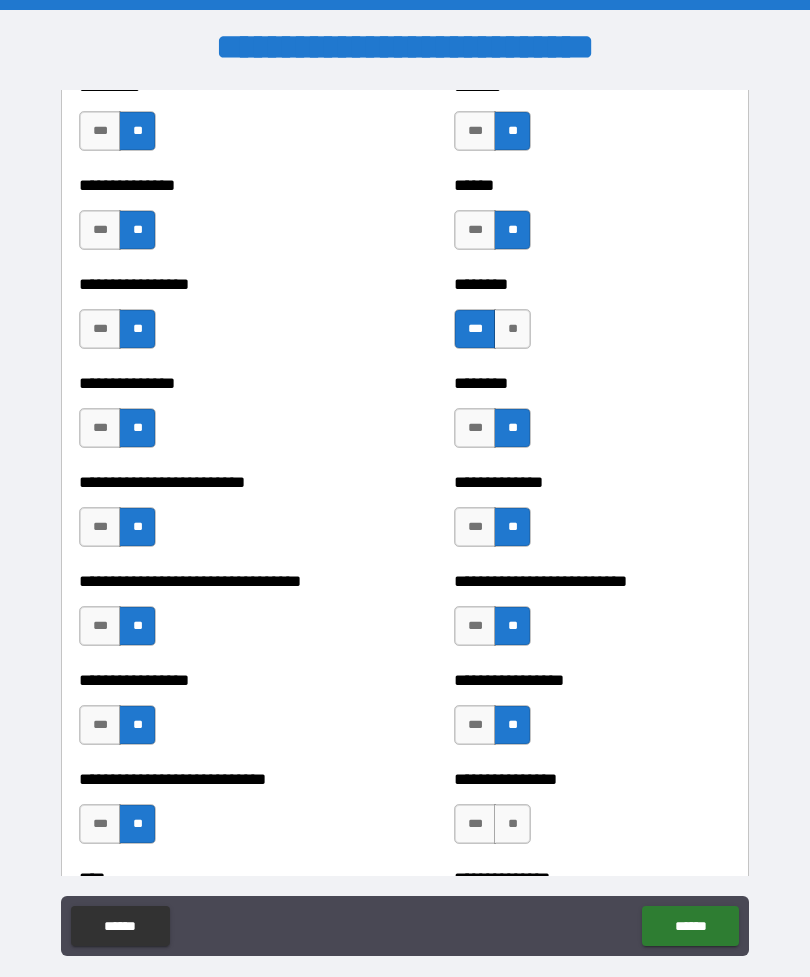 click on "**" at bounding box center [512, 824] 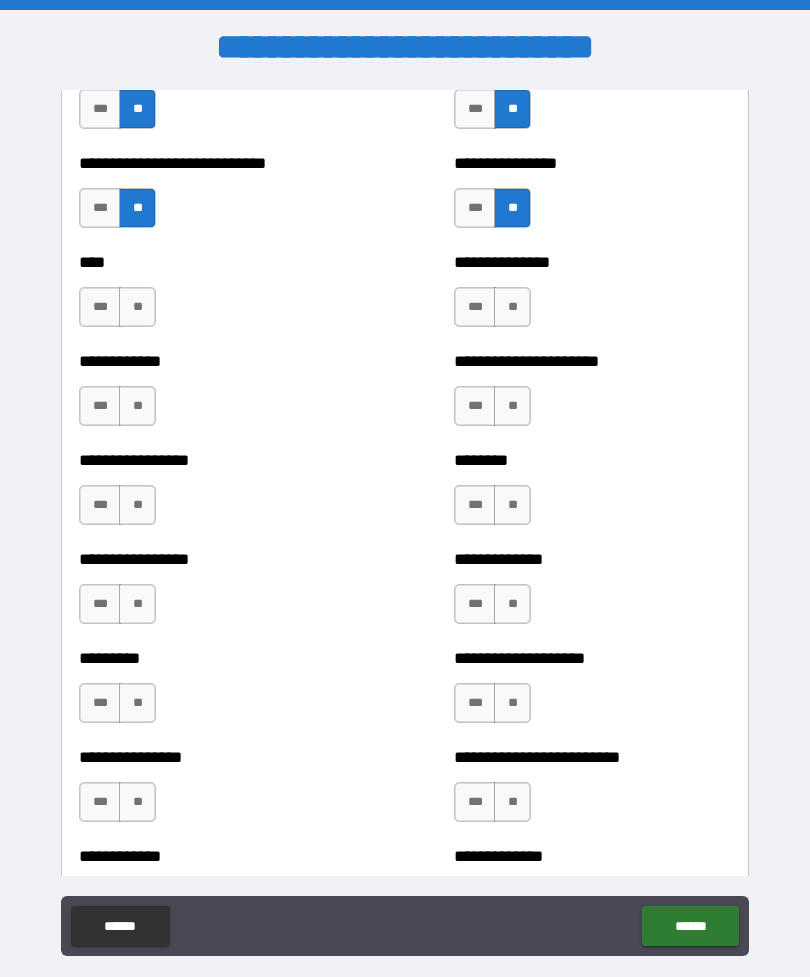 scroll, scrollTop: 2335, scrollLeft: 0, axis: vertical 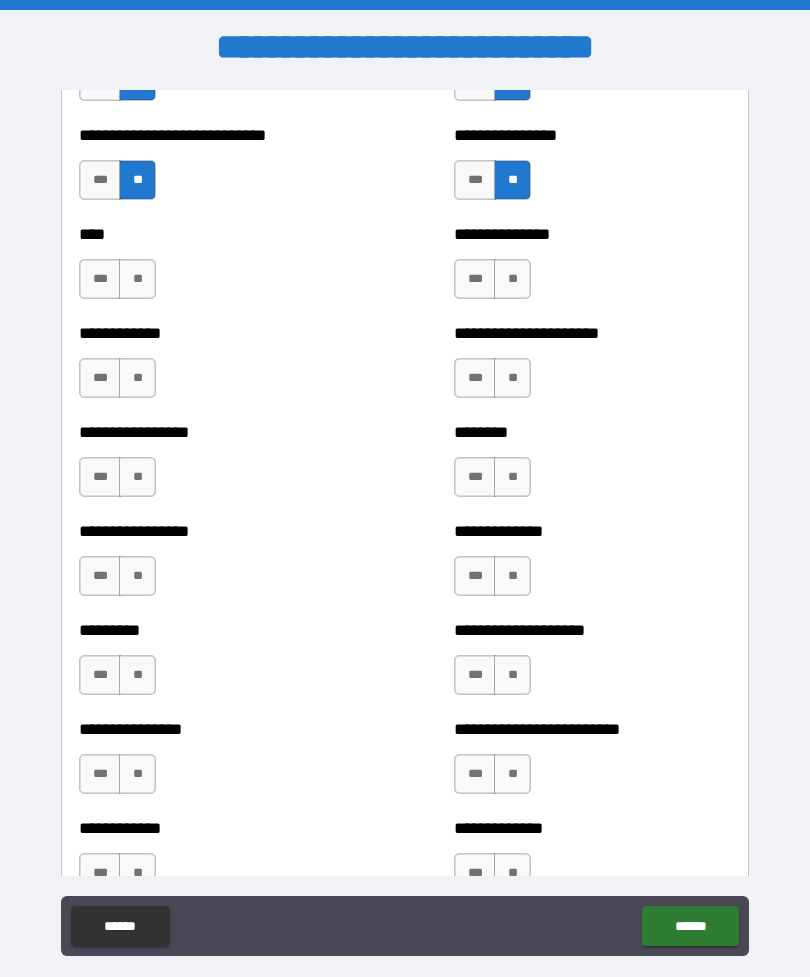 click on "**" at bounding box center [137, 279] 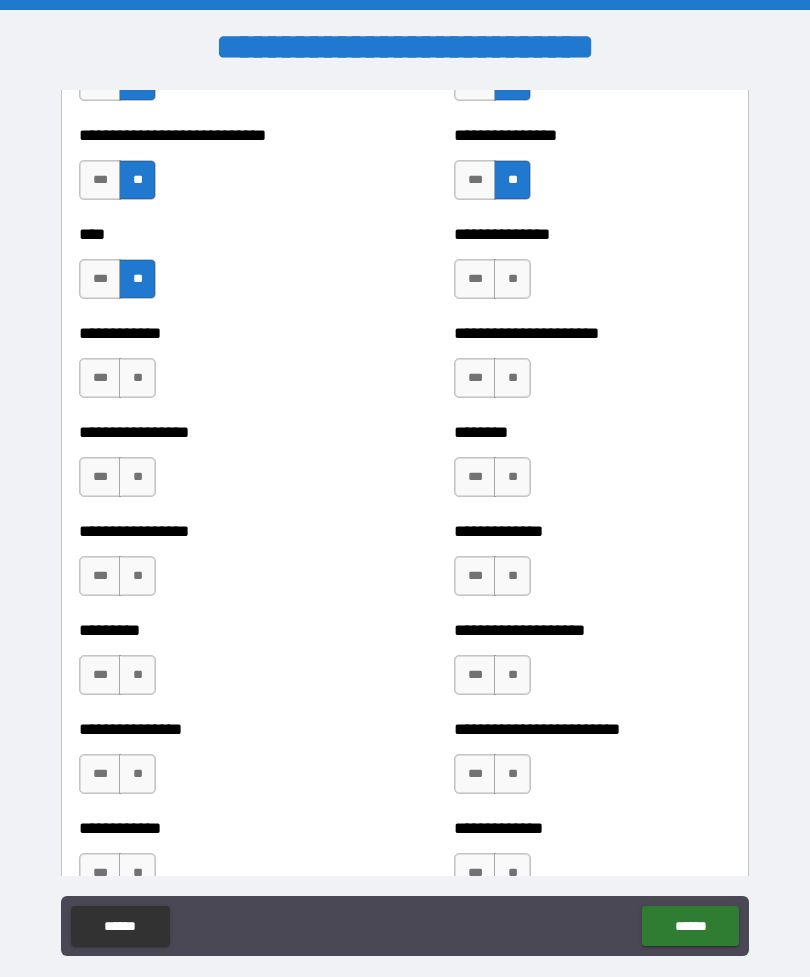 click on "**" at bounding box center [137, 378] 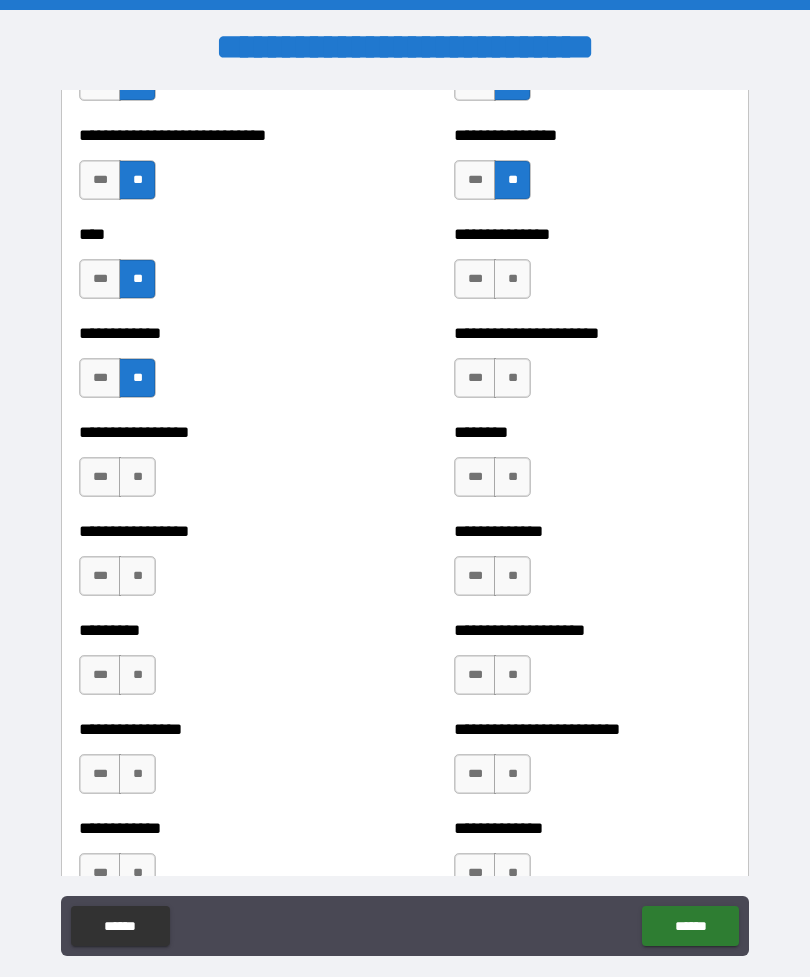 click on "**" at bounding box center (137, 477) 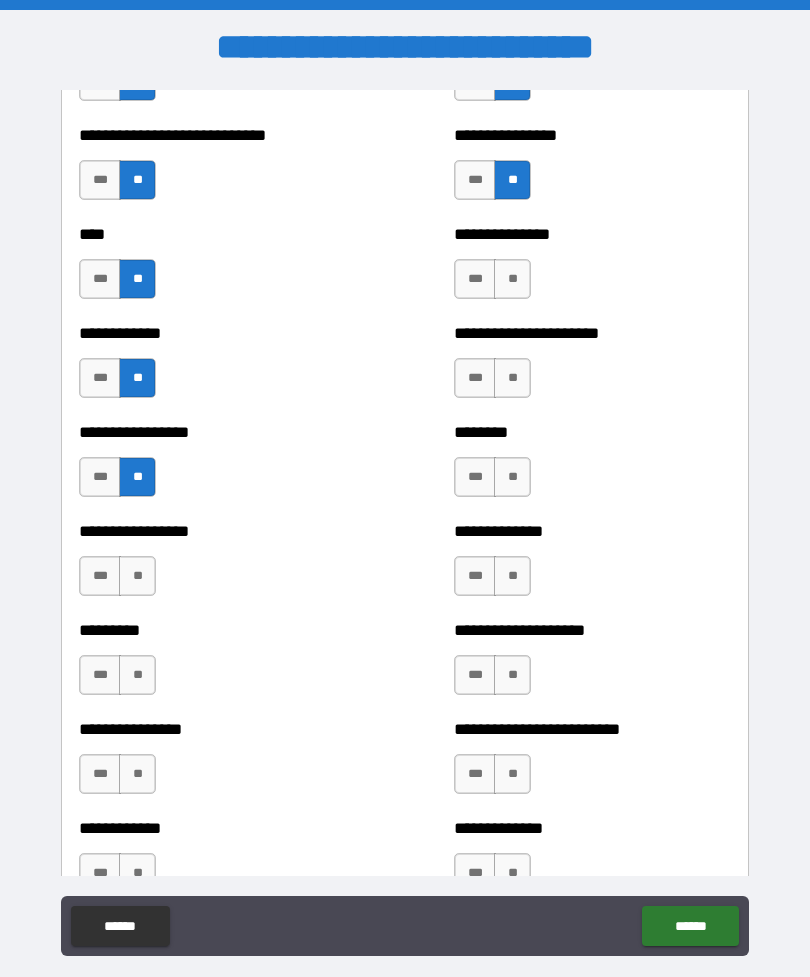 click on "**" at bounding box center [137, 576] 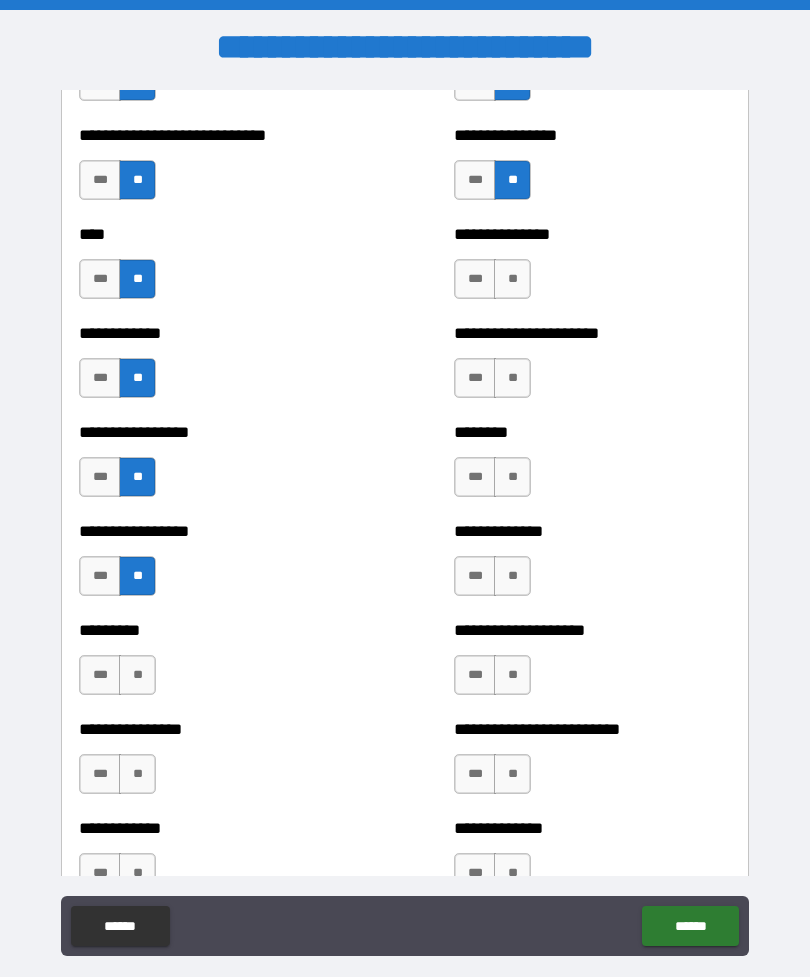 click on "**" at bounding box center (137, 675) 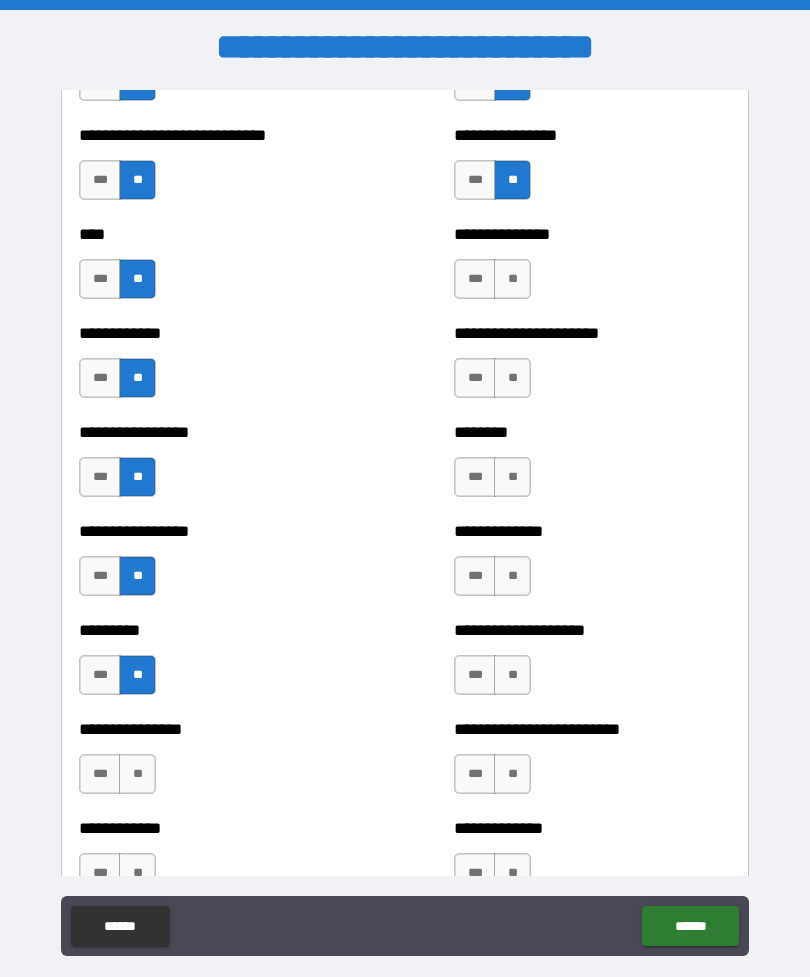 click on "**" at bounding box center [137, 774] 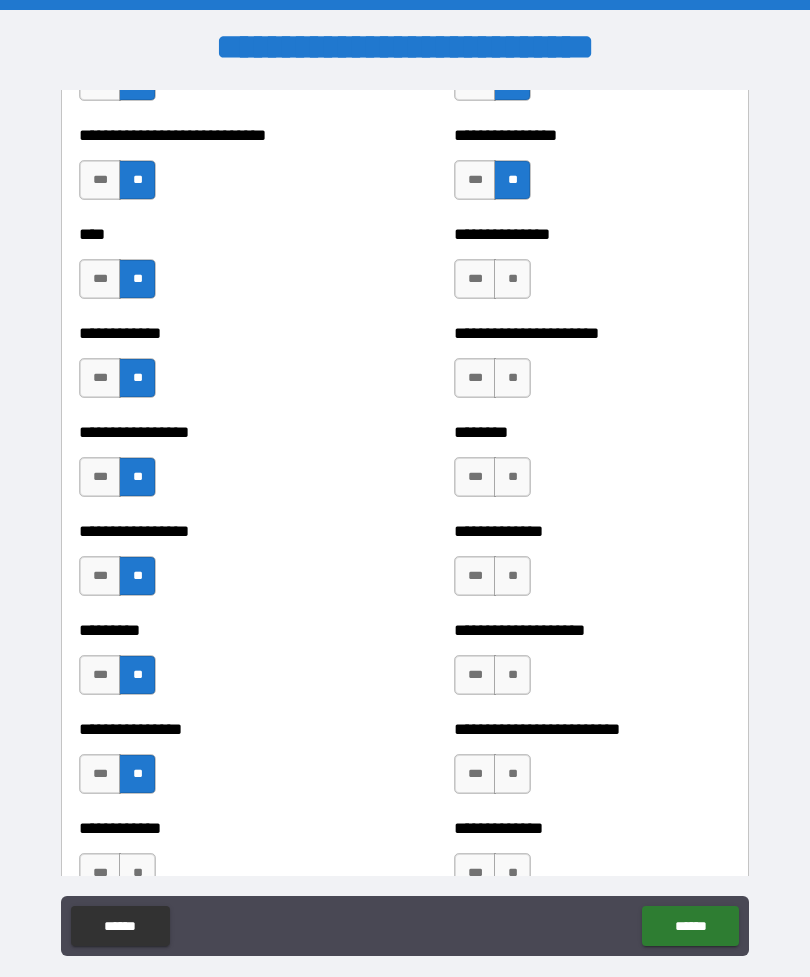 click on "**" at bounding box center (137, 873) 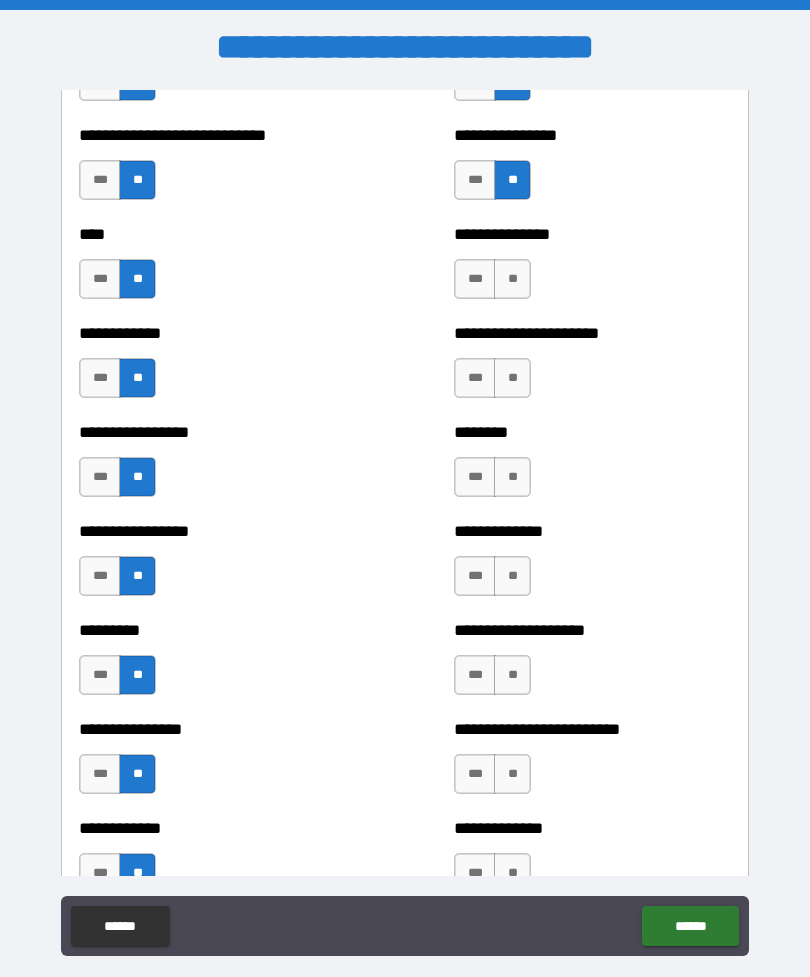 click on "**" at bounding box center (512, 279) 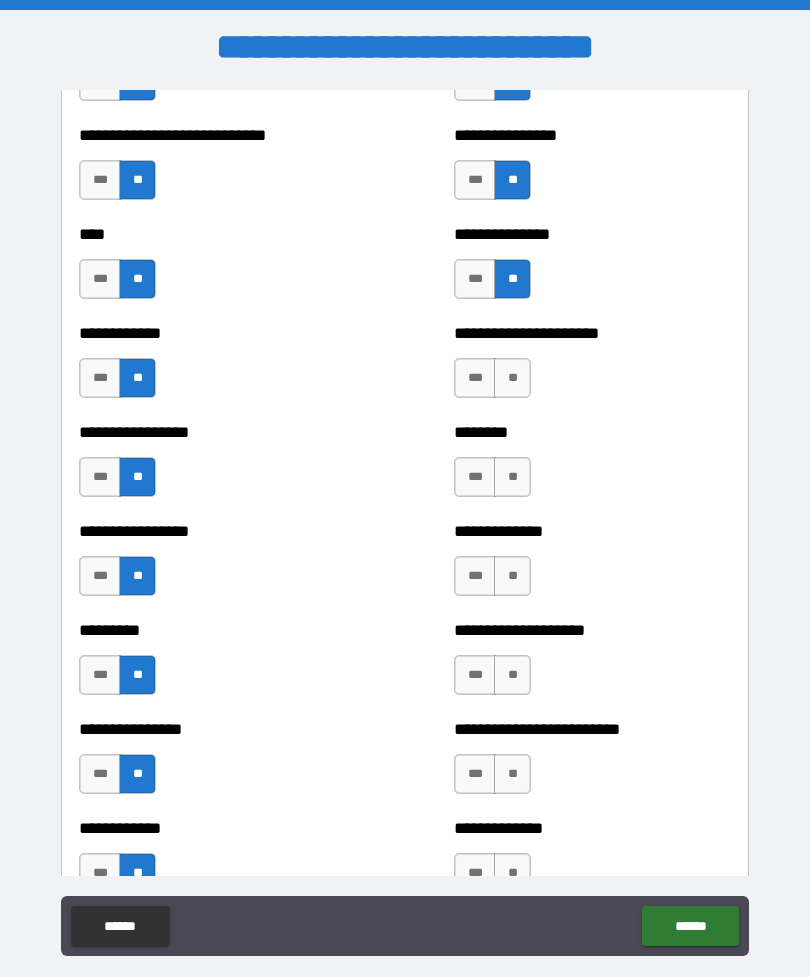 click on "**" at bounding box center (512, 378) 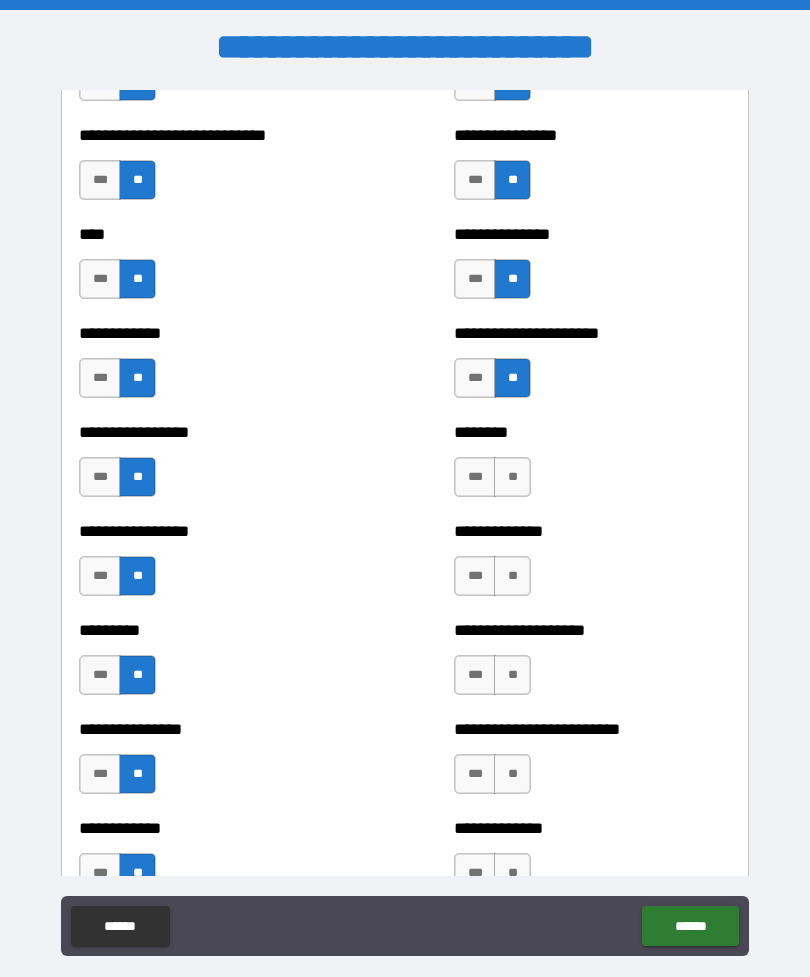 click on "**" at bounding box center [512, 477] 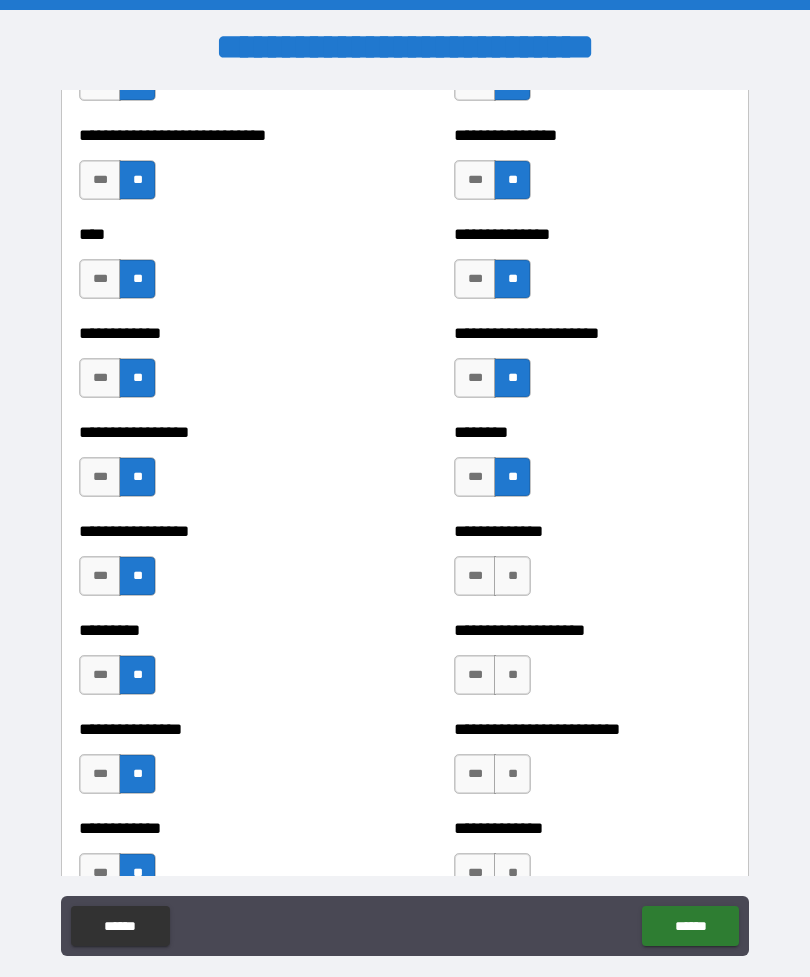 click on "**" at bounding box center (512, 576) 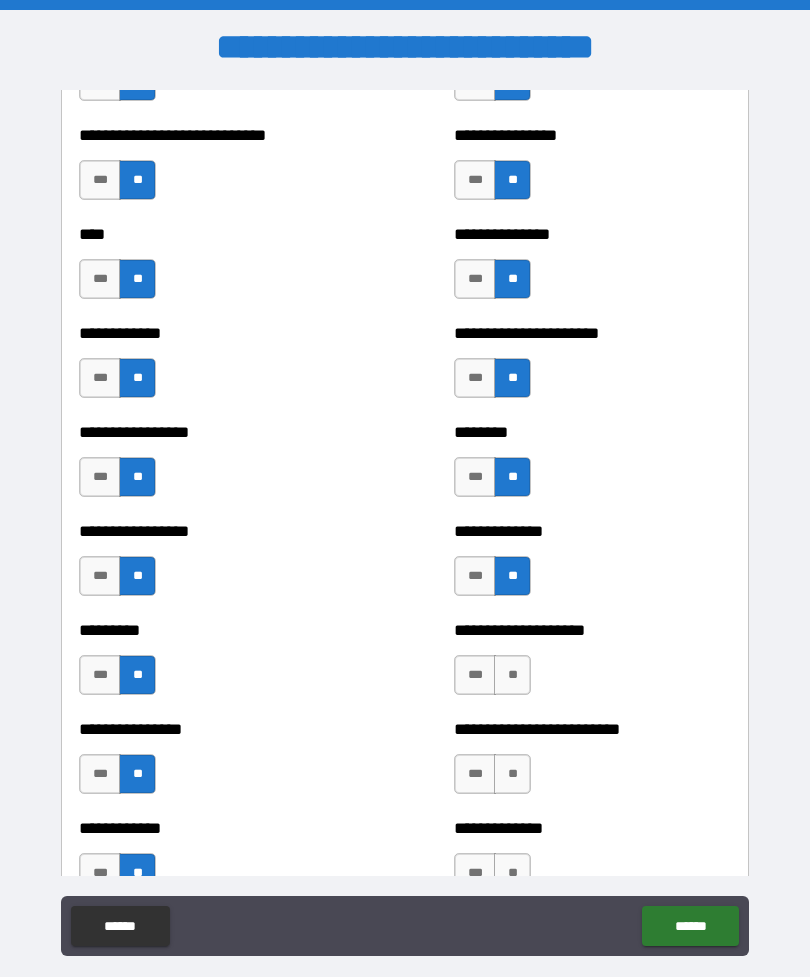 click on "**" at bounding box center [512, 675] 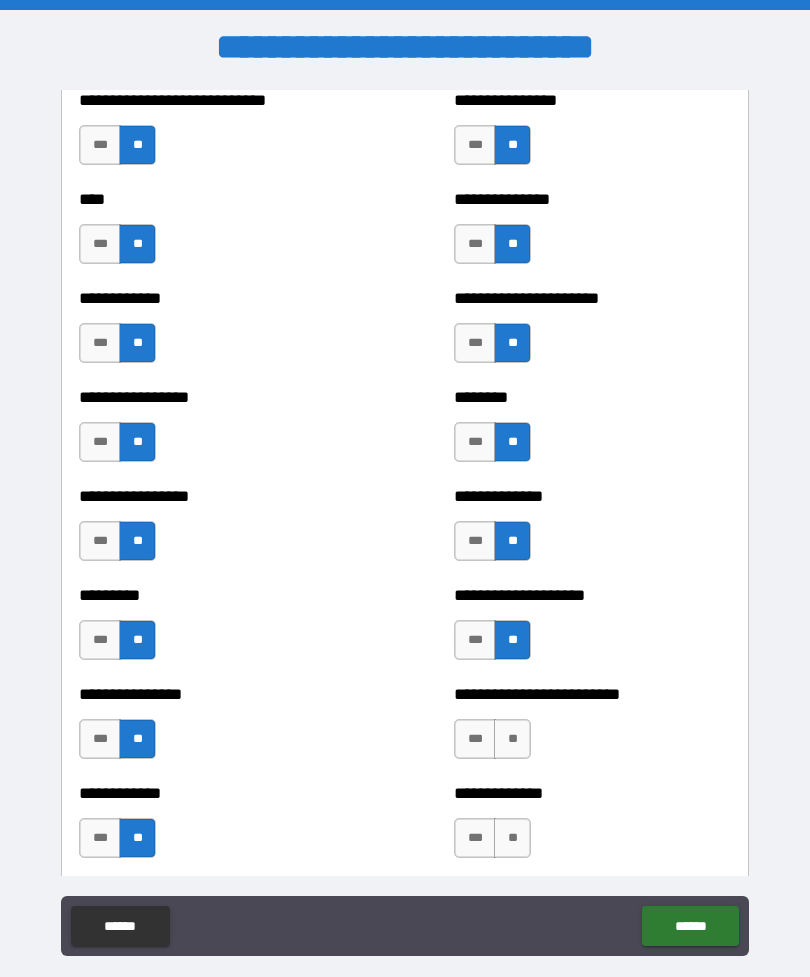 scroll, scrollTop: 2372, scrollLeft: 0, axis: vertical 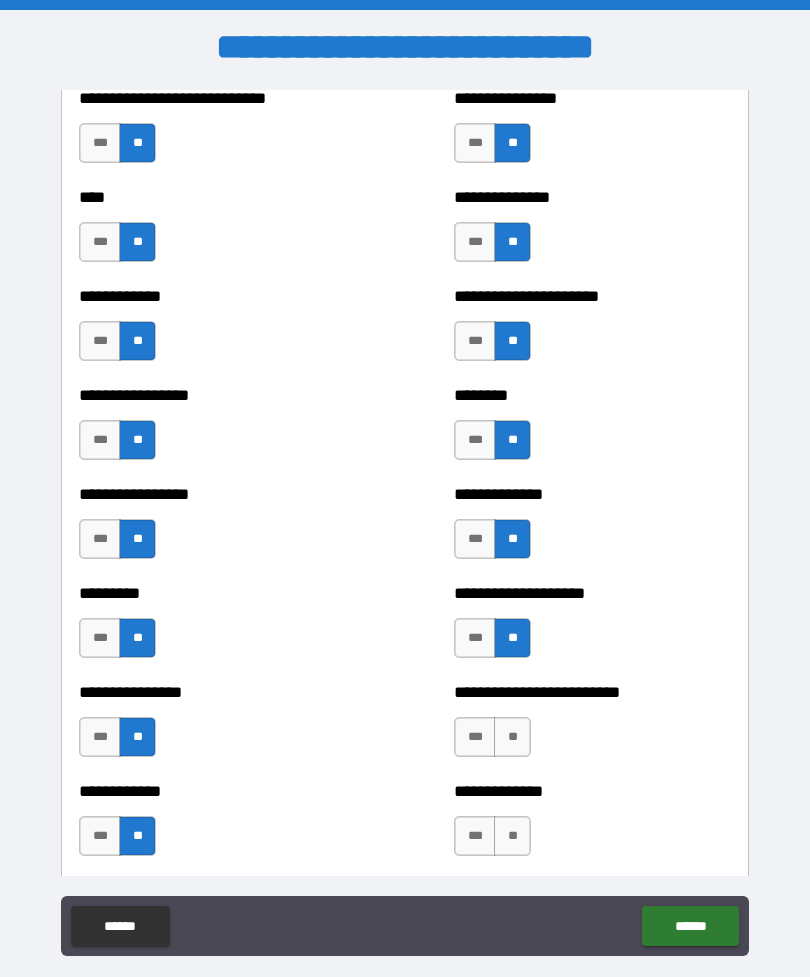 click on "***" at bounding box center (475, 440) 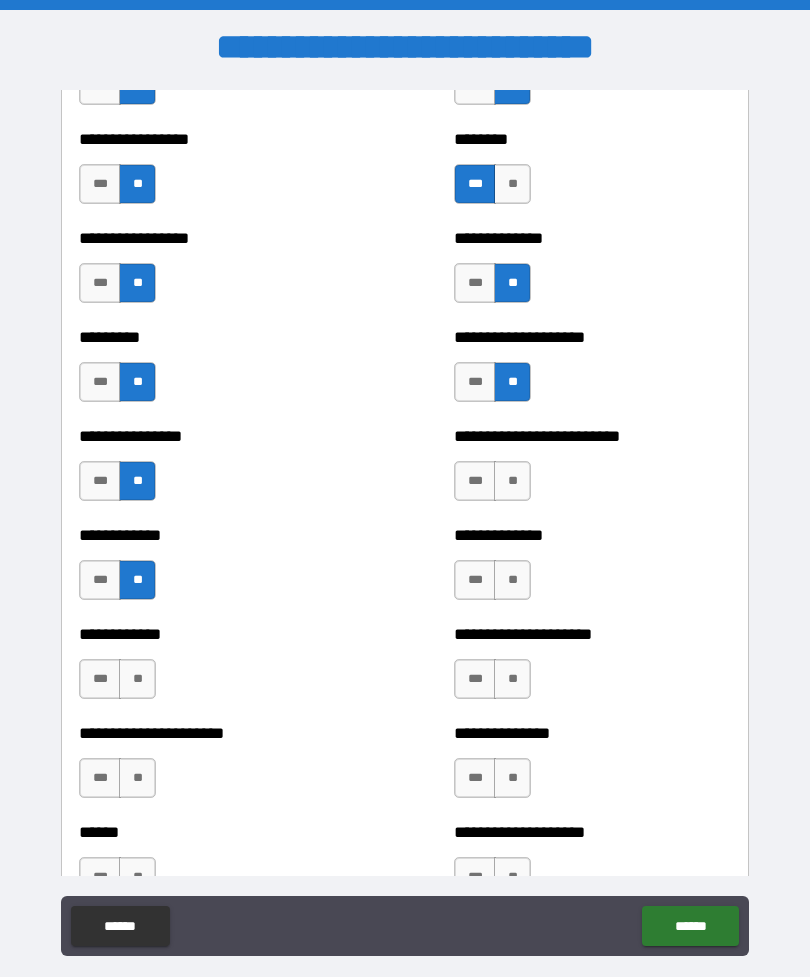 scroll, scrollTop: 2637, scrollLeft: 0, axis: vertical 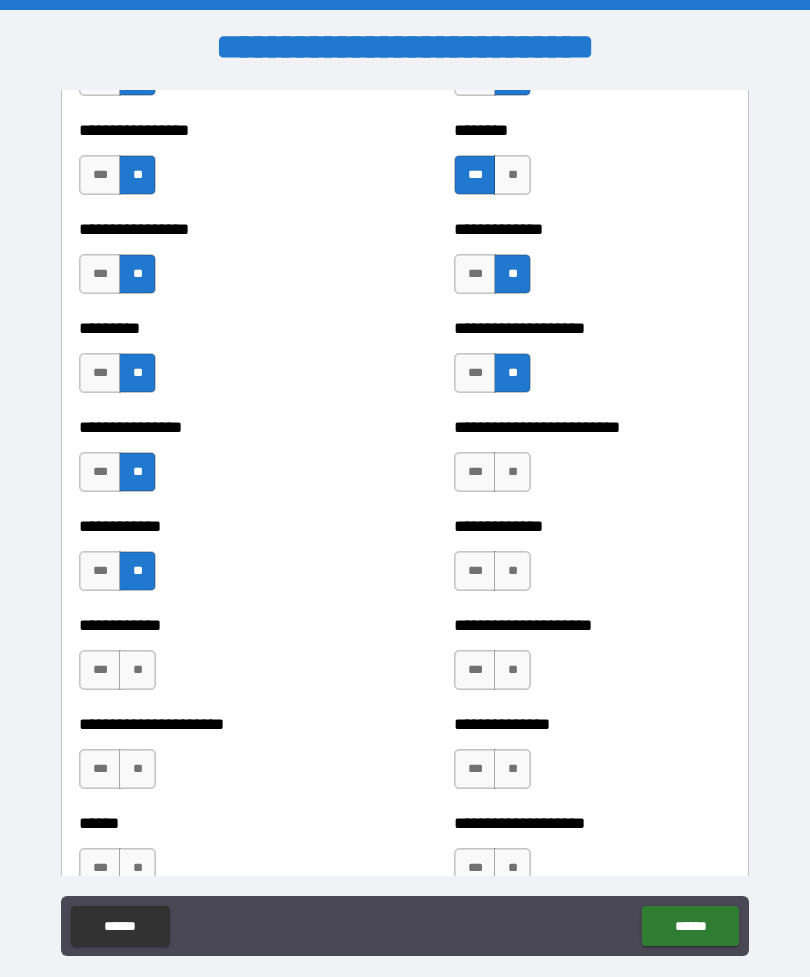 click on "**" at bounding box center [512, 472] 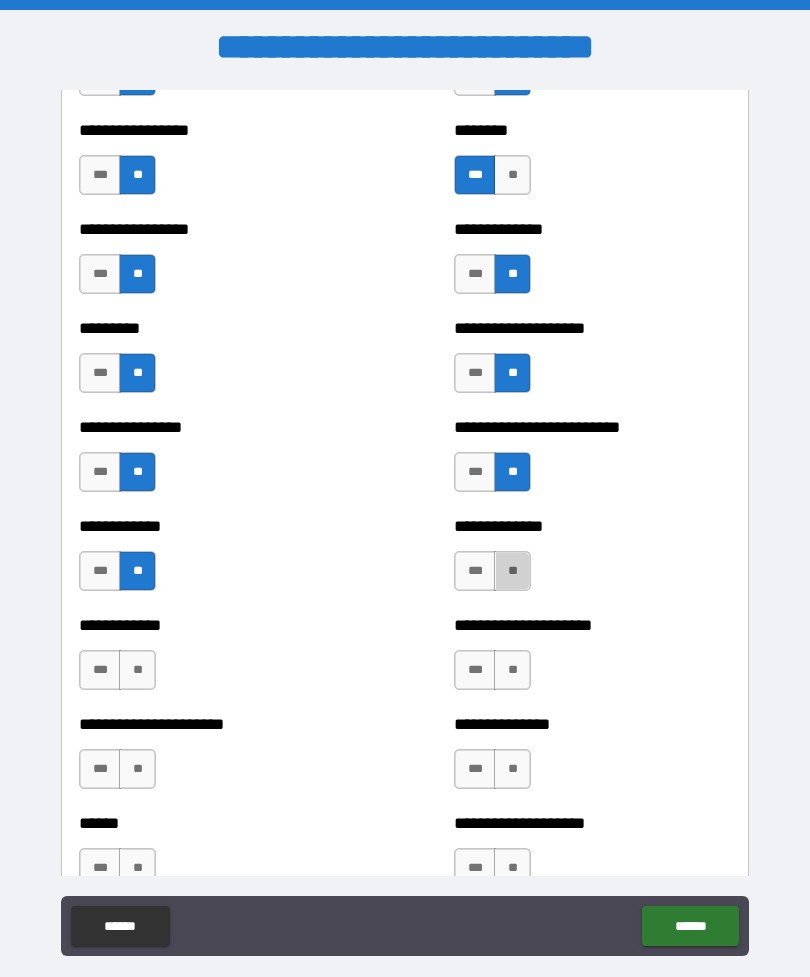 click on "**" at bounding box center (512, 571) 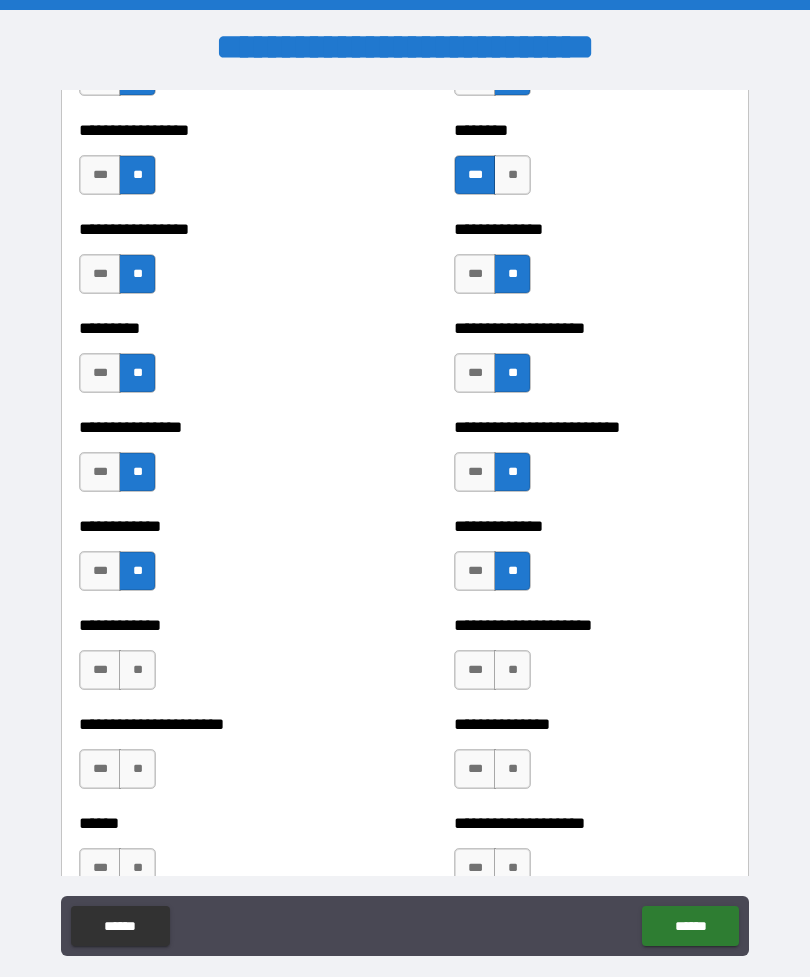 click on "**" at bounding box center (512, 670) 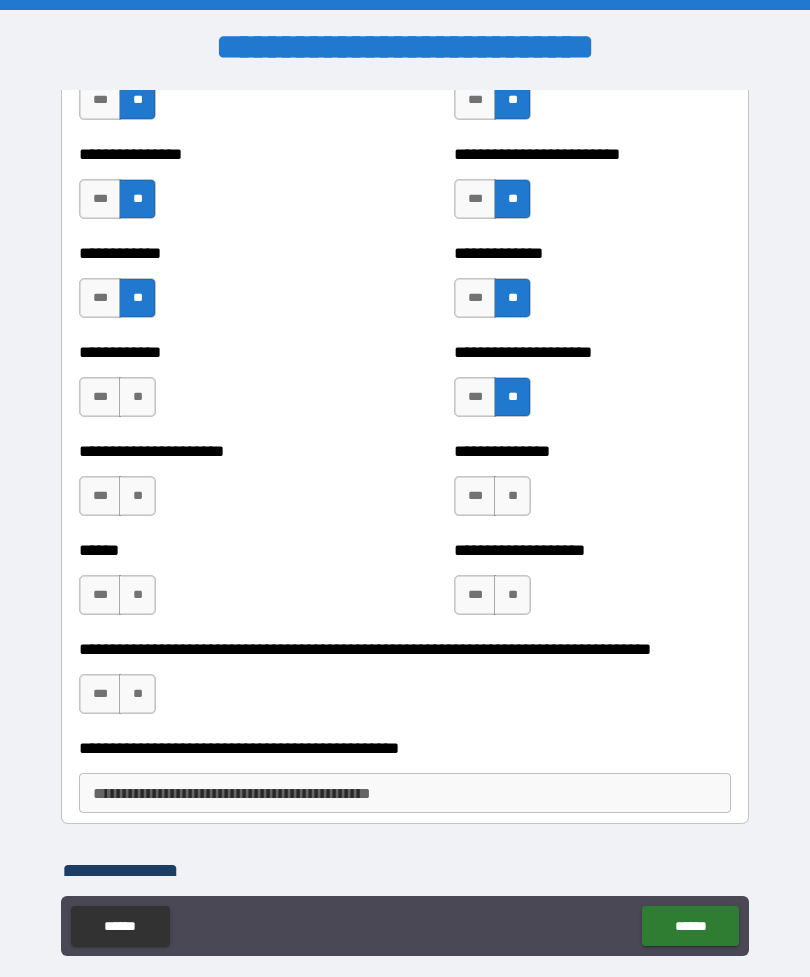 scroll, scrollTop: 2912, scrollLeft: 0, axis: vertical 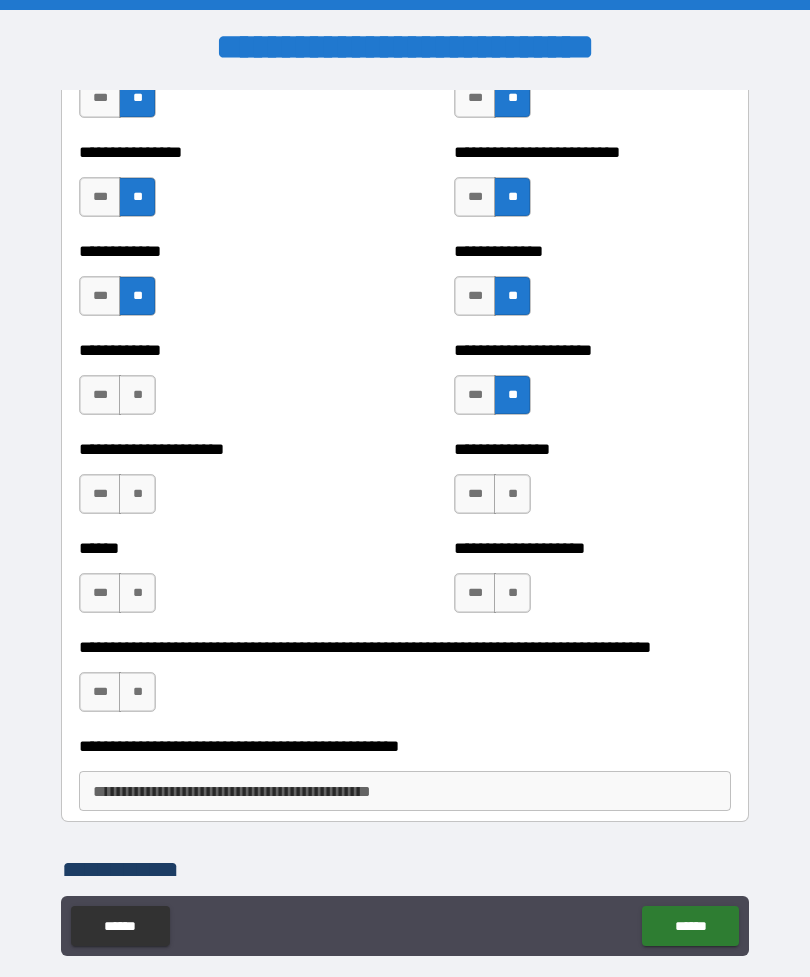 click on "**" at bounding box center [137, 395] 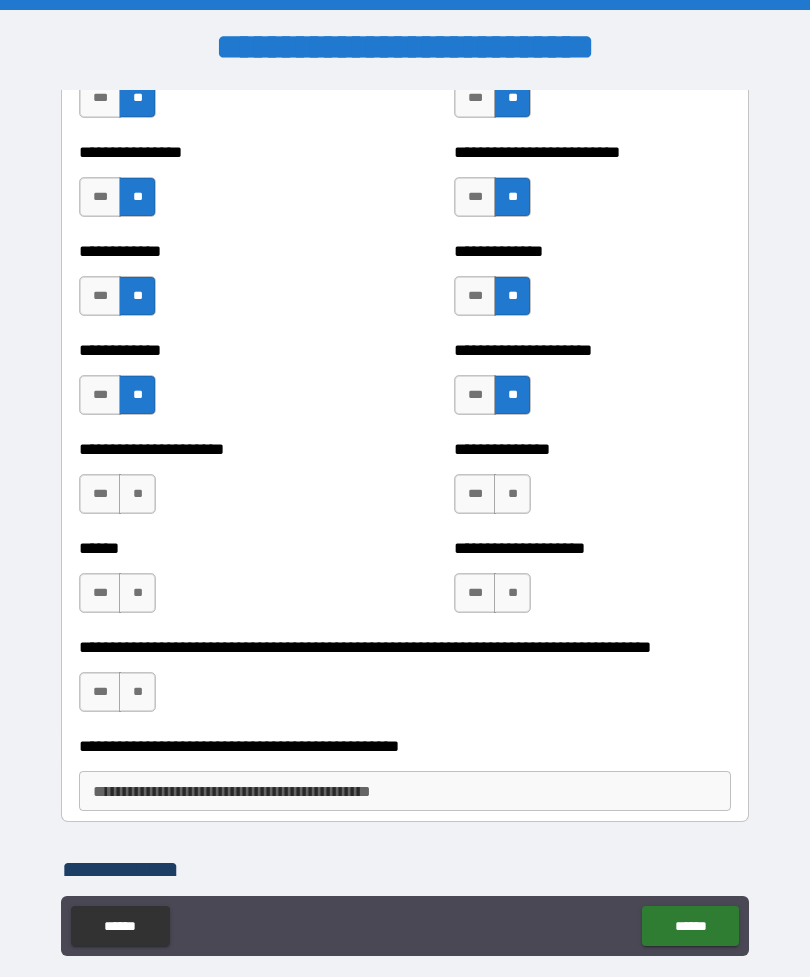 click on "**" at bounding box center [137, 494] 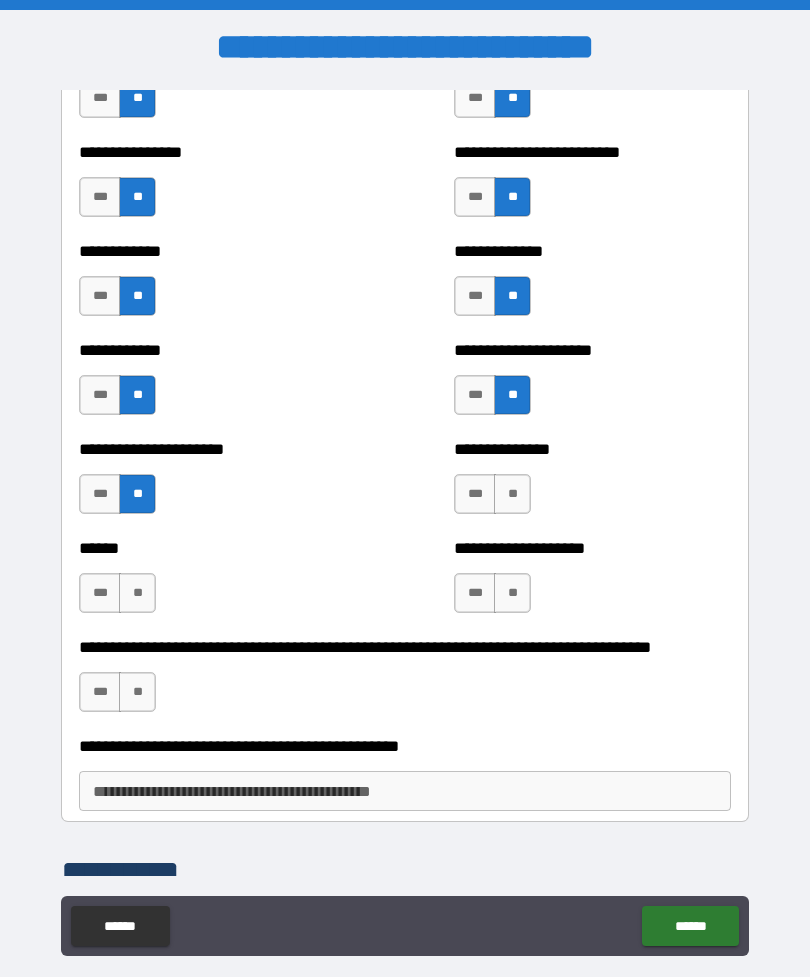 click on "**" at bounding box center [137, 593] 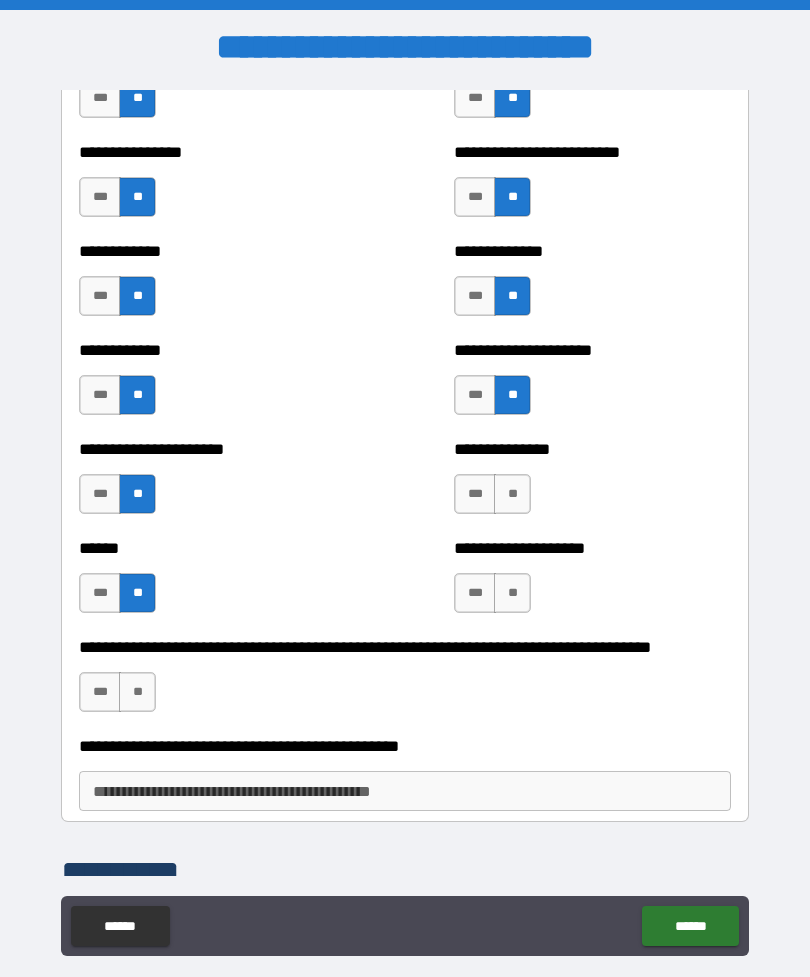 click on "**" at bounding box center (137, 692) 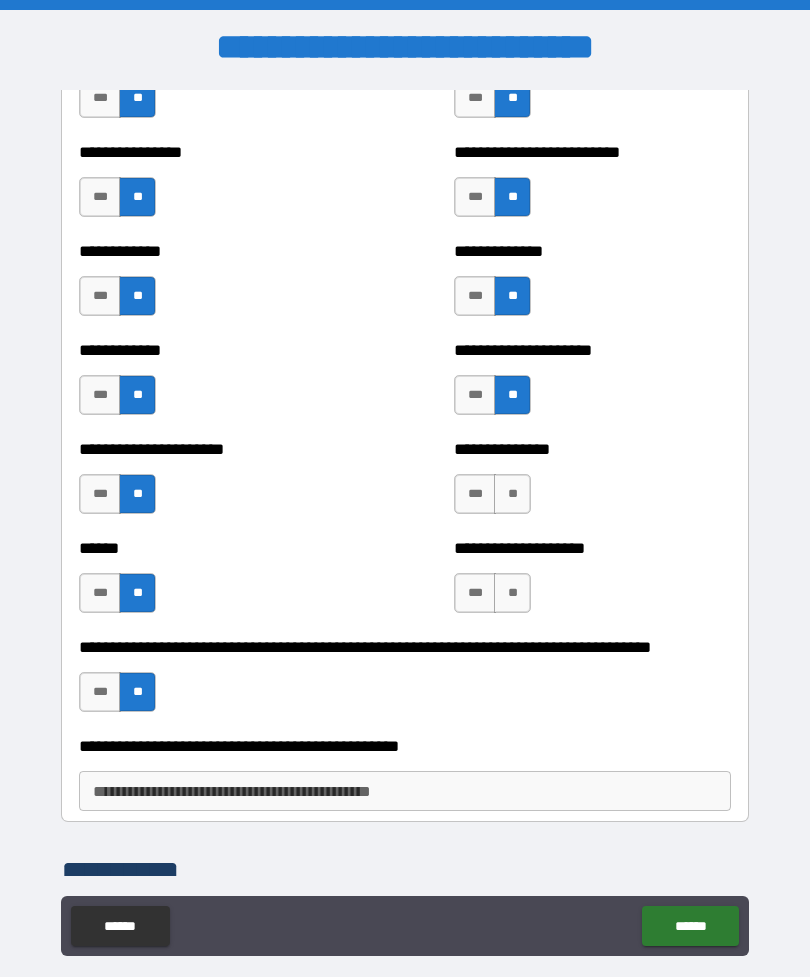 click on "**" at bounding box center [512, 494] 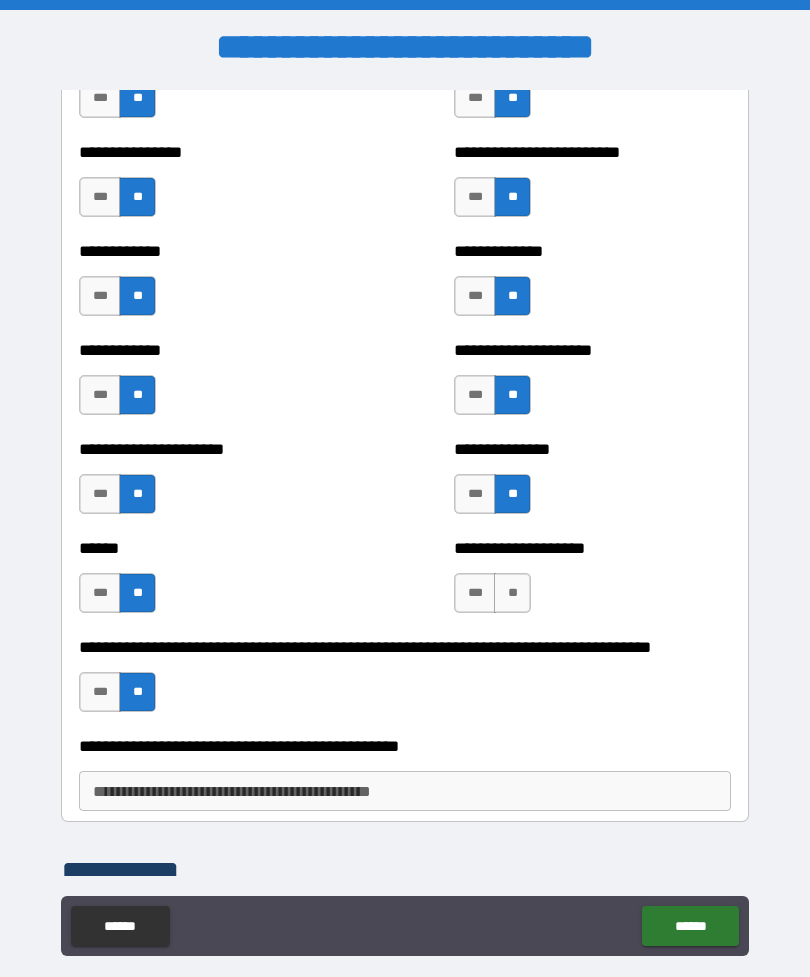 click on "**" at bounding box center (512, 593) 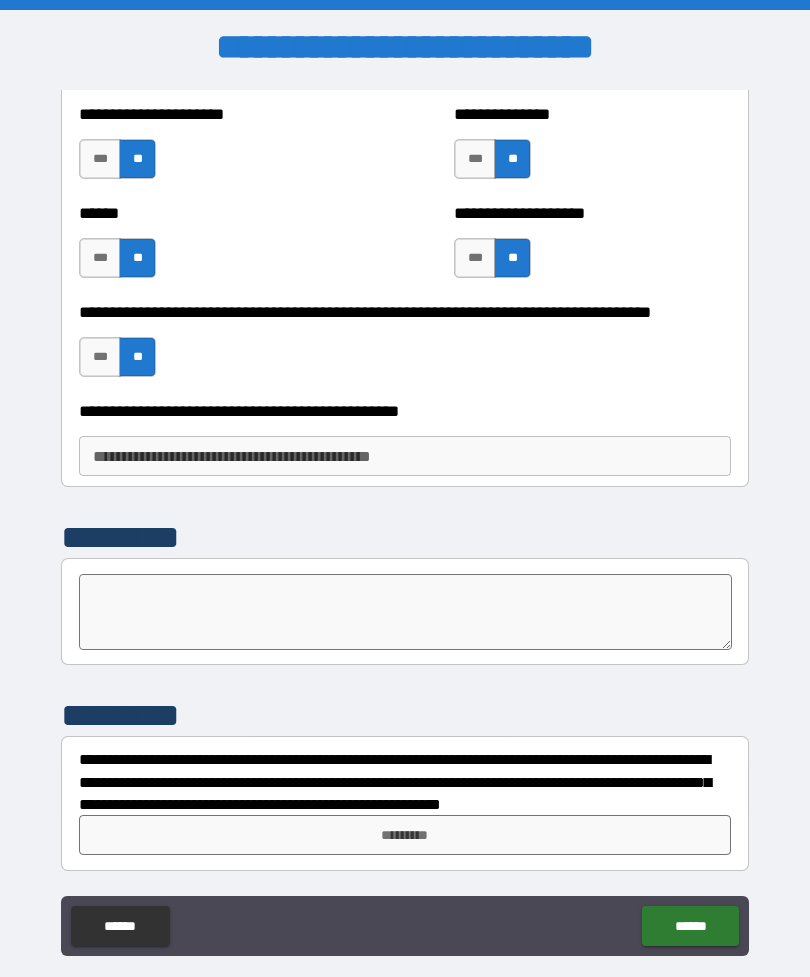 scroll, scrollTop: 3247, scrollLeft: 0, axis: vertical 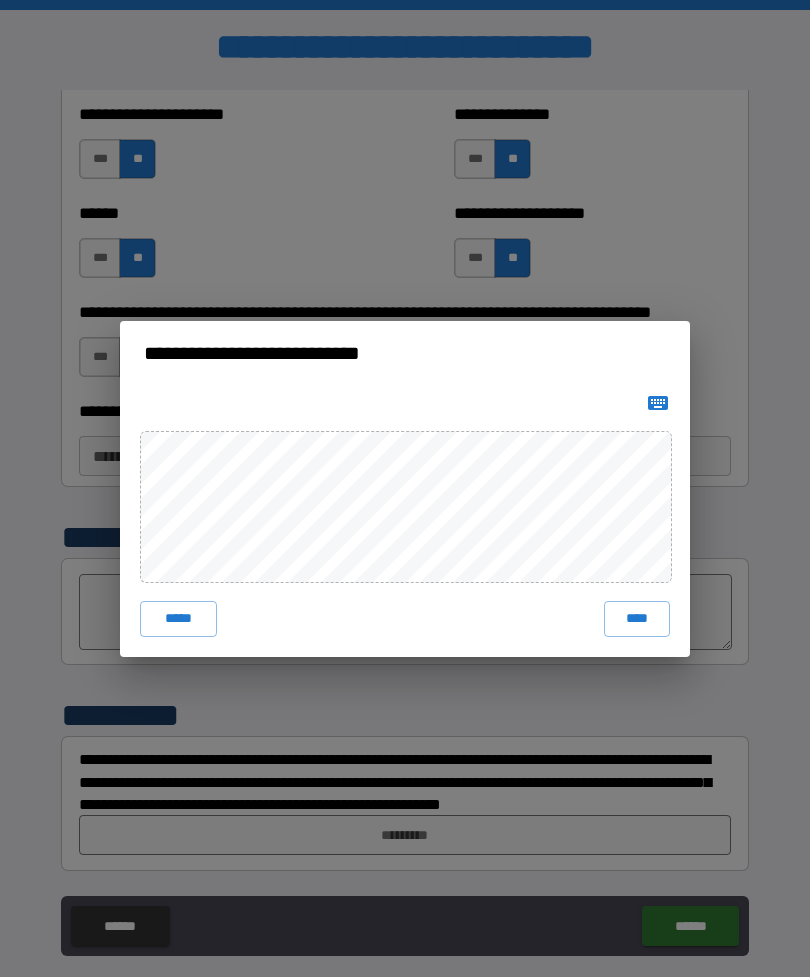 click on "****" at bounding box center [637, 619] 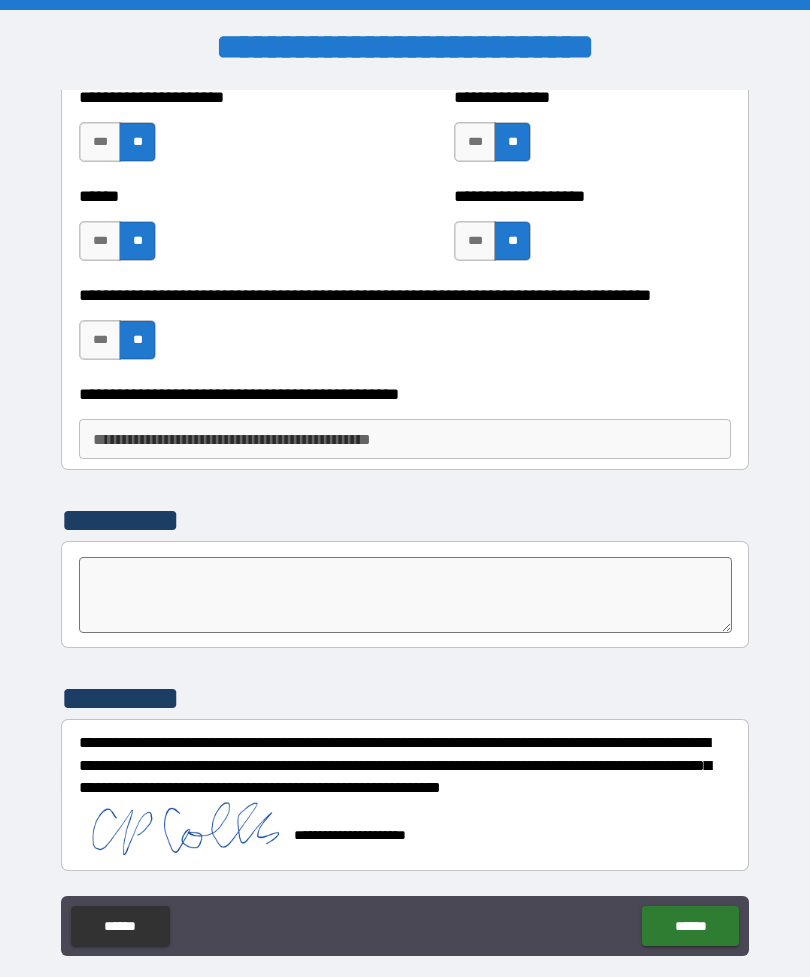 scroll, scrollTop: 3264, scrollLeft: 0, axis: vertical 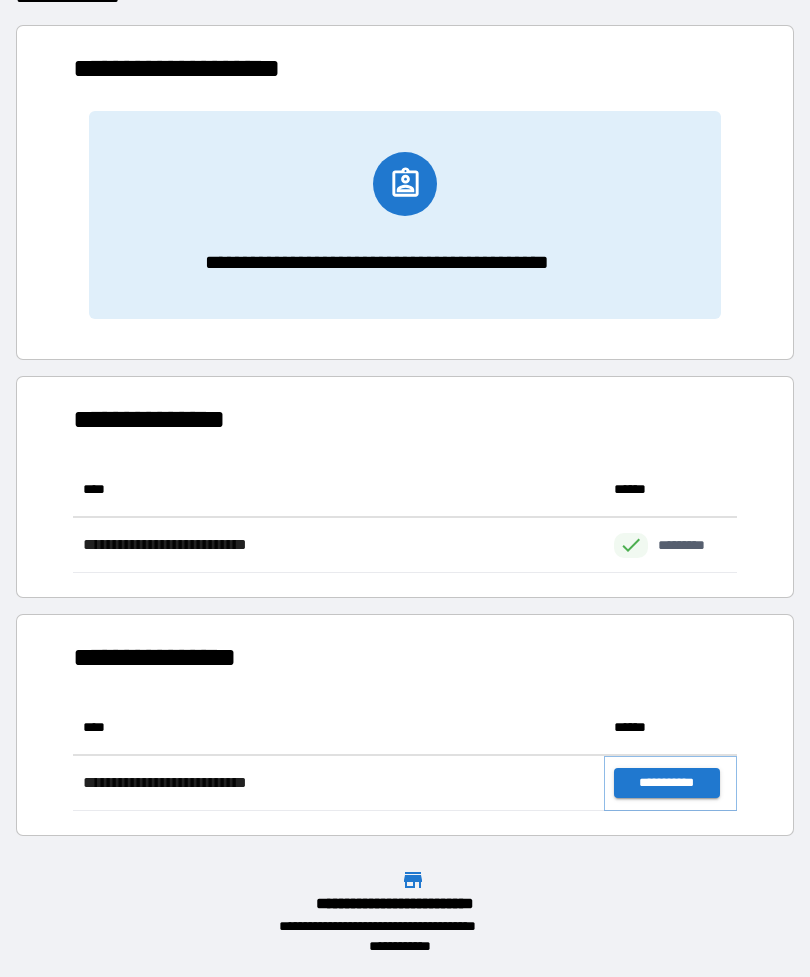 click on "**********" at bounding box center (666, 783) 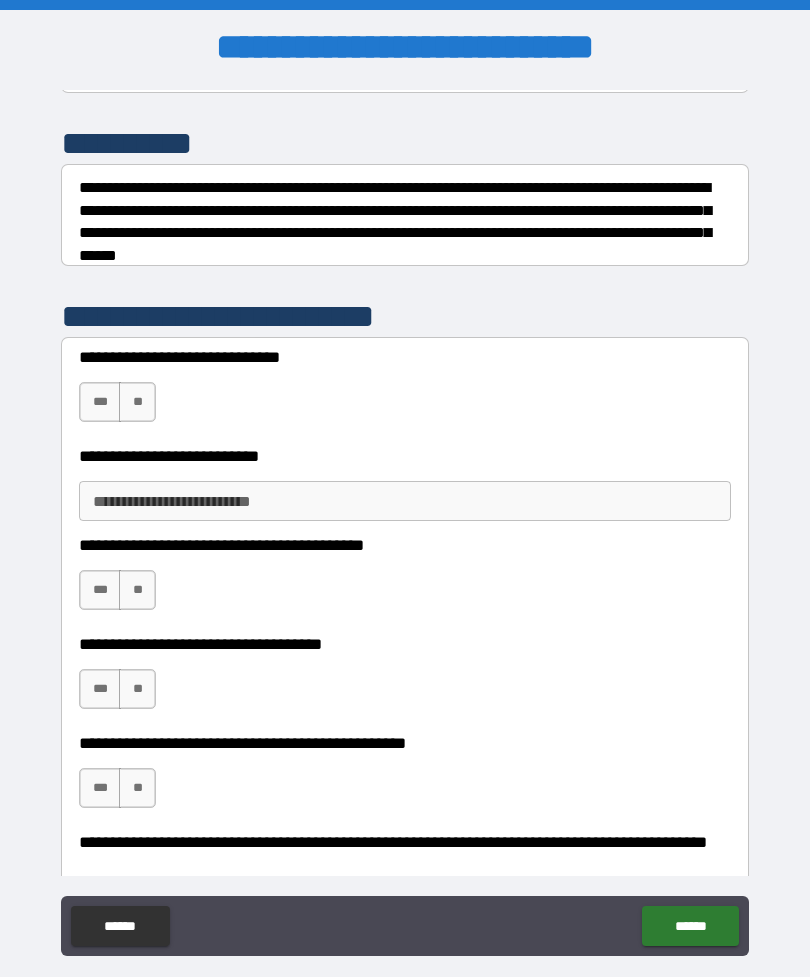 scroll, scrollTop: 274, scrollLeft: 0, axis: vertical 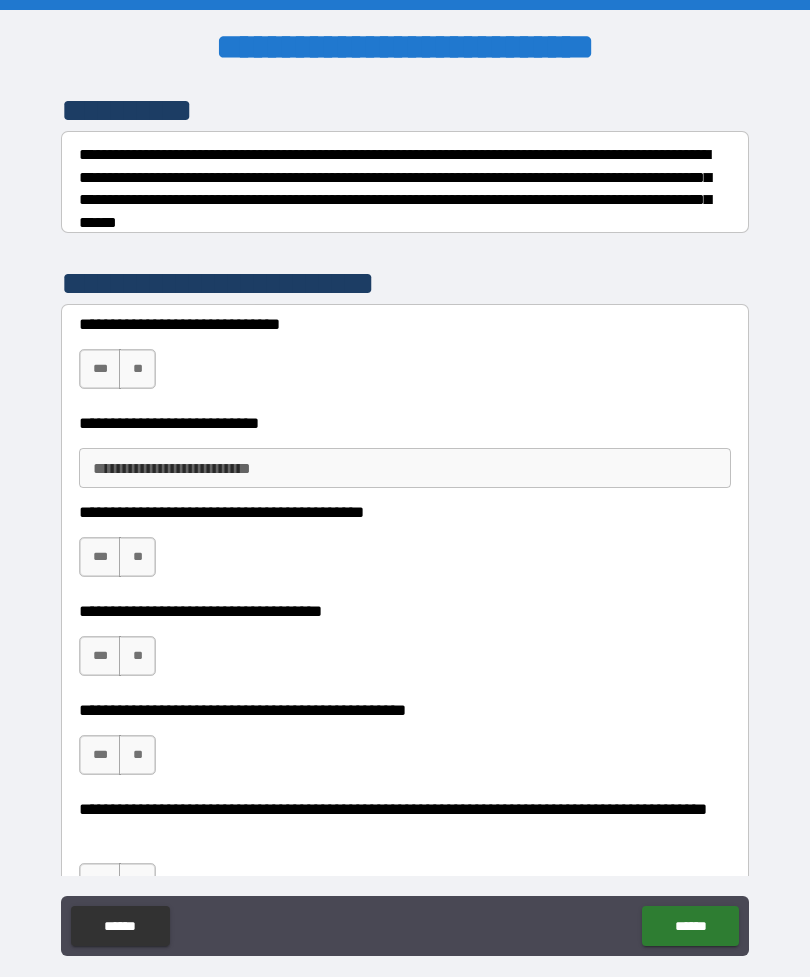 click on "***" at bounding box center (100, 369) 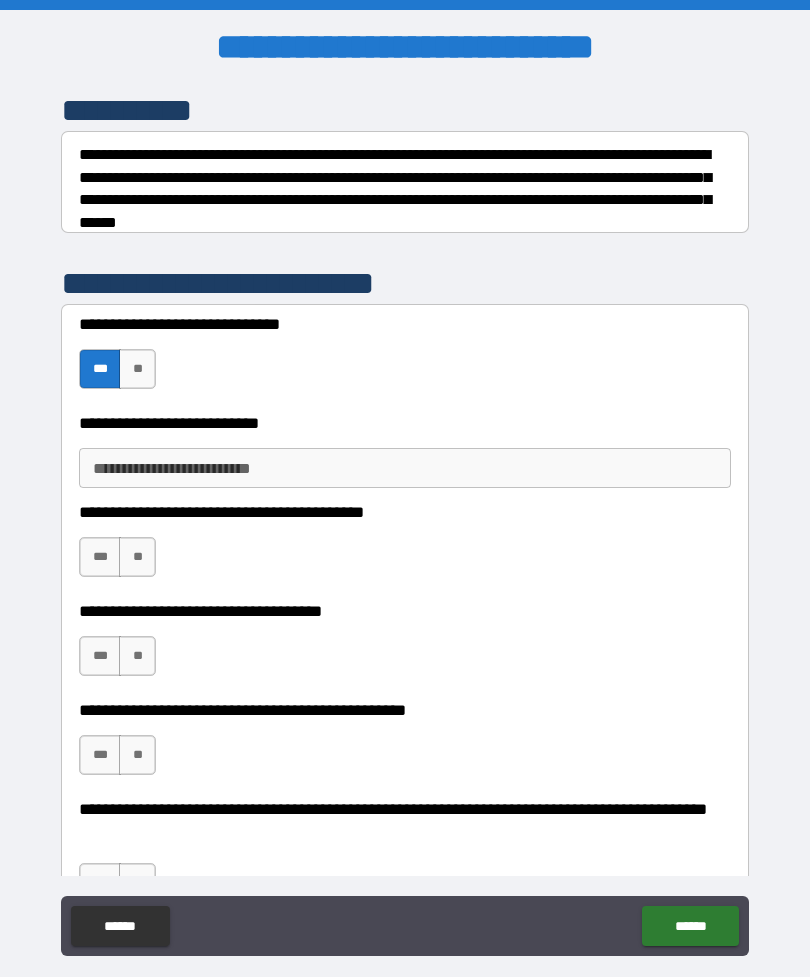 click on "**********" at bounding box center (405, 468) 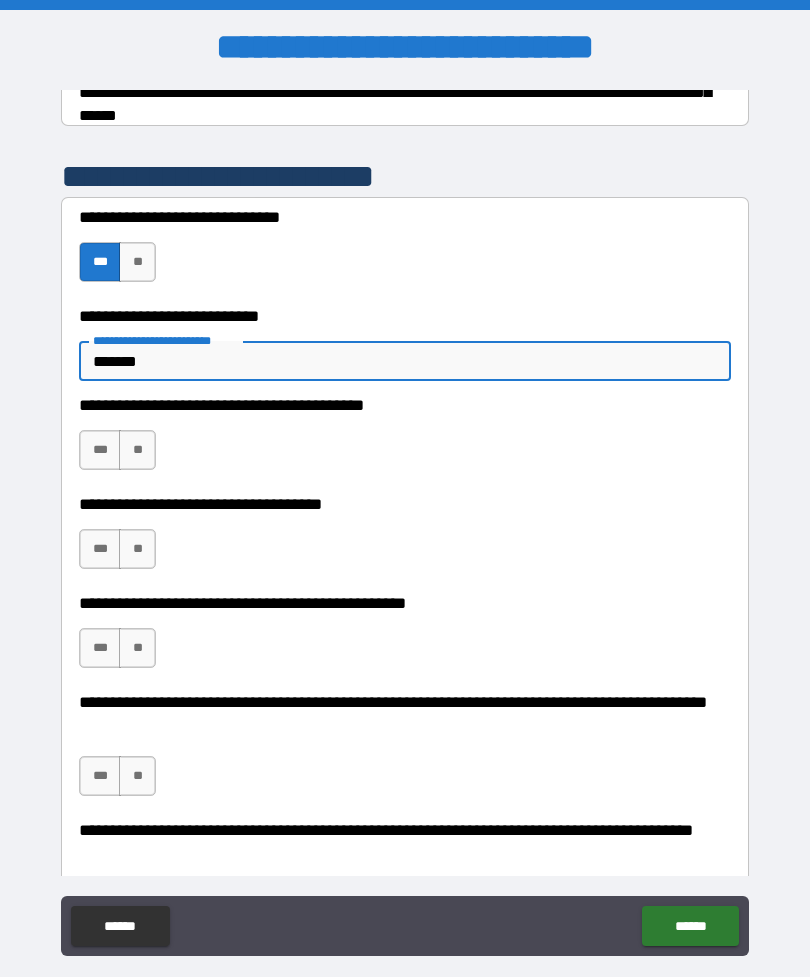 scroll, scrollTop: 382, scrollLeft: 0, axis: vertical 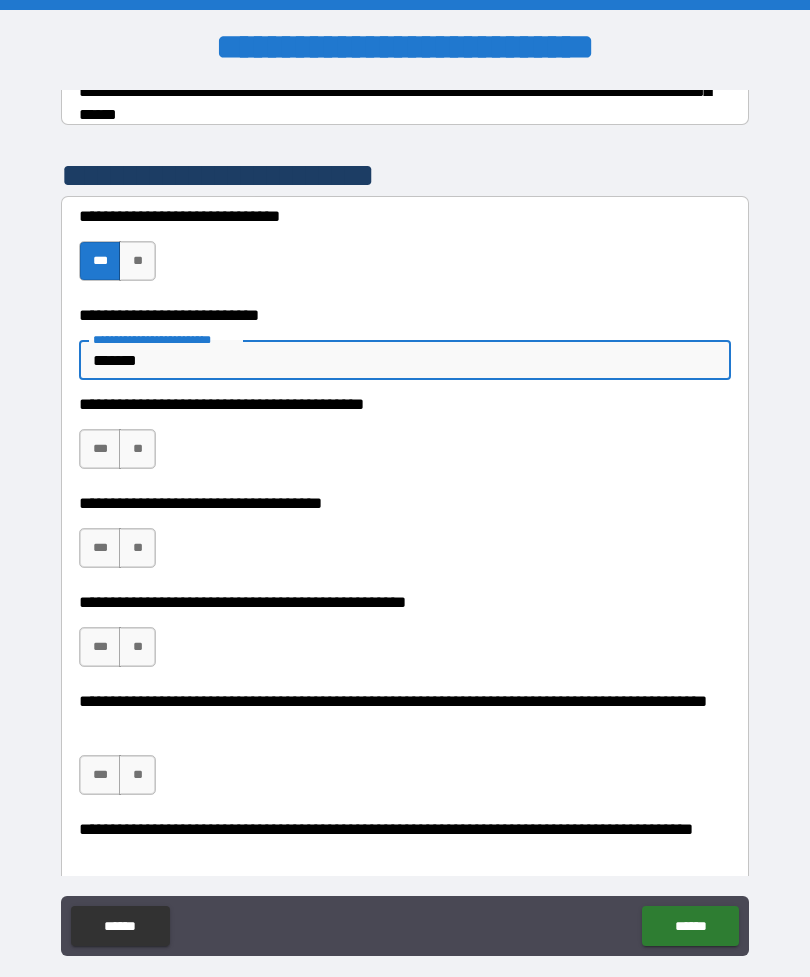 type on "*******" 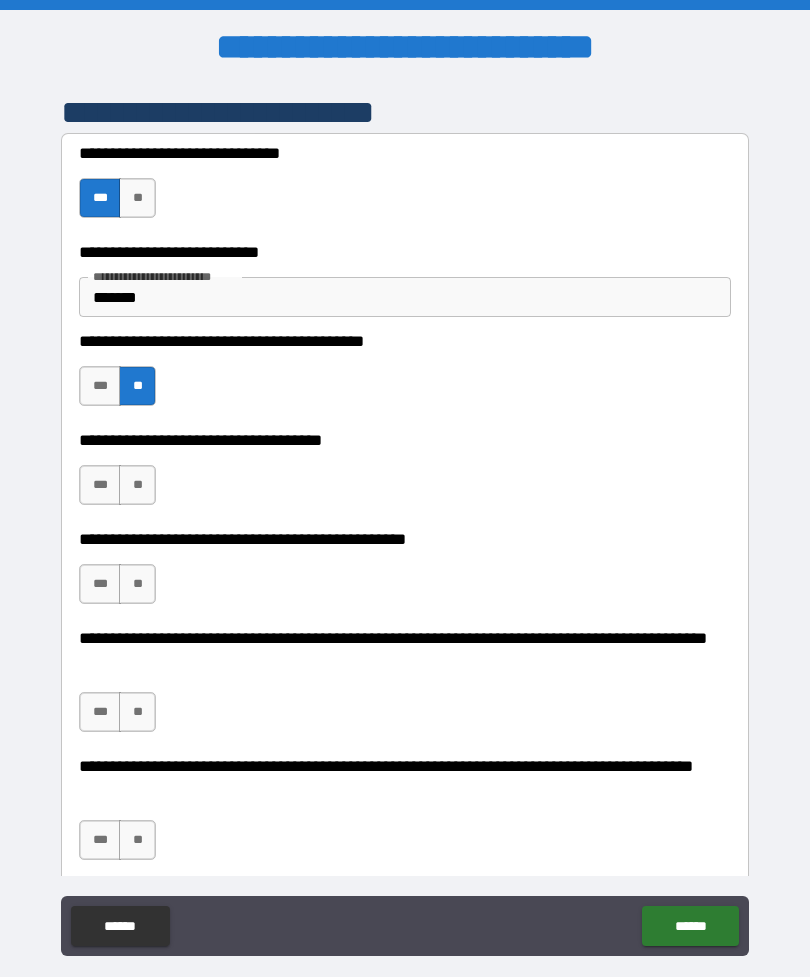 scroll, scrollTop: 546, scrollLeft: 0, axis: vertical 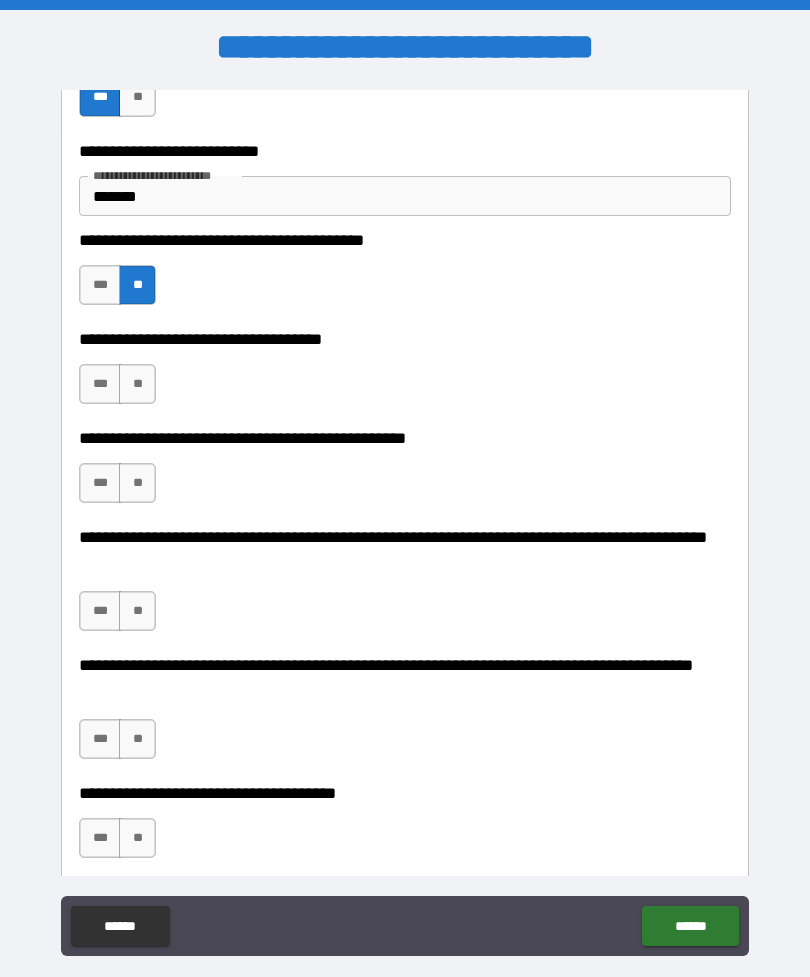 click on "**" at bounding box center (137, 384) 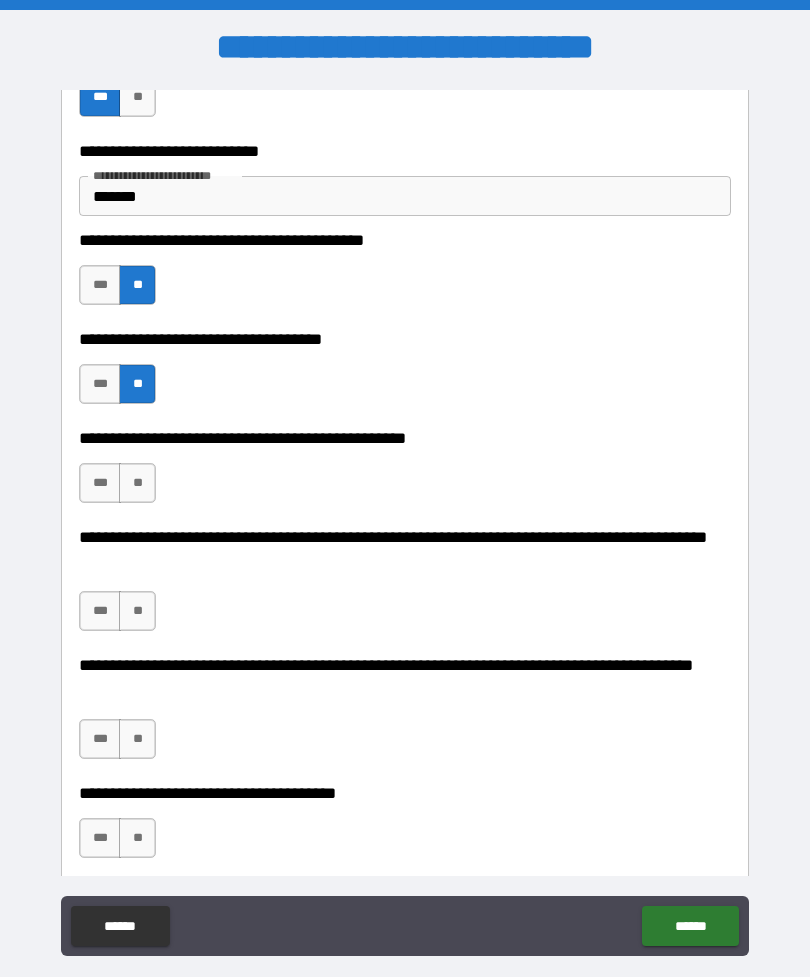 click on "**" at bounding box center [137, 483] 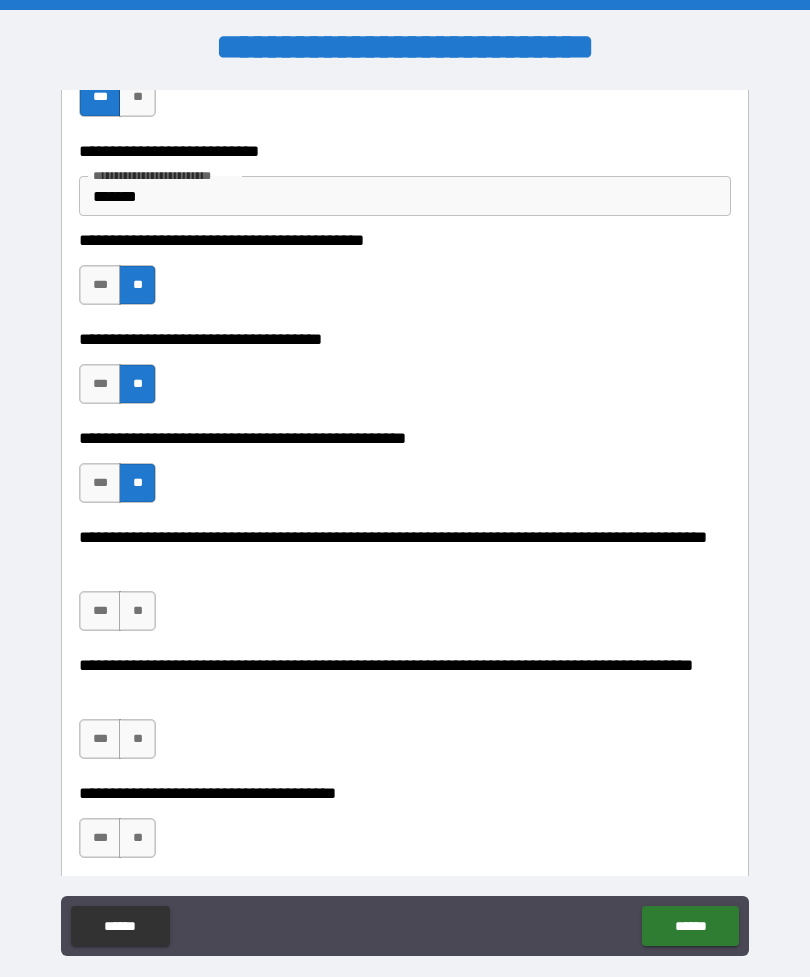 click on "**" at bounding box center (137, 611) 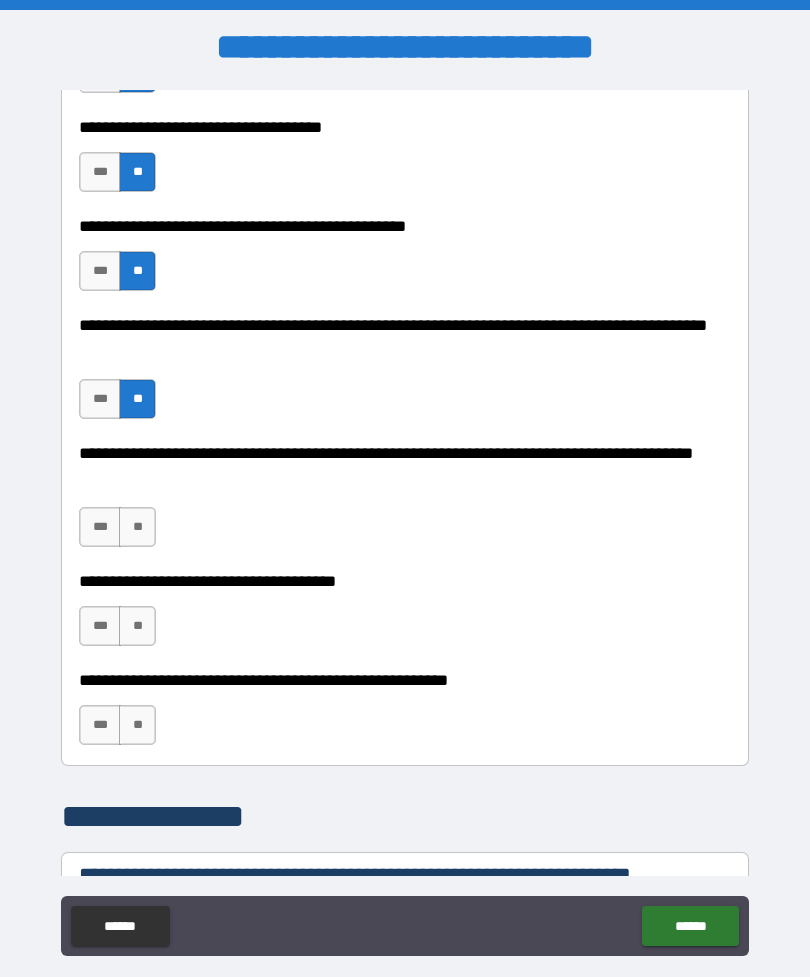 scroll, scrollTop: 777, scrollLeft: 0, axis: vertical 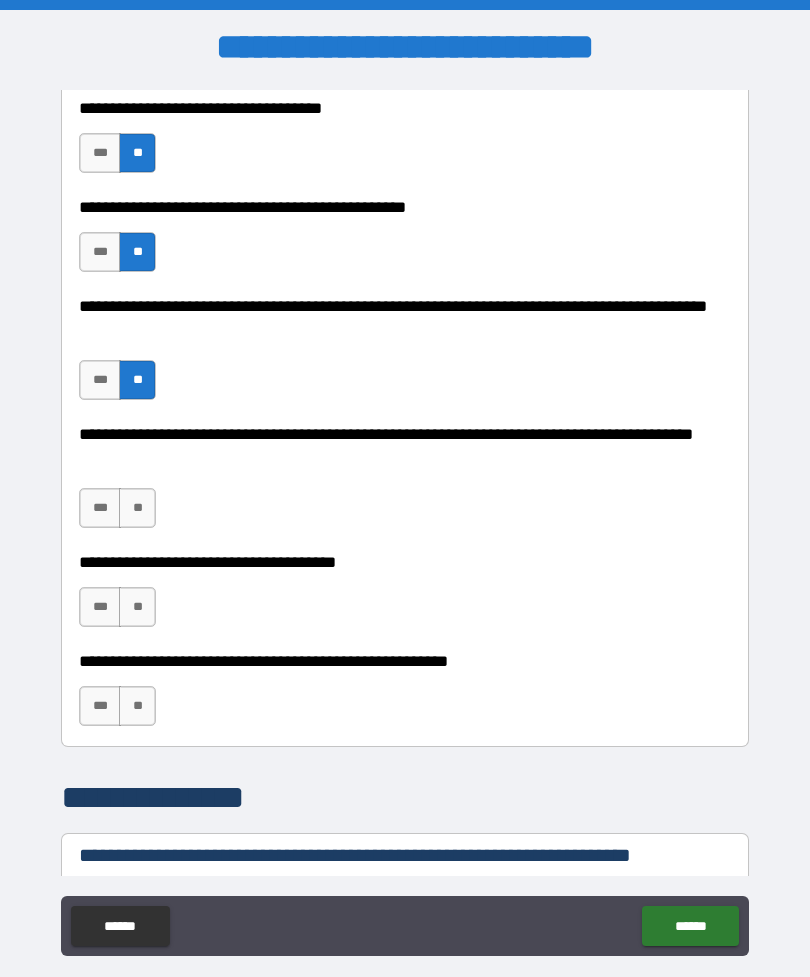 click on "**" at bounding box center (137, 508) 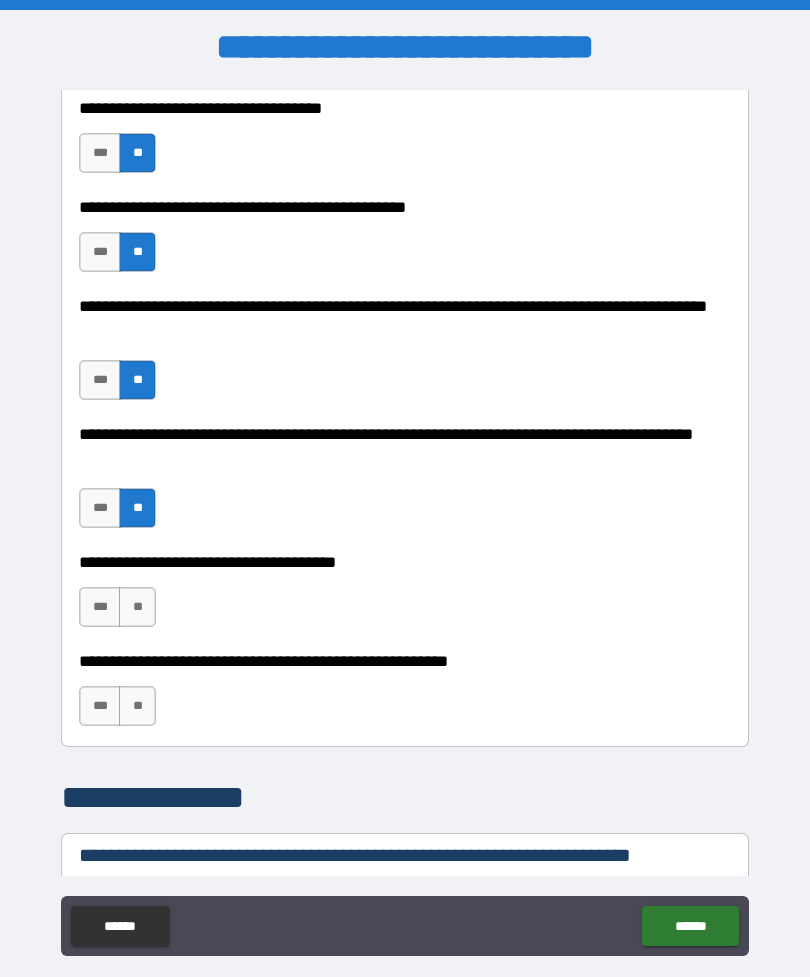 click on "**" at bounding box center [137, 607] 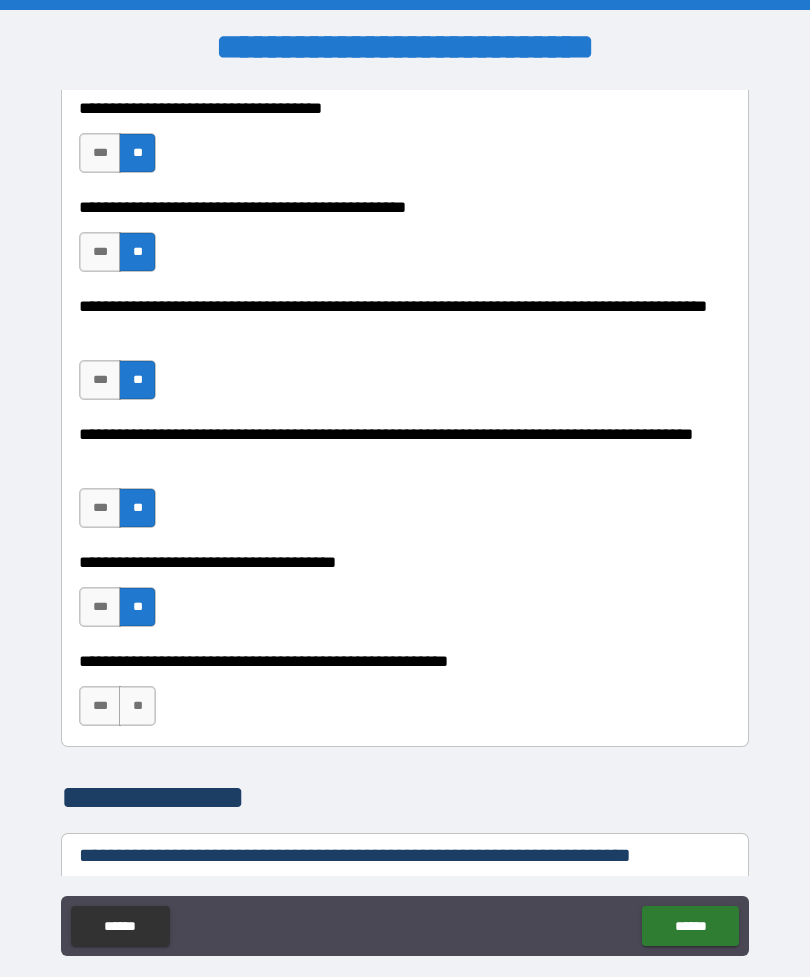 click on "**" at bounding box center (137, 706) 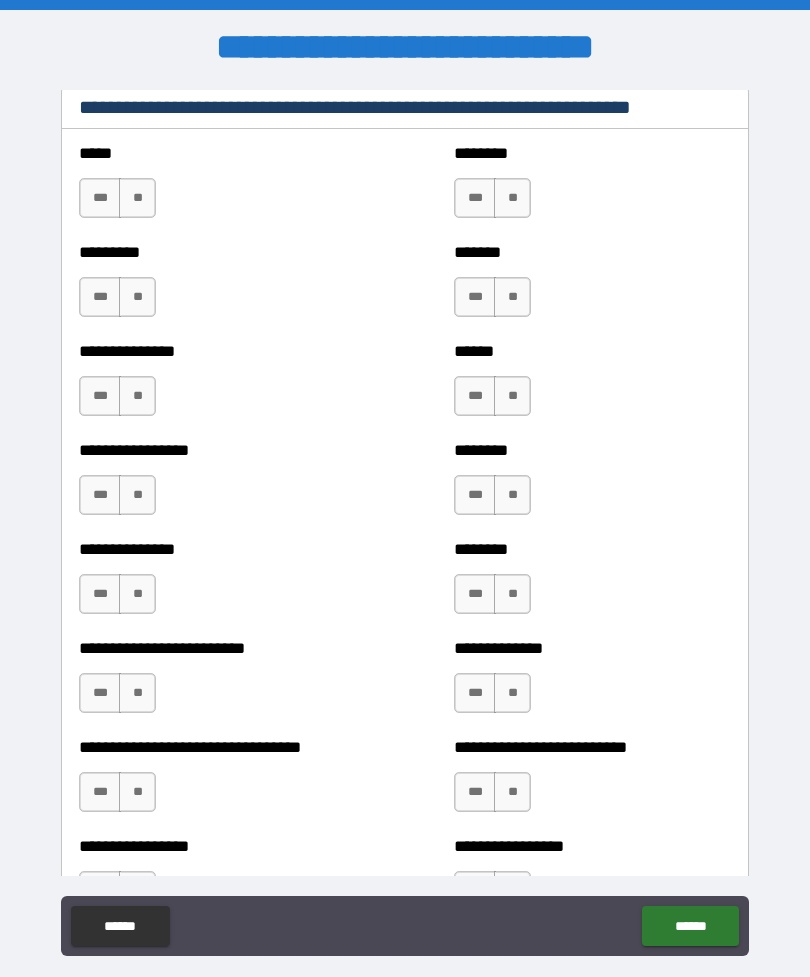 scroll, scrollTop: 1524, scrollLeft: 0, axis: vertical 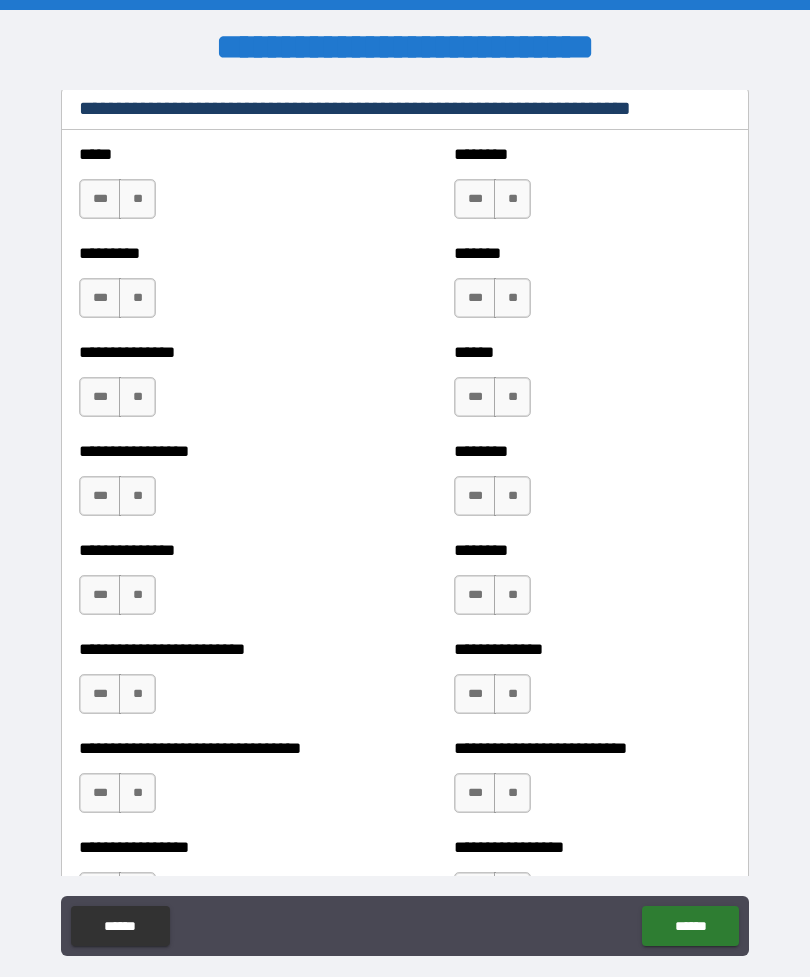 click on "**" at bounding box center (137, 199) 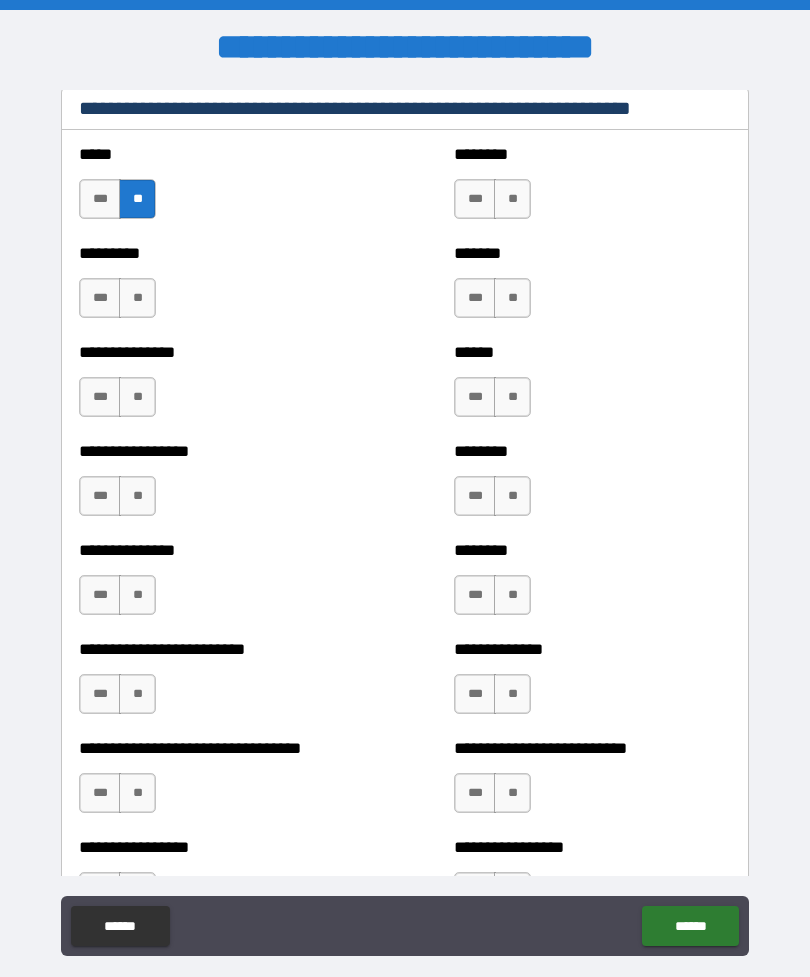 click on "**" at bounding box center (137, 298) 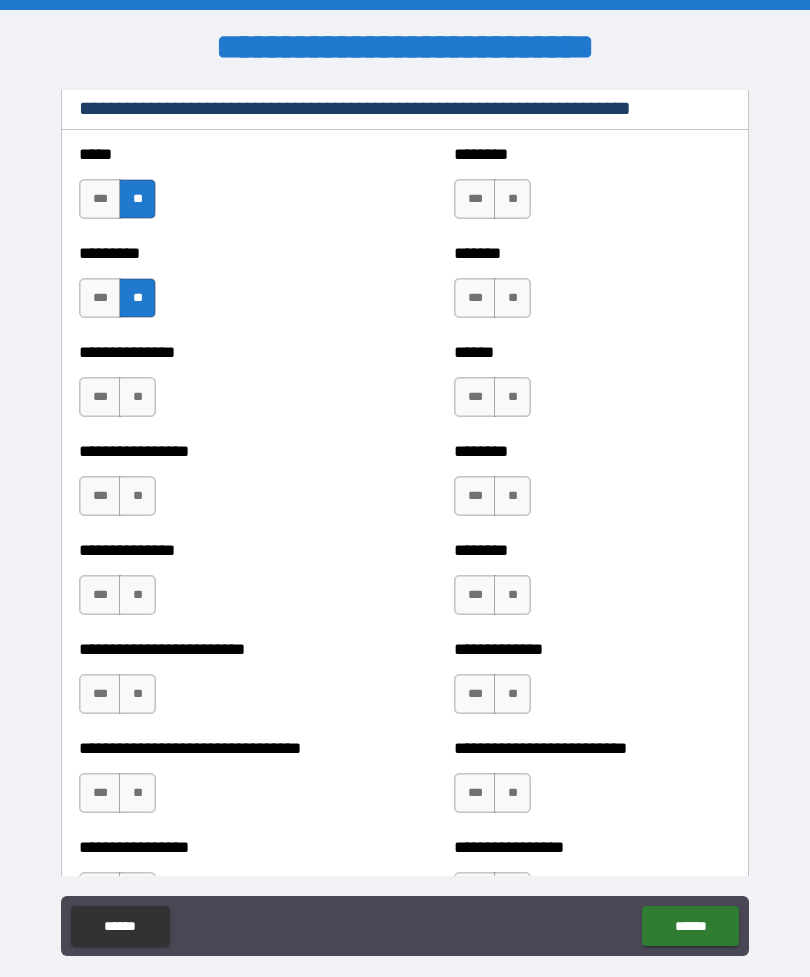 click on "**" at bounding box center [137, 397] 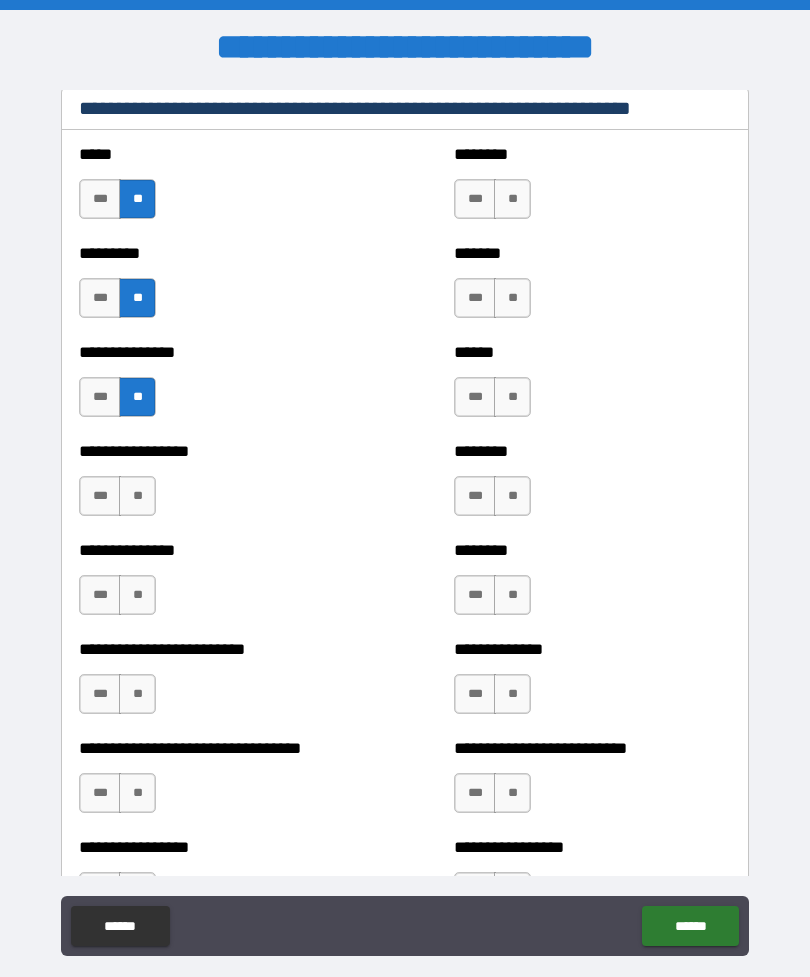click on "**" at bounding box center (137, 496) 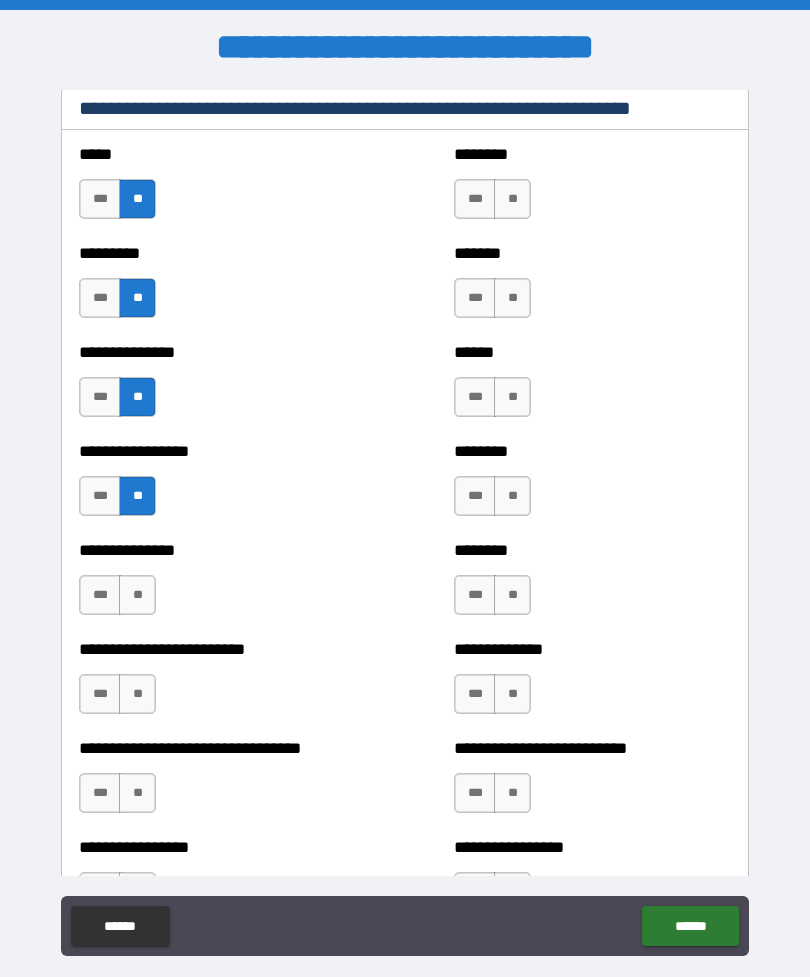 click on "**" at bounding box center [137, 595] 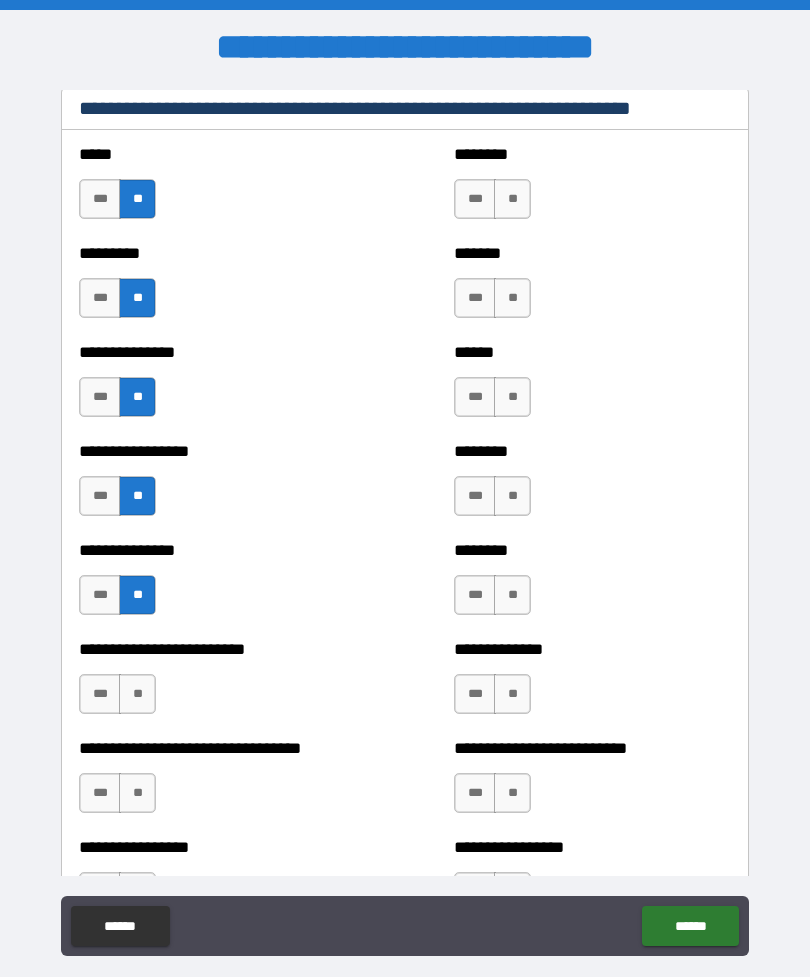 click on "**" at bounding box center [137, 694] 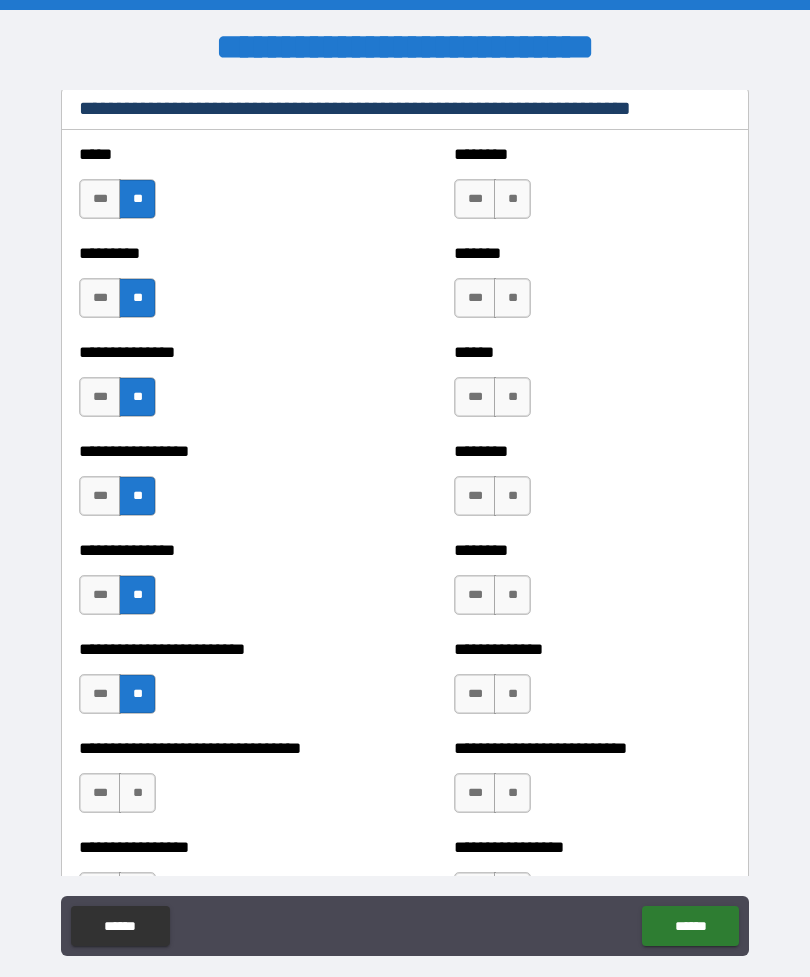 click on "**" at bounding box center (137, 793) 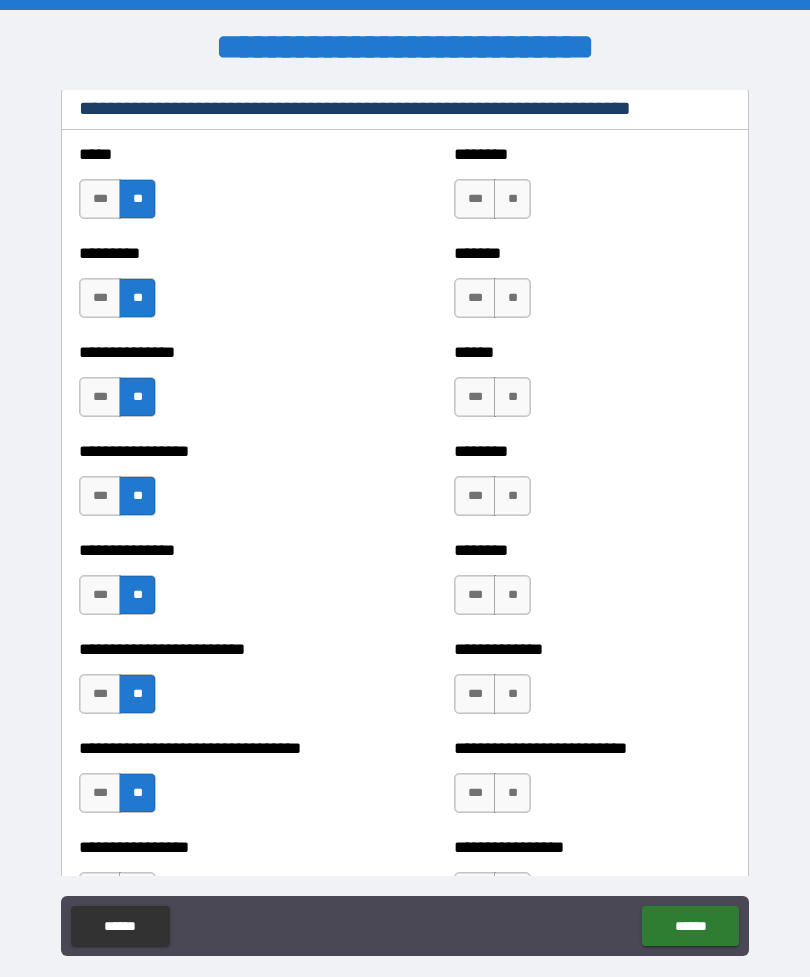 click on "**" at bounding box center (512, 199) 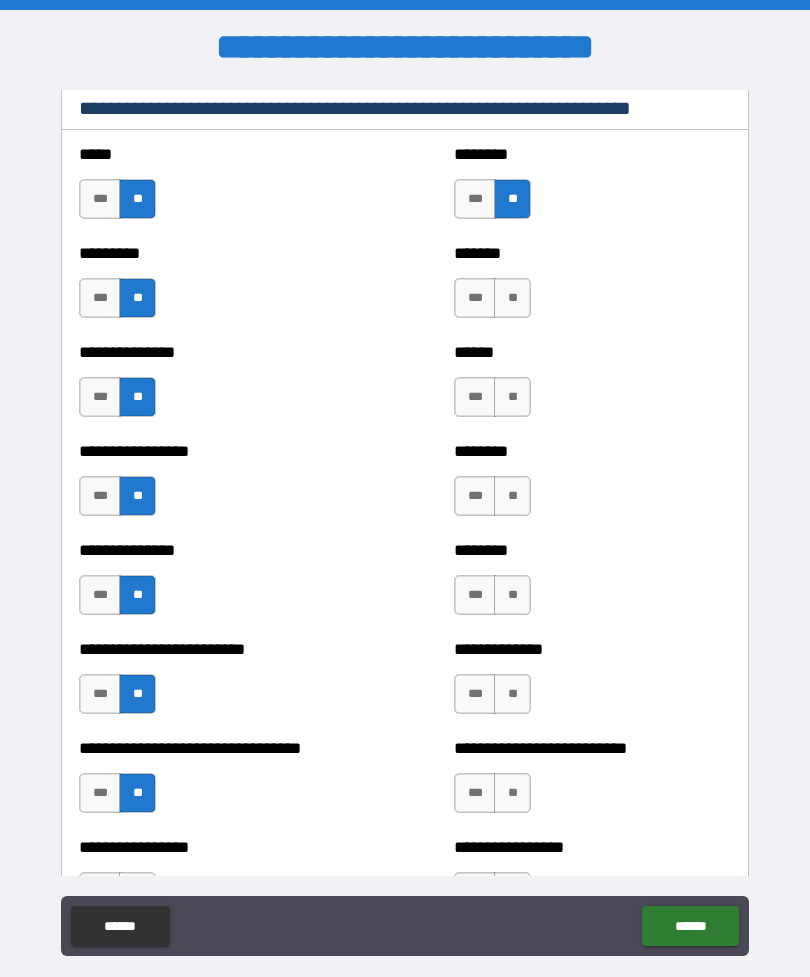 click on "**" at bounding box center [512, 298] 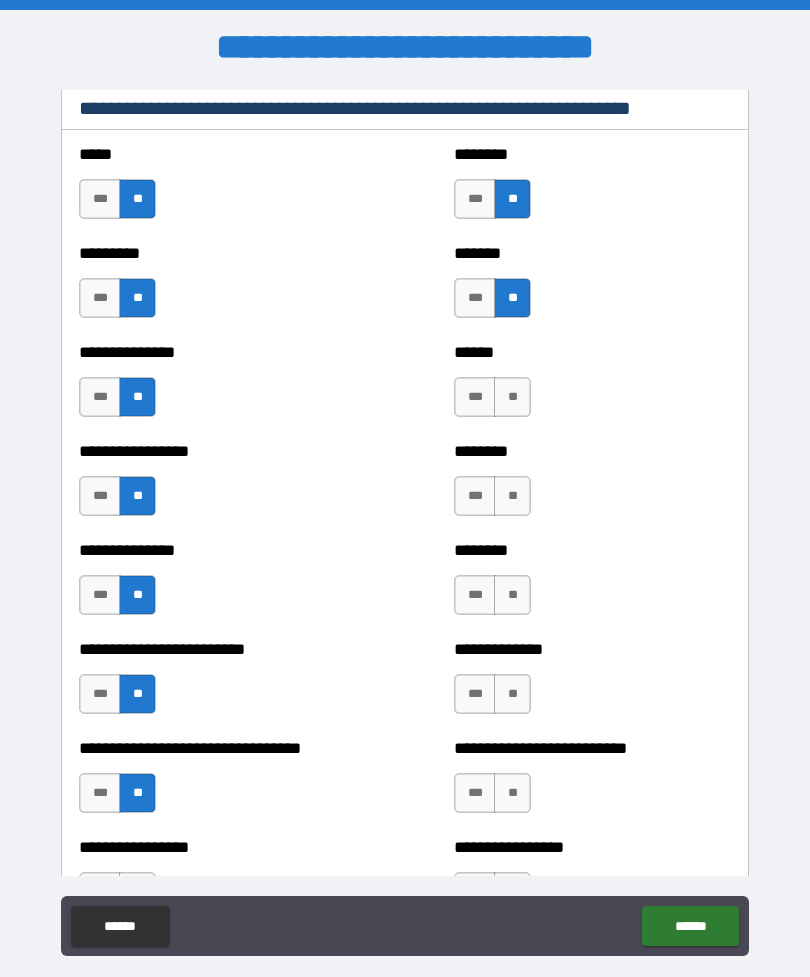 click on "**" at bounding box center [512, 397] 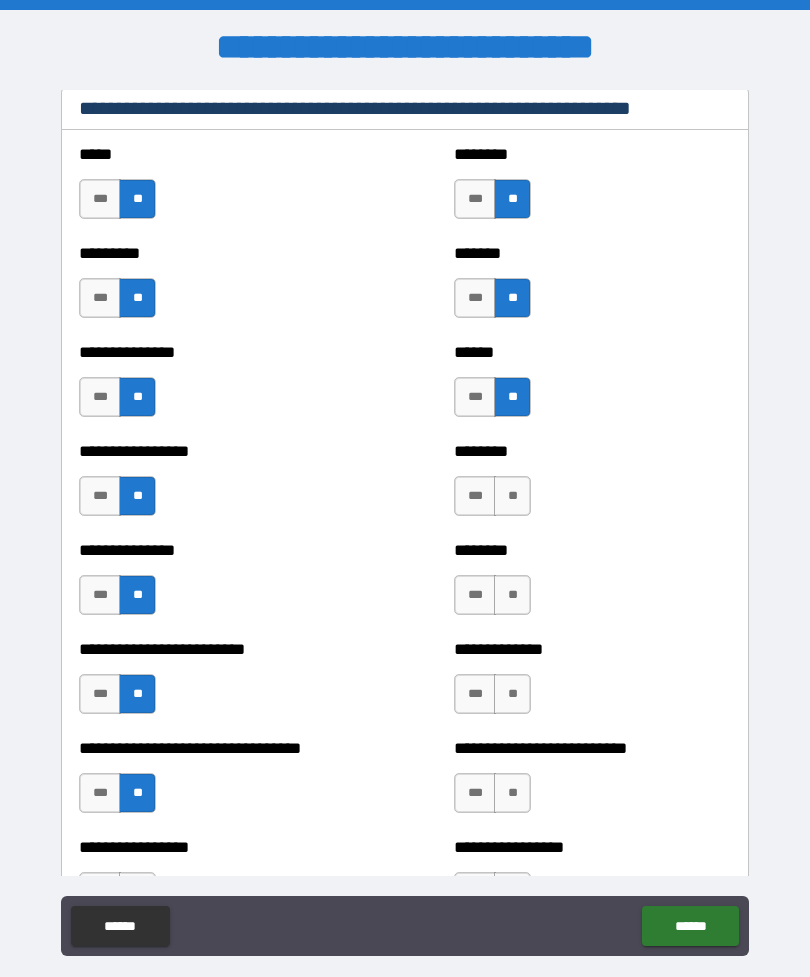 click on "**" at bounding box center (512, 496) 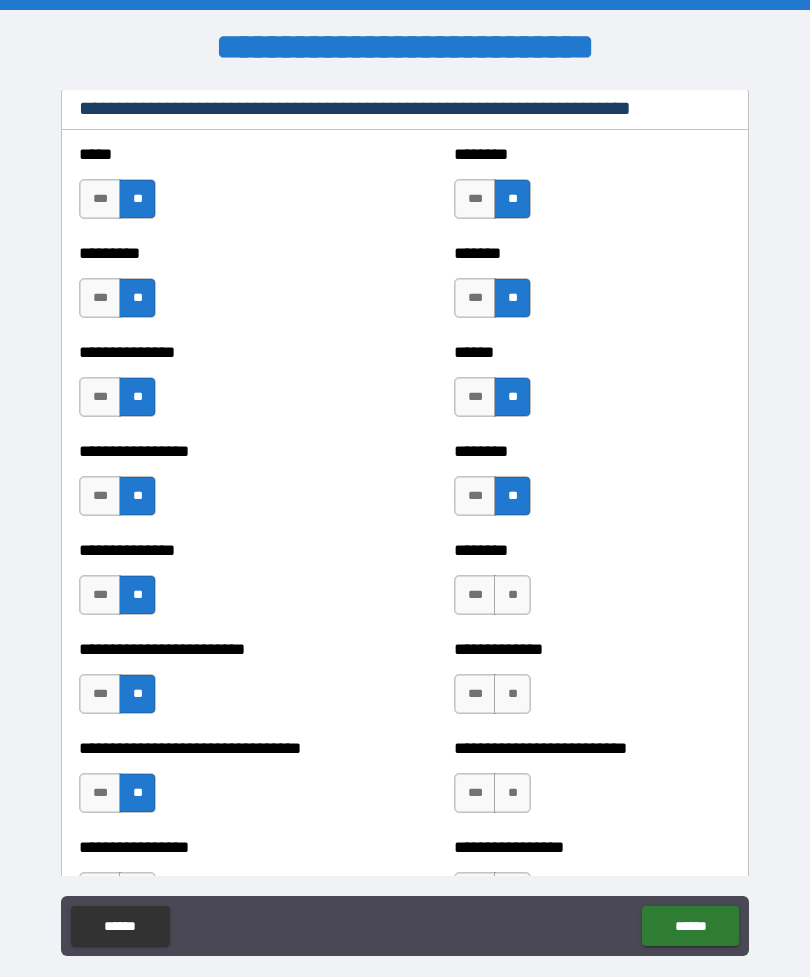 click on "**" at bounding box center [512, 595] 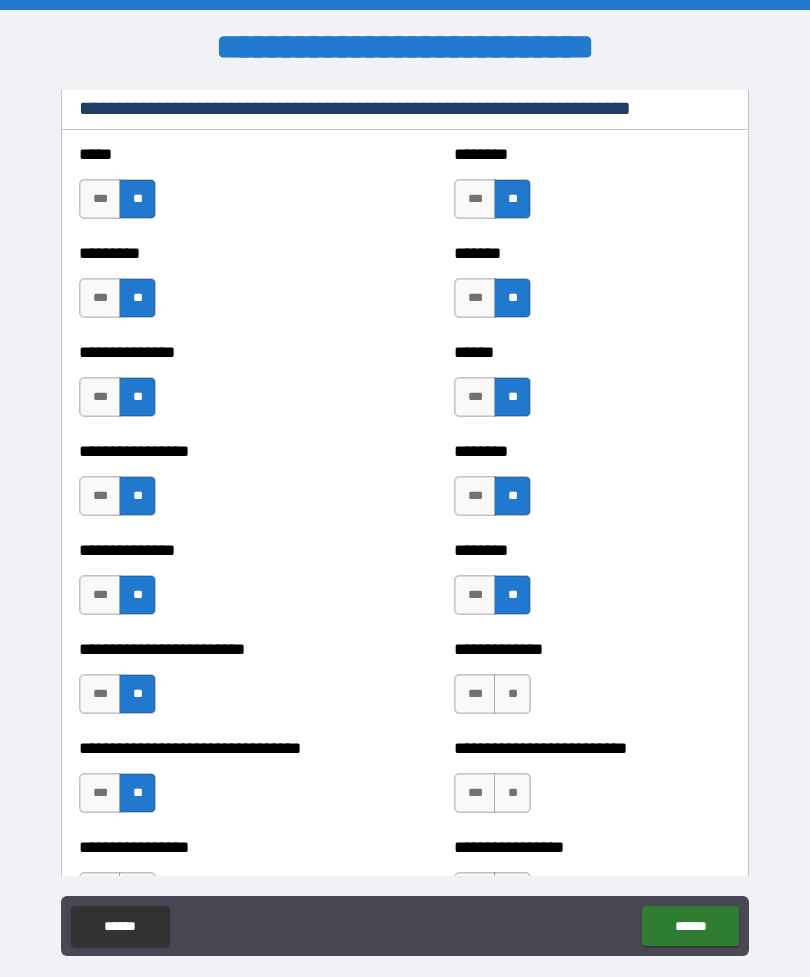 click on "**" at bounding box center (512, 694) 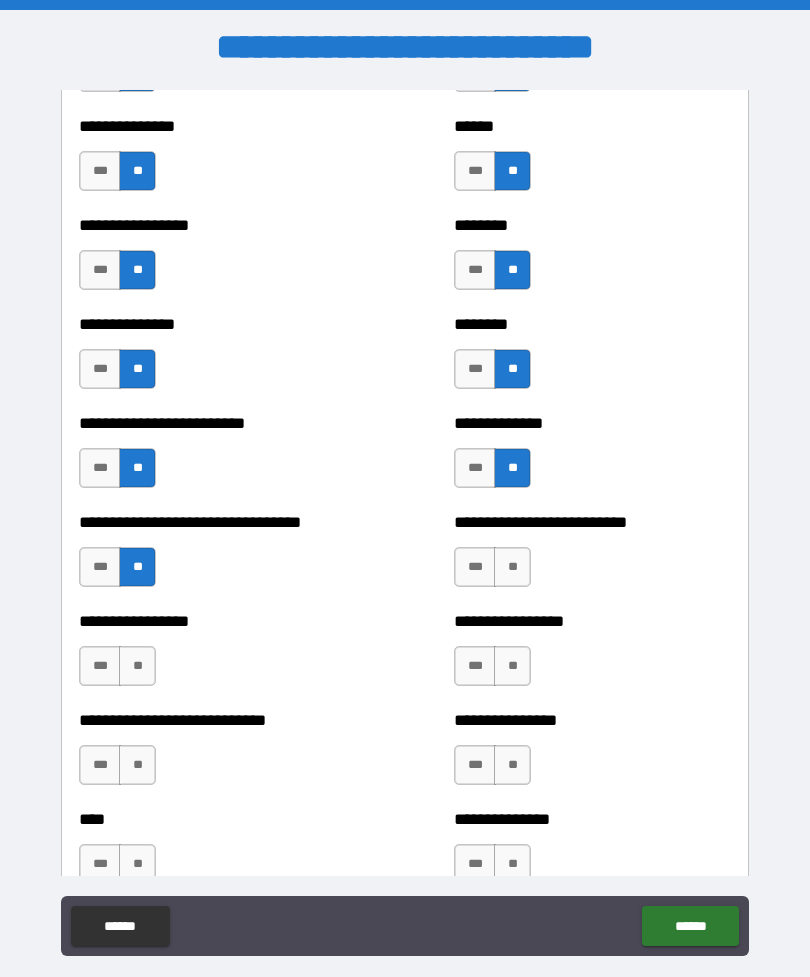 scroll, scrollTop: 1746, scrollLeft: 0, axis: vertical 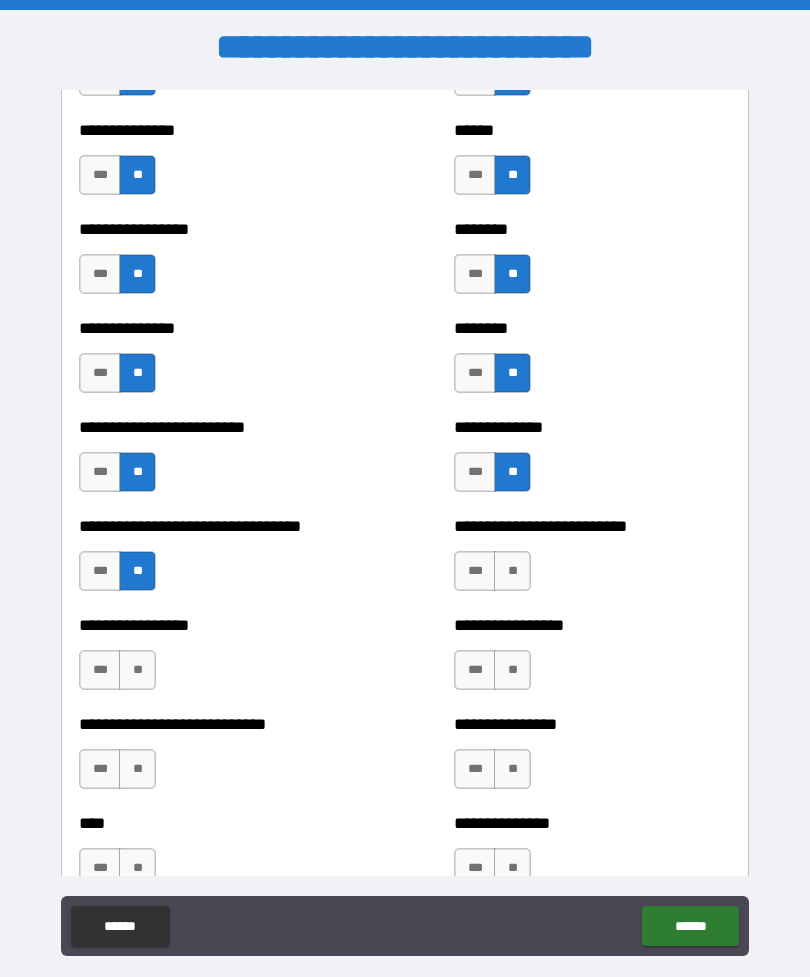 click on "**" at bounding box center [512, 571] 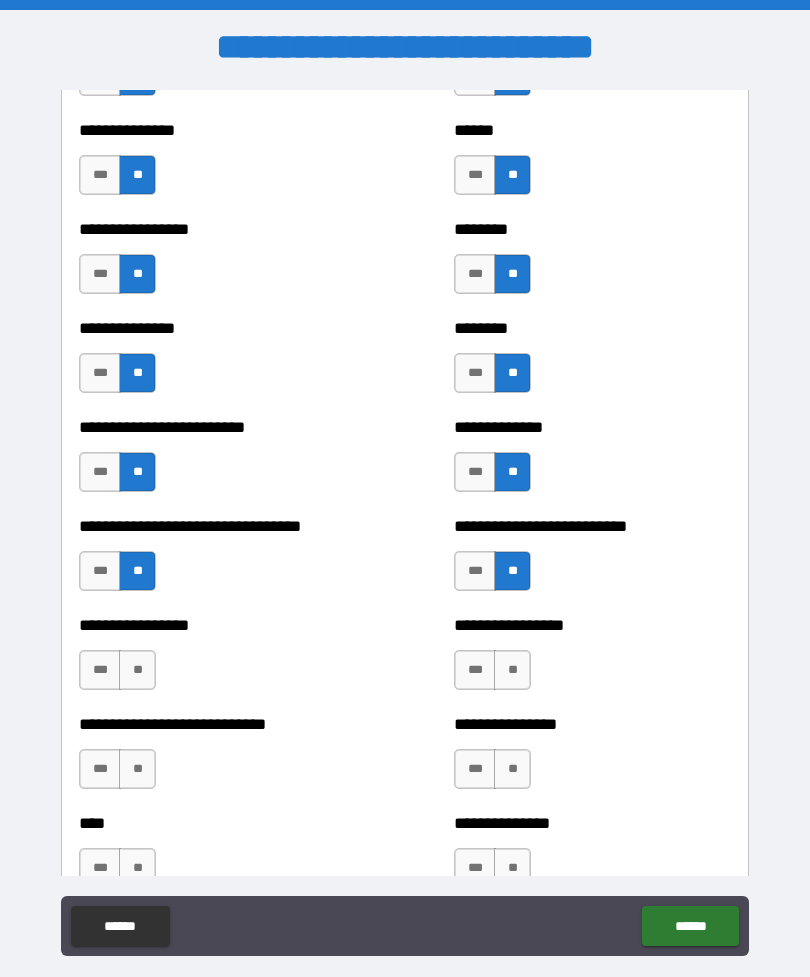 click on "**" at bounding box center (512, 670) 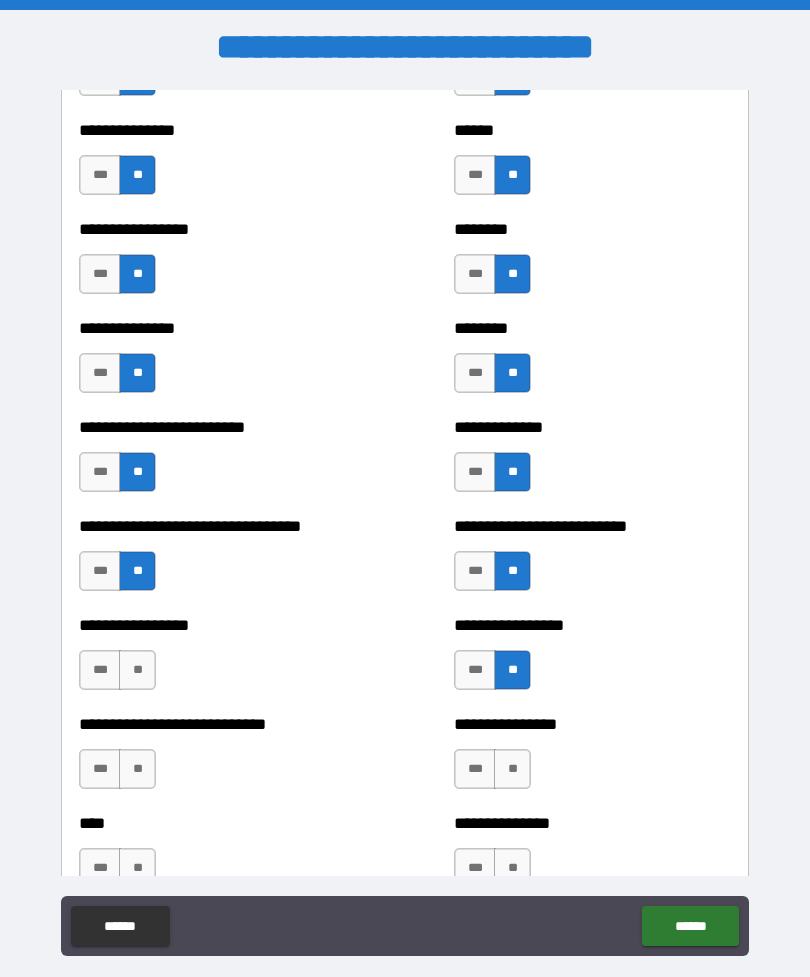 click on "**" at bounding box center [137, 670] 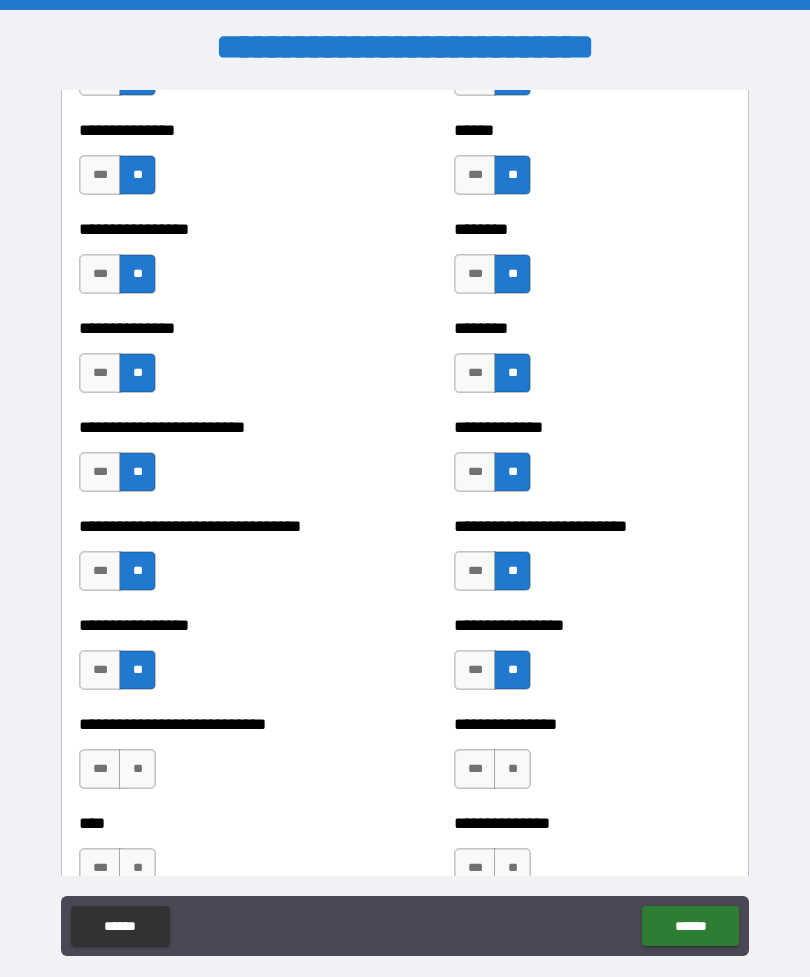 click on "**" at bounding box center [137, 769] 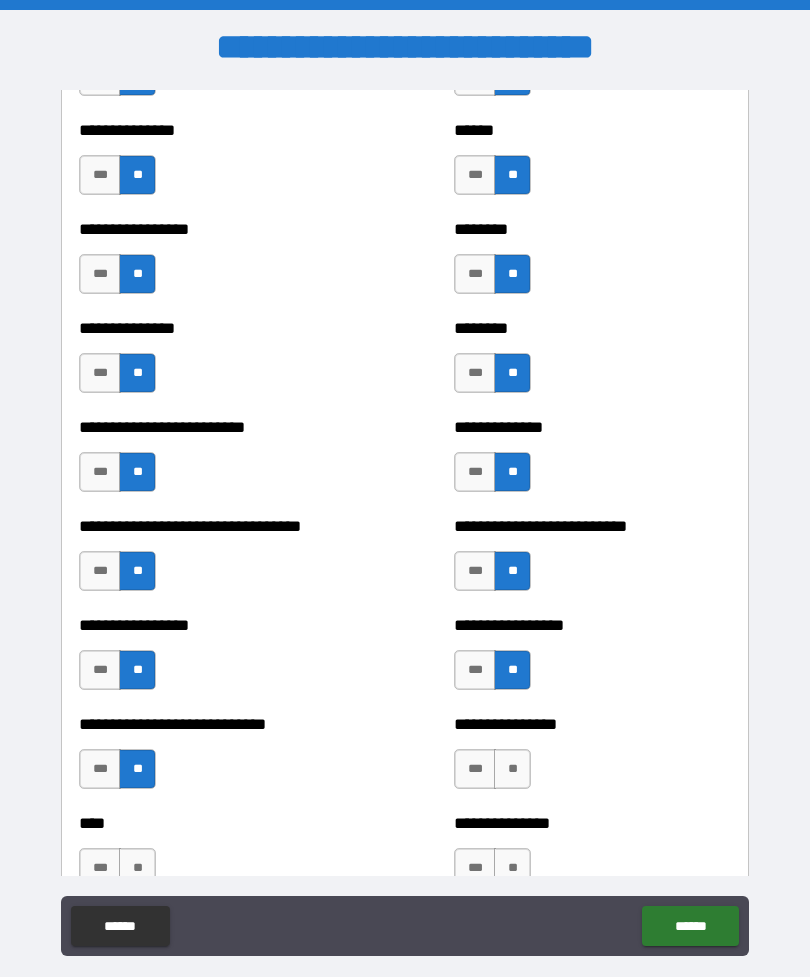 click on "**" at bounding box center (137, 868) 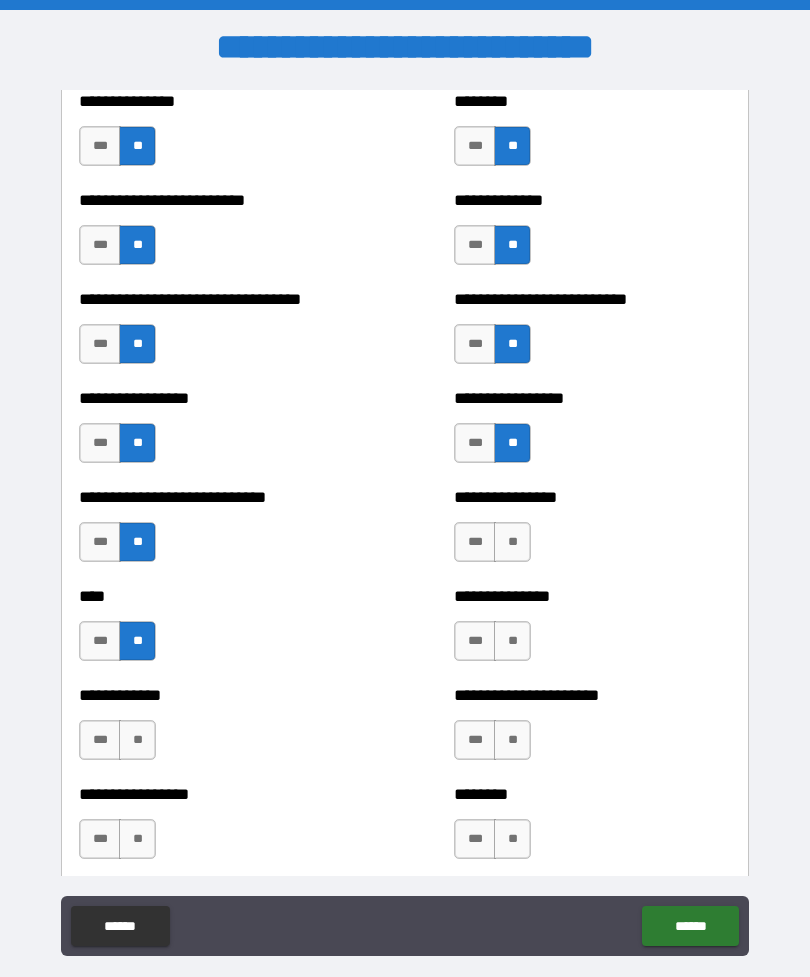 scroll, scrollTop: 2123, scrollLeft: 0, axis: vertical 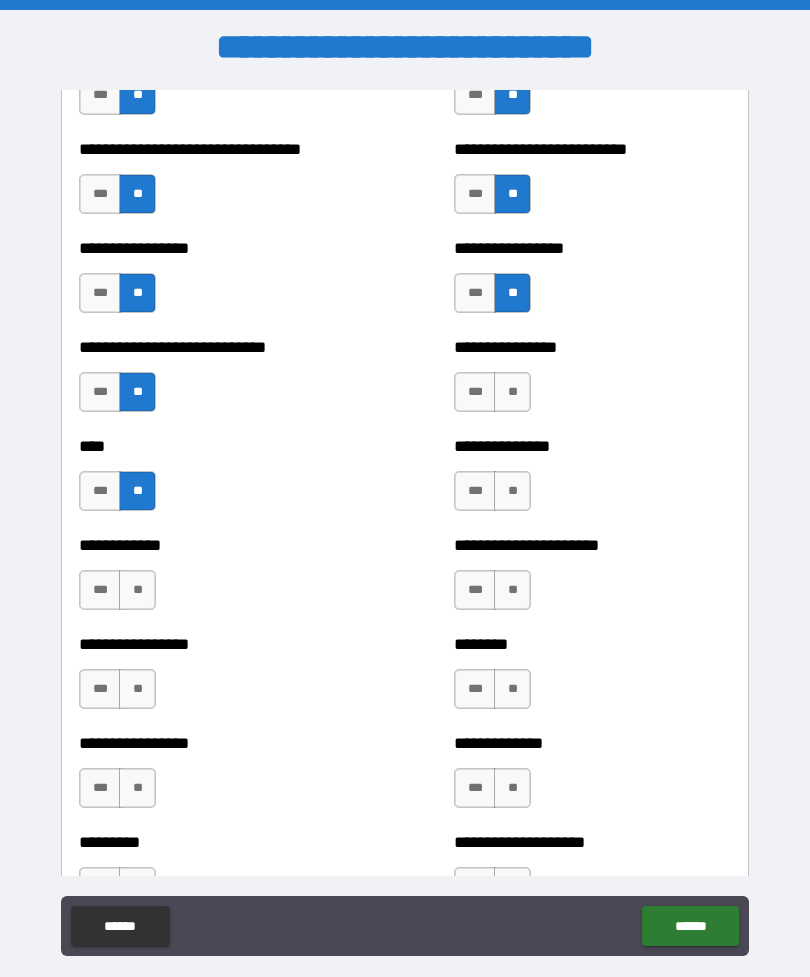 click on "**" at bounding box center [512, 392] 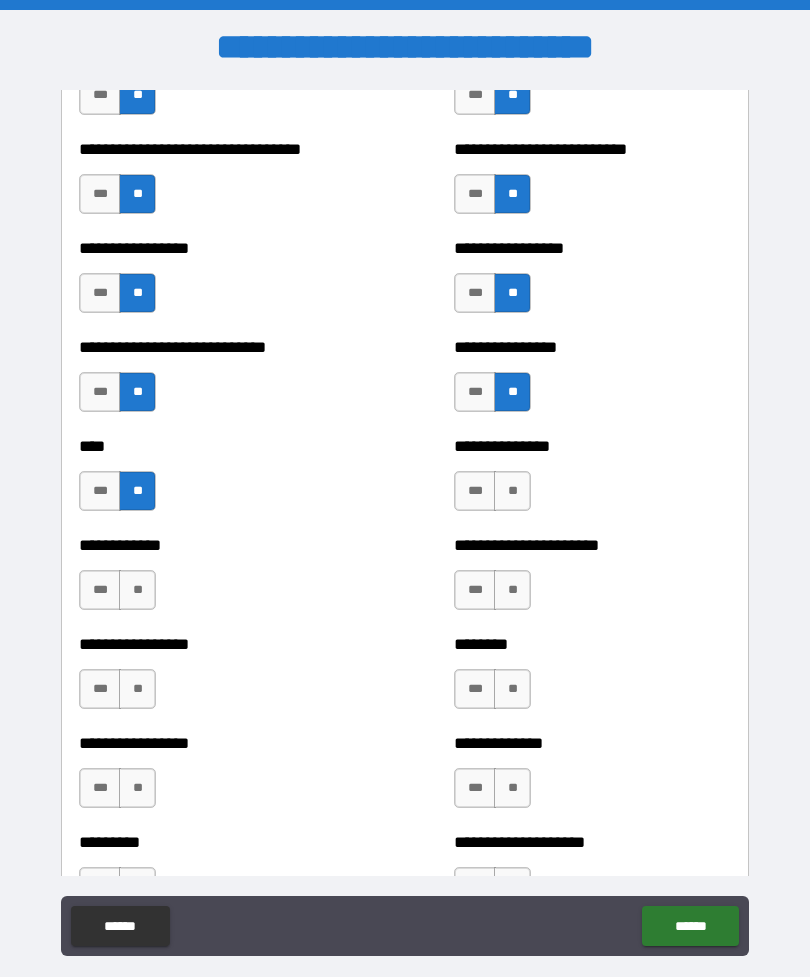 click on "**" at bounding box center (512, 491) 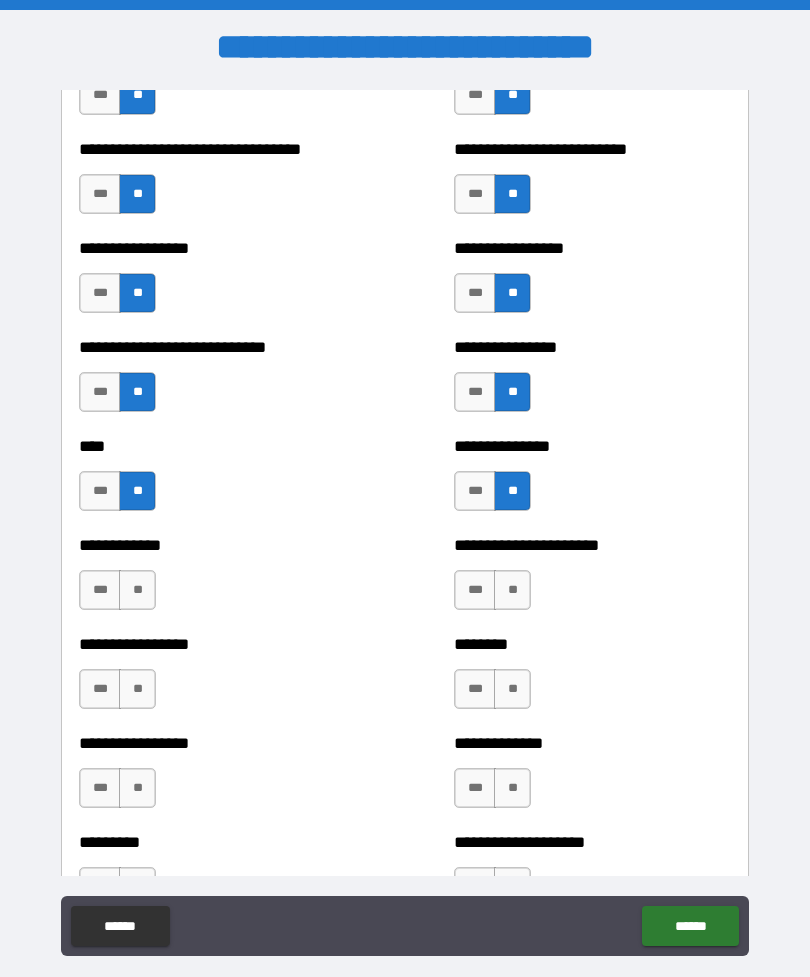 click on "**" at bounding box center [512, 590] 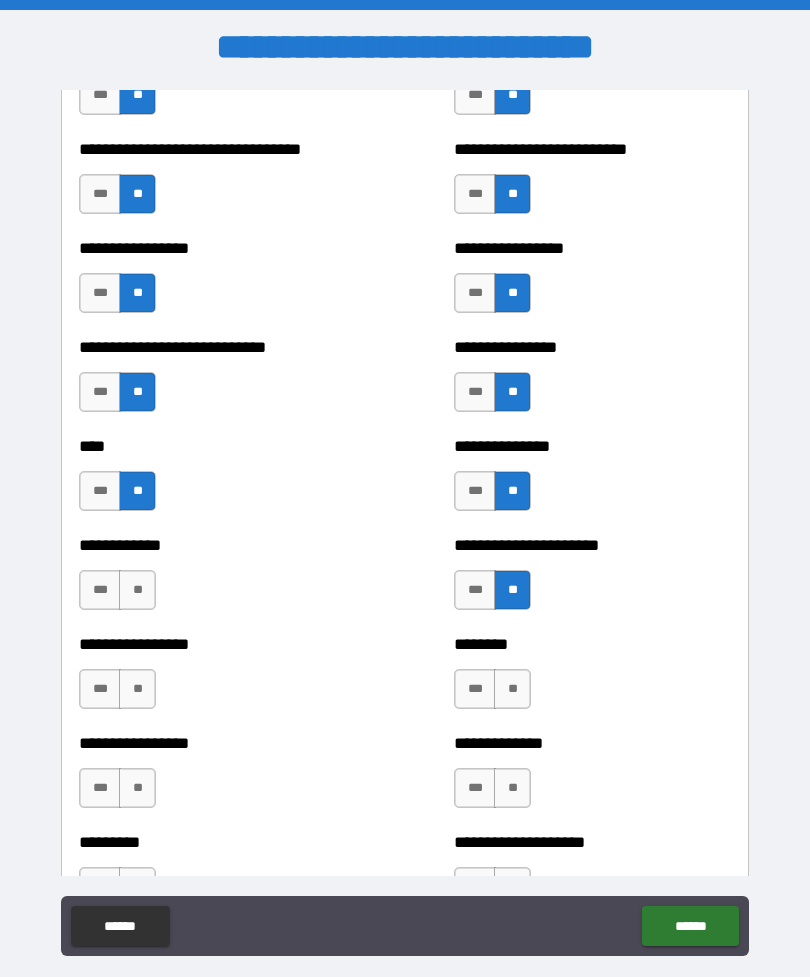 click on "**" at bounding box center [137, 590] 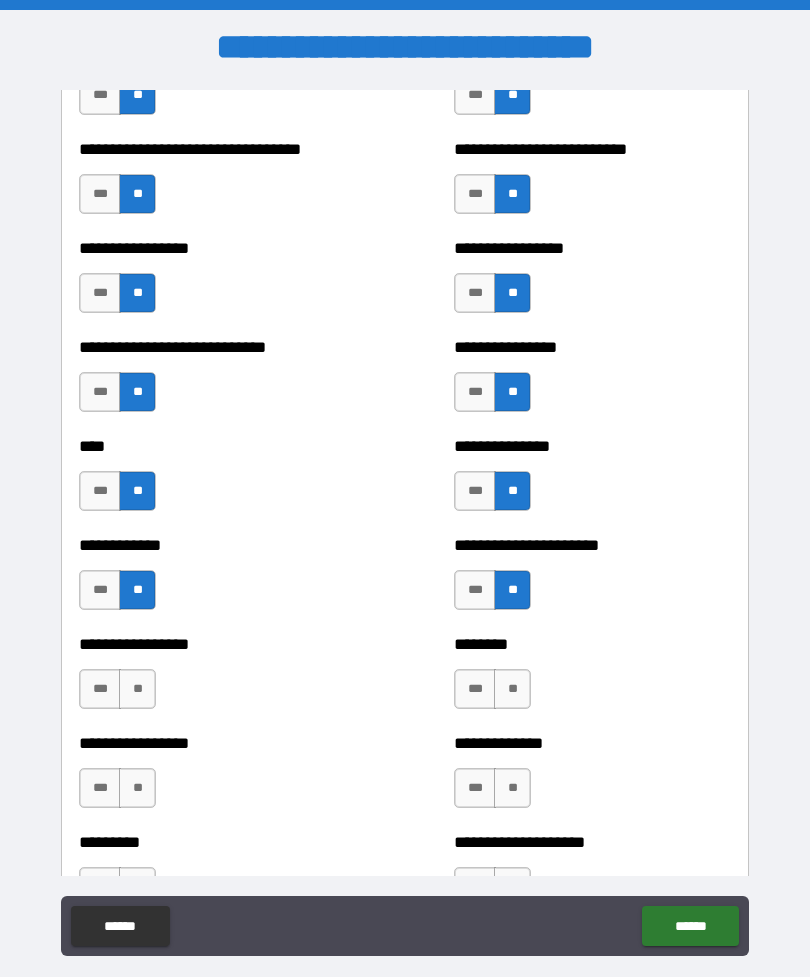 click on "**" at bounding box center (137, 689) 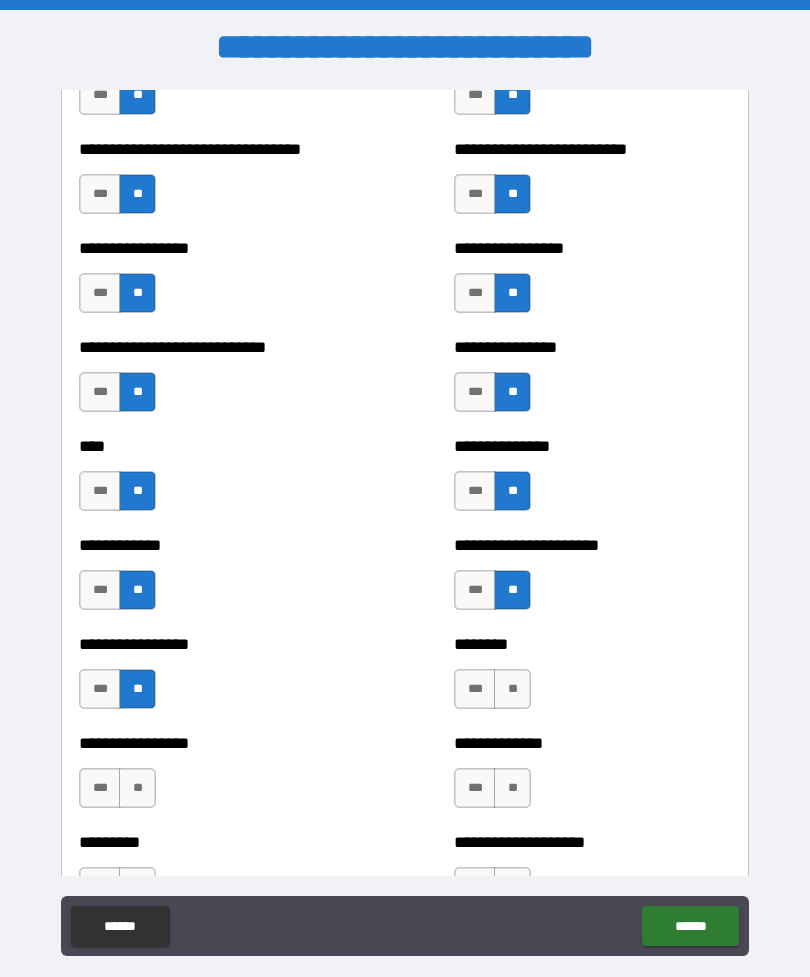 click on "**" at bounding box center (137, 788) 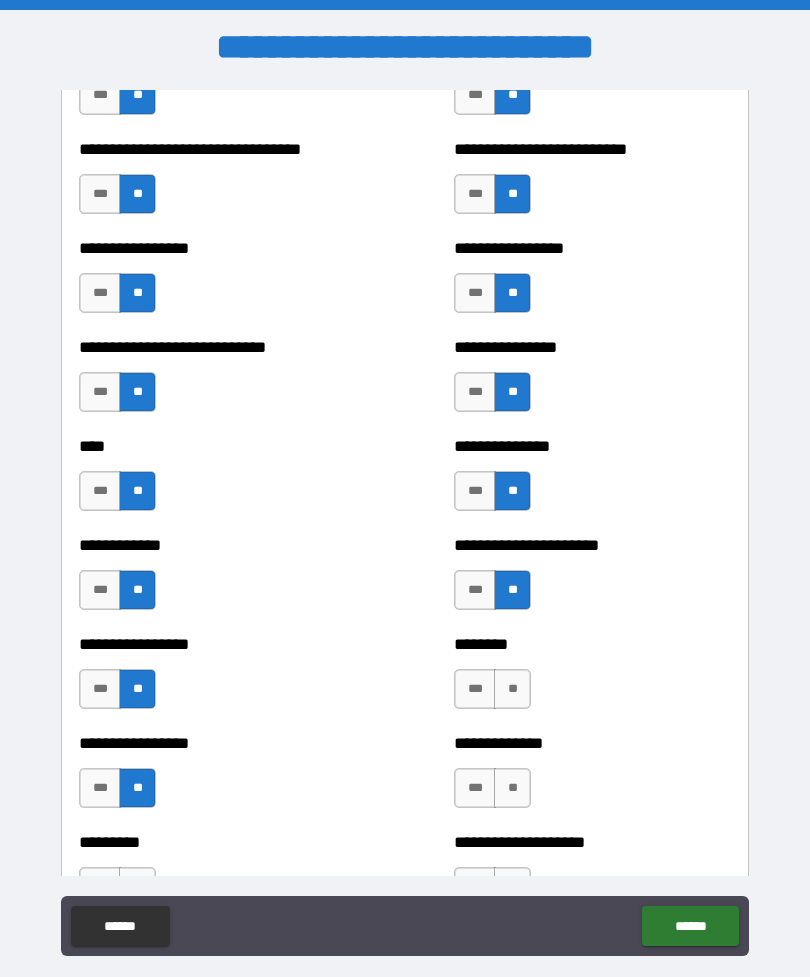 click on "**" at bounding box center (512, 689) 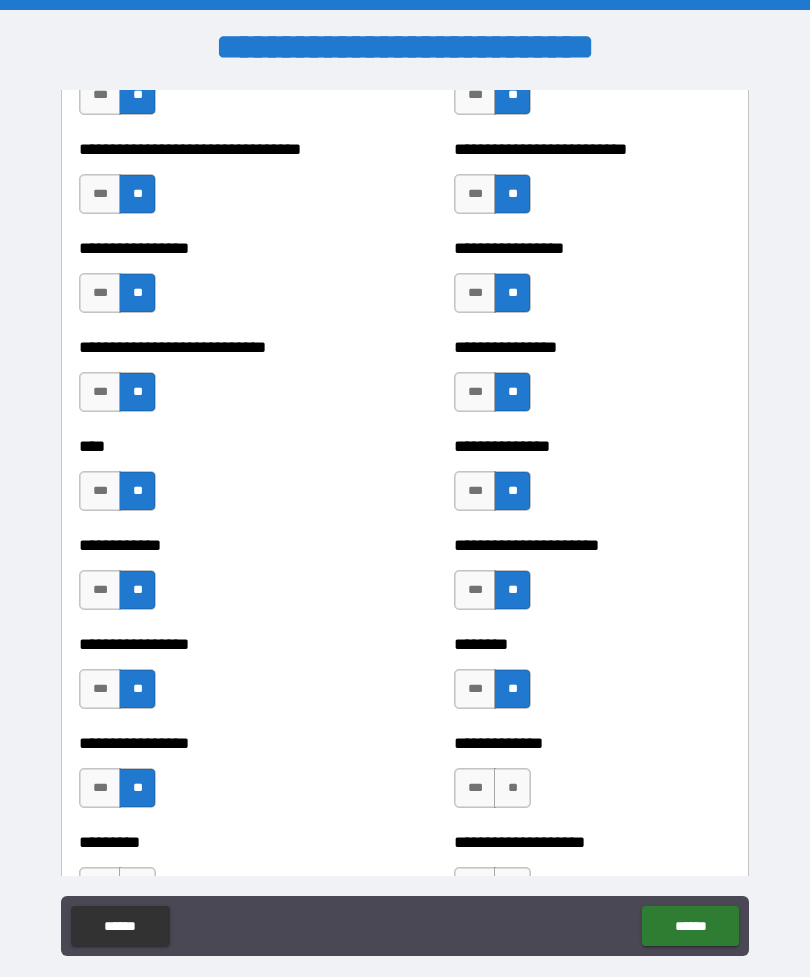 click on "**" at bounding box center (512, 788) 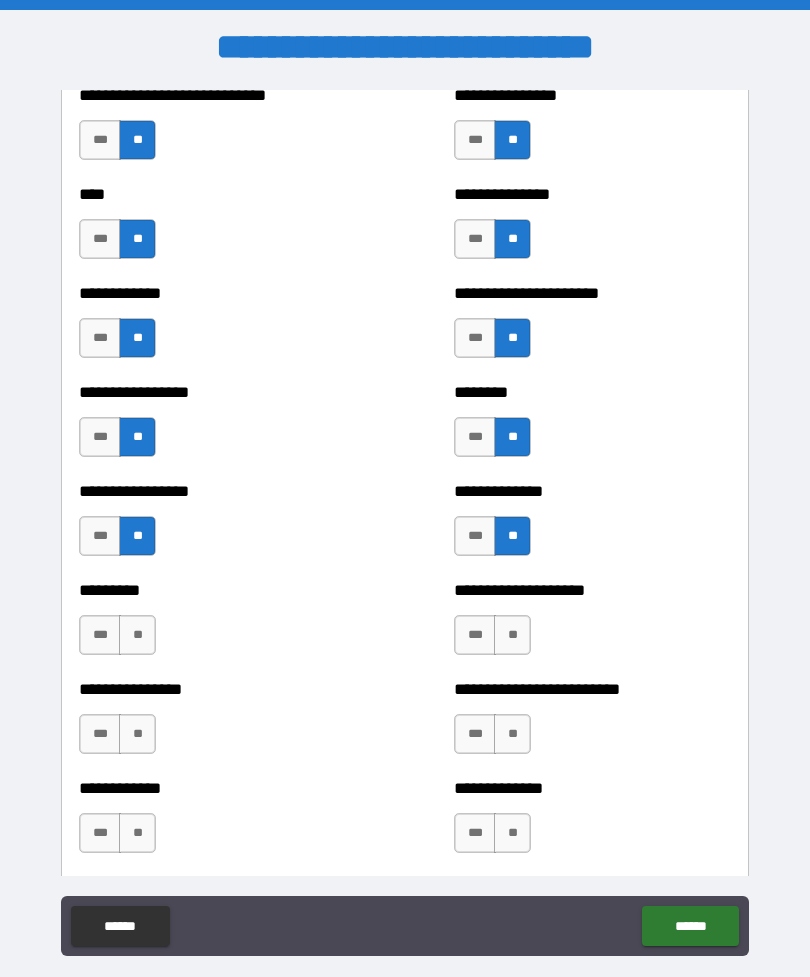 scroll, scrollTop: 2400, scrollLeft: 0, axis: vertical 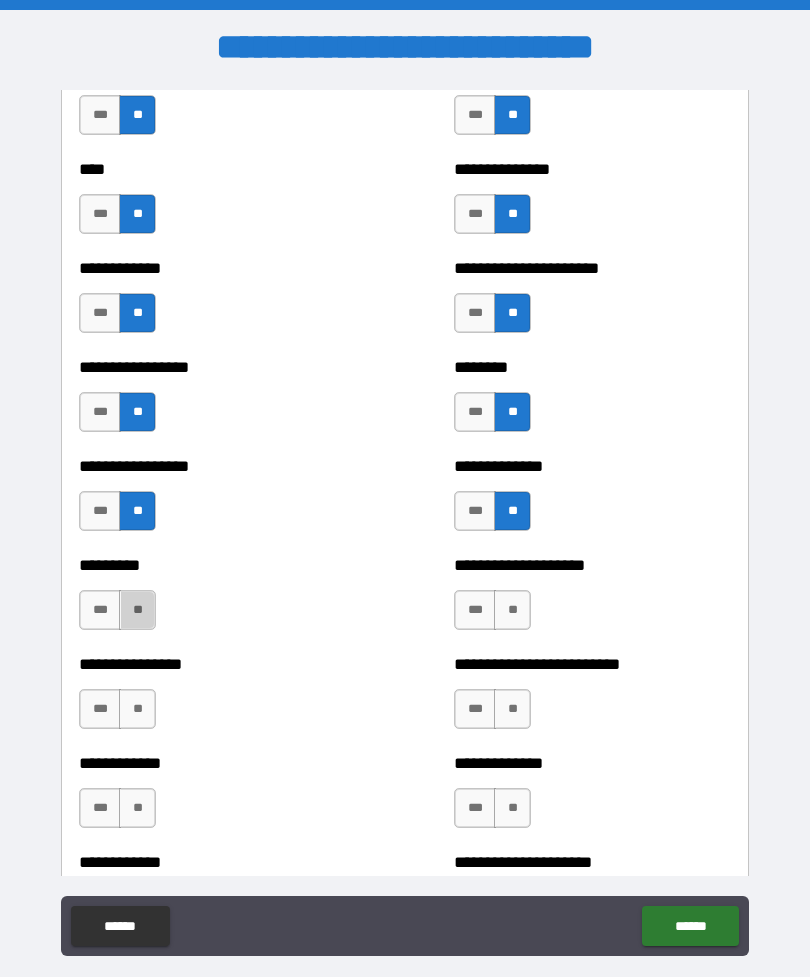 click on "**" at bounding box center [137, 610] 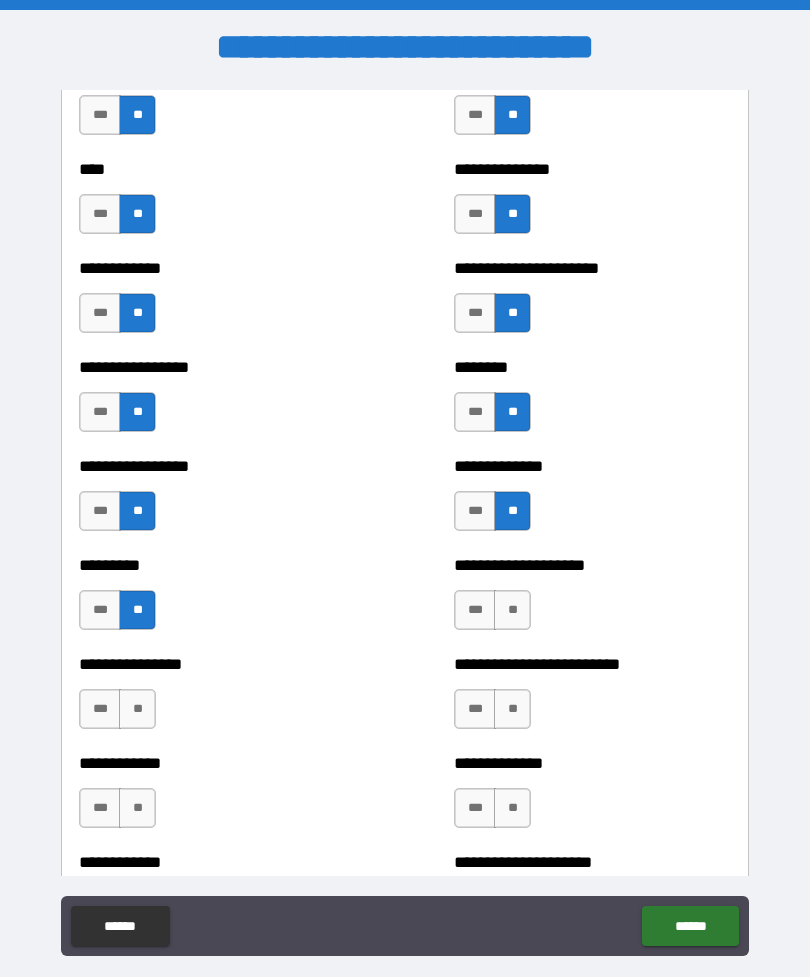 click on "**" at bounding box center [137, 709] 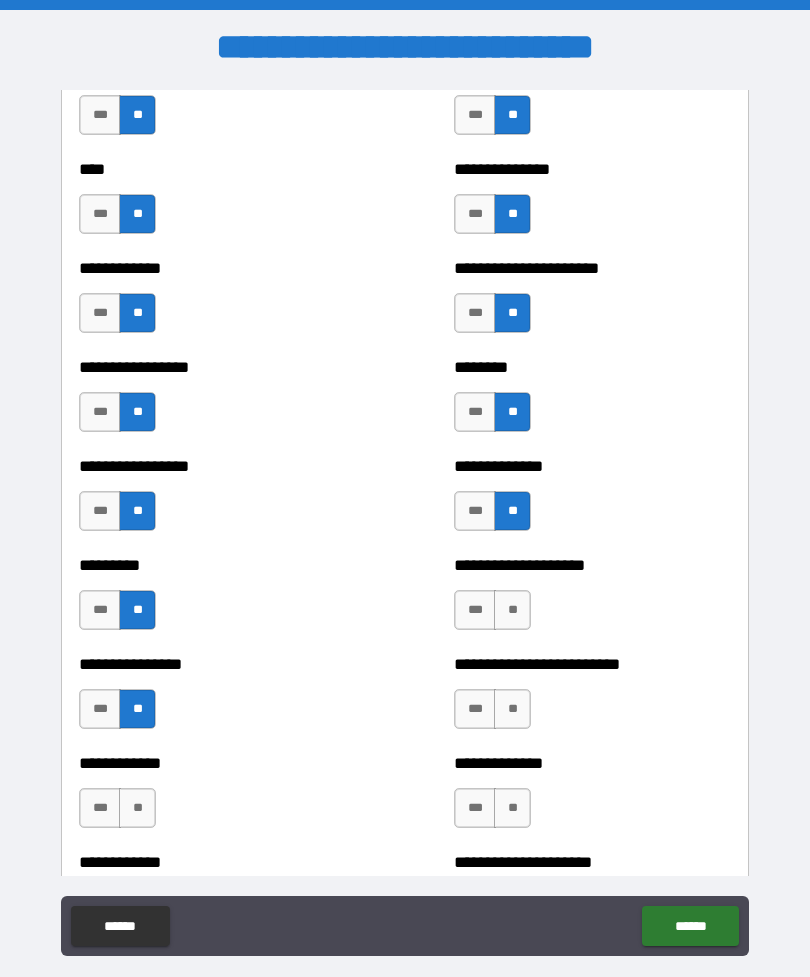 click on "**" at bounding box center [137, 808] 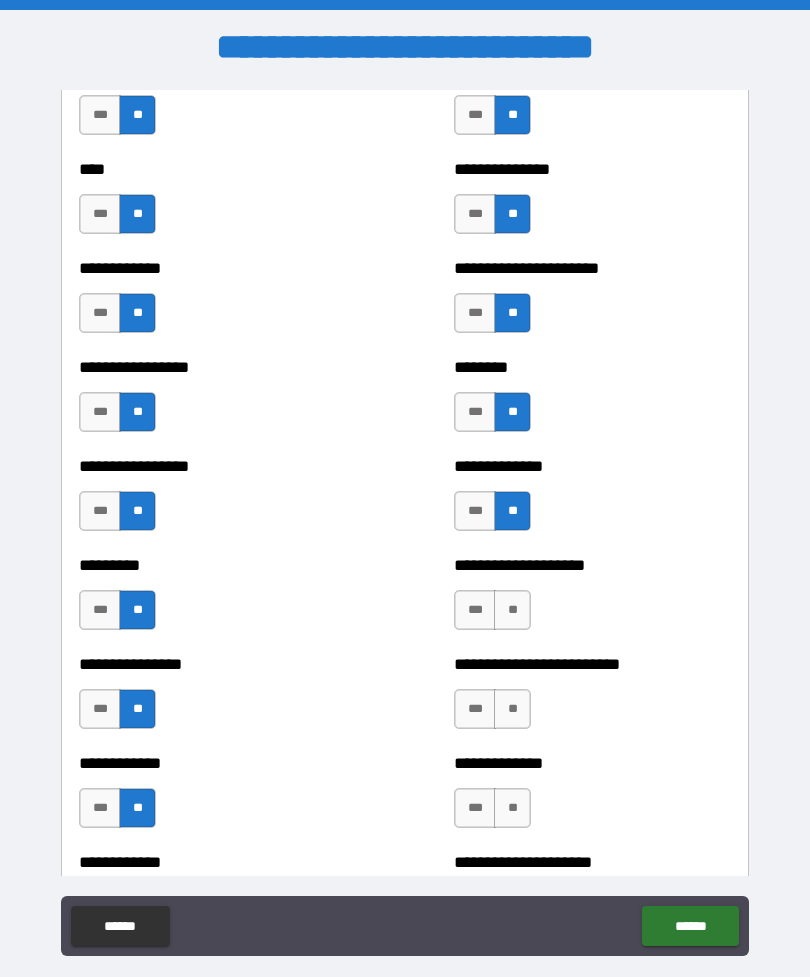 click on "**" at bounding box center [512, 610] 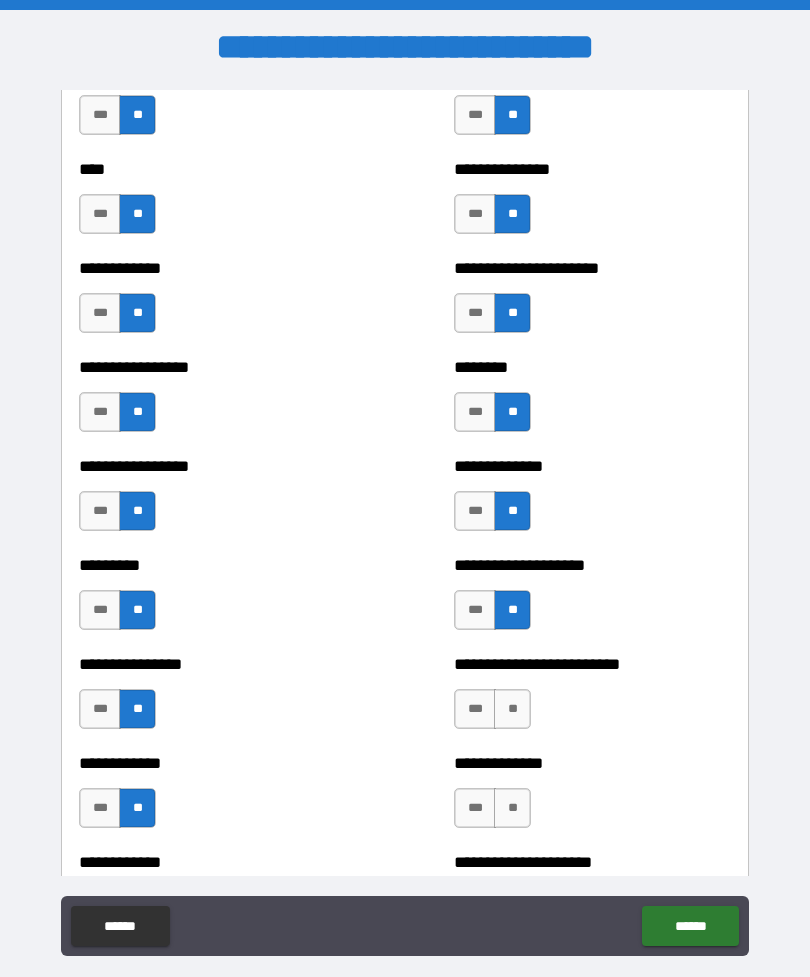 click on "**" at bounding box center [512, 709] 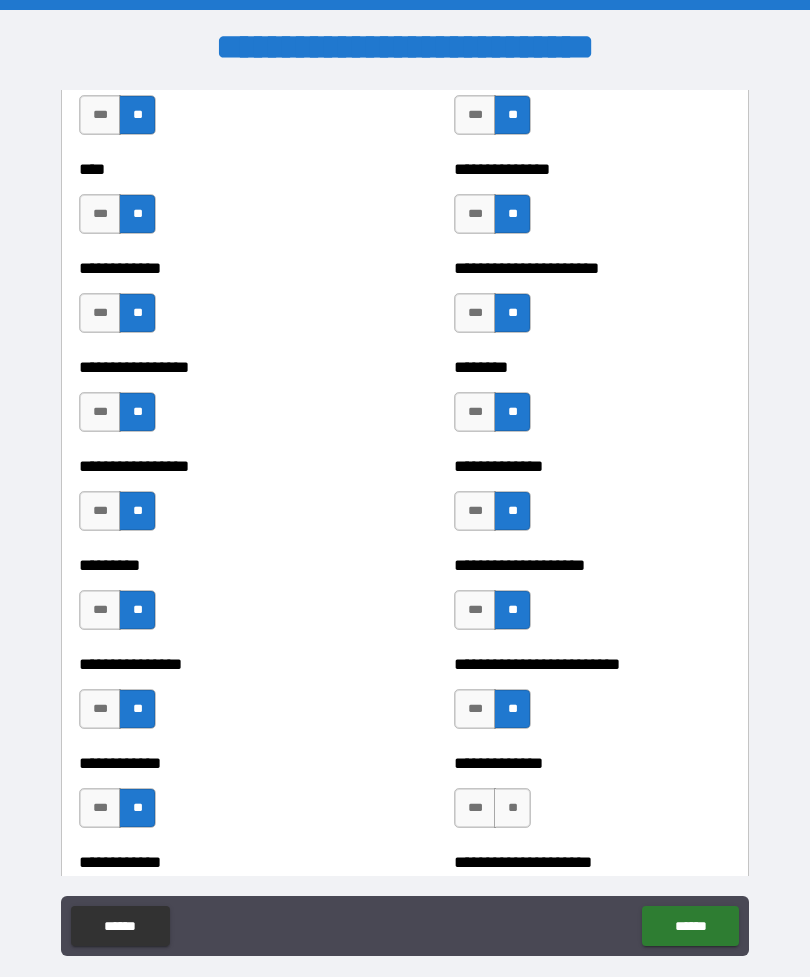click on "**" at bounding box center [512, 808] 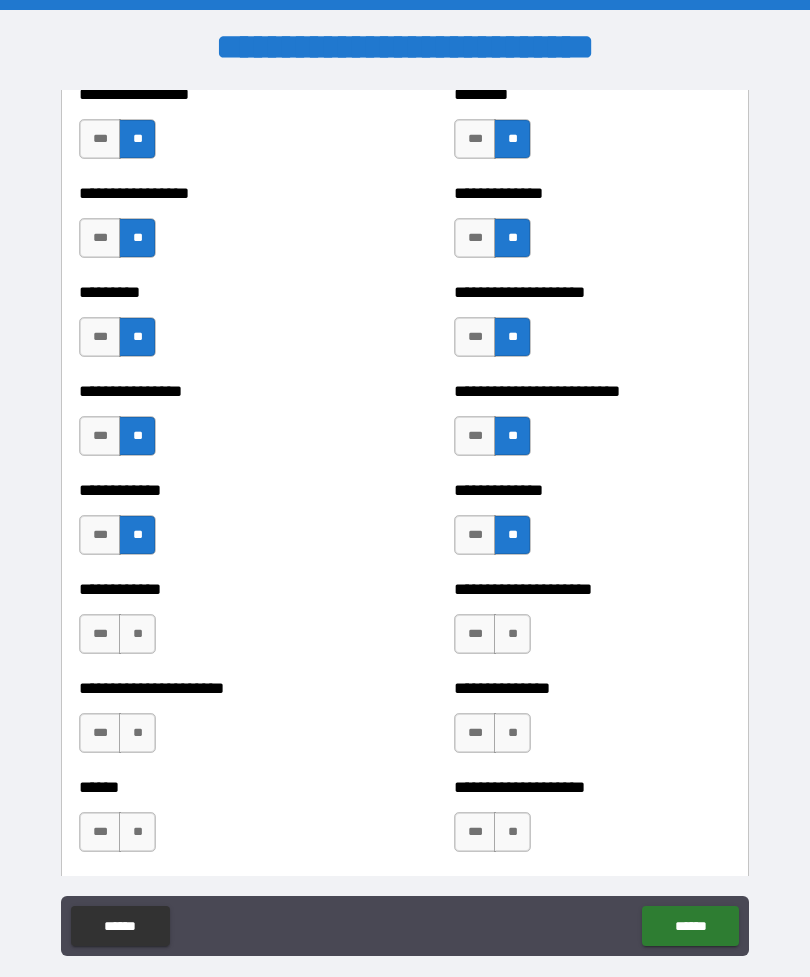 scroll, scrollTop: 2680, scrollLeft: 0, axis: vertical 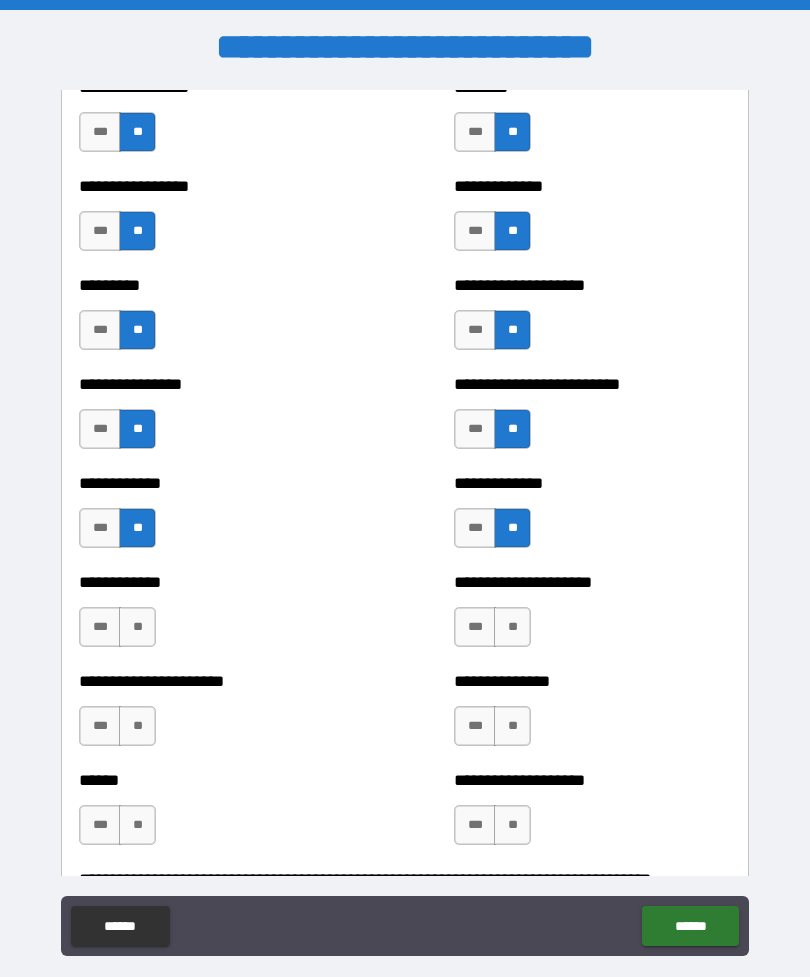 click on "**" at bounding box center [137, 627] 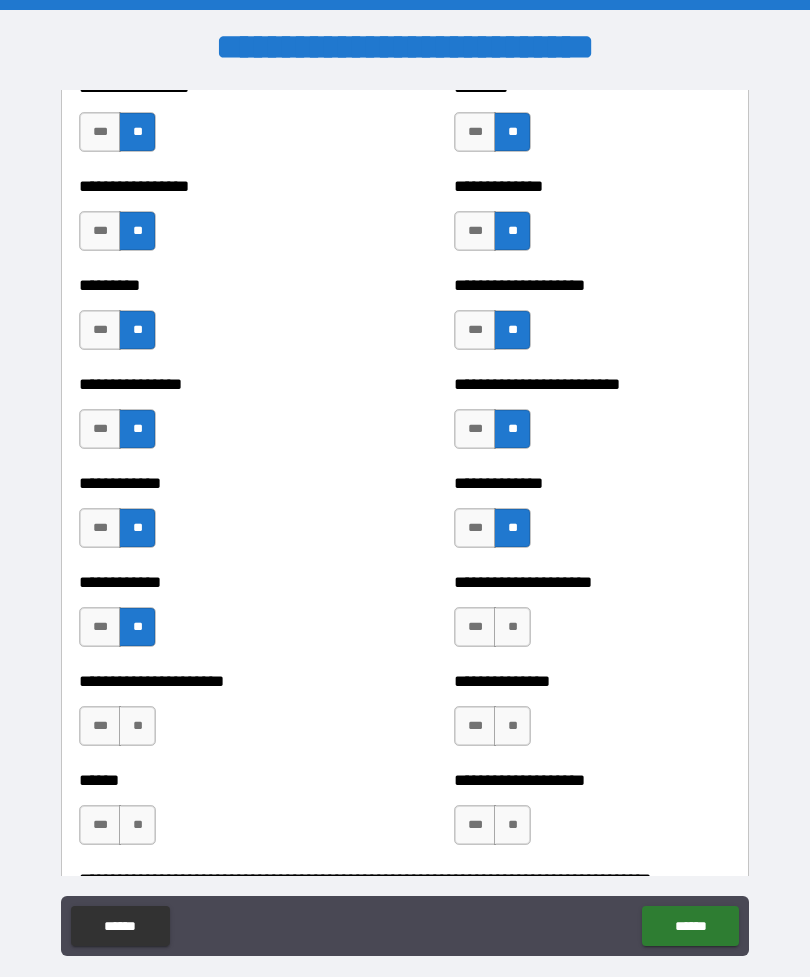 click on "**" at bounding box center (137, 726) 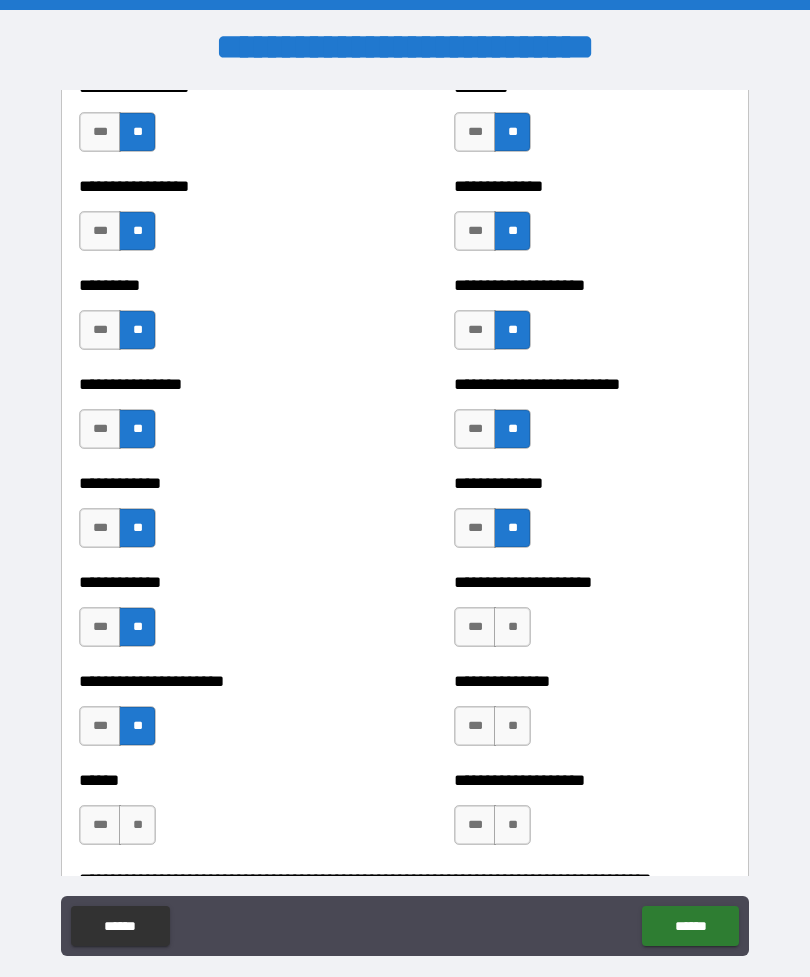 click on "**" at bounding box center [137, 825] 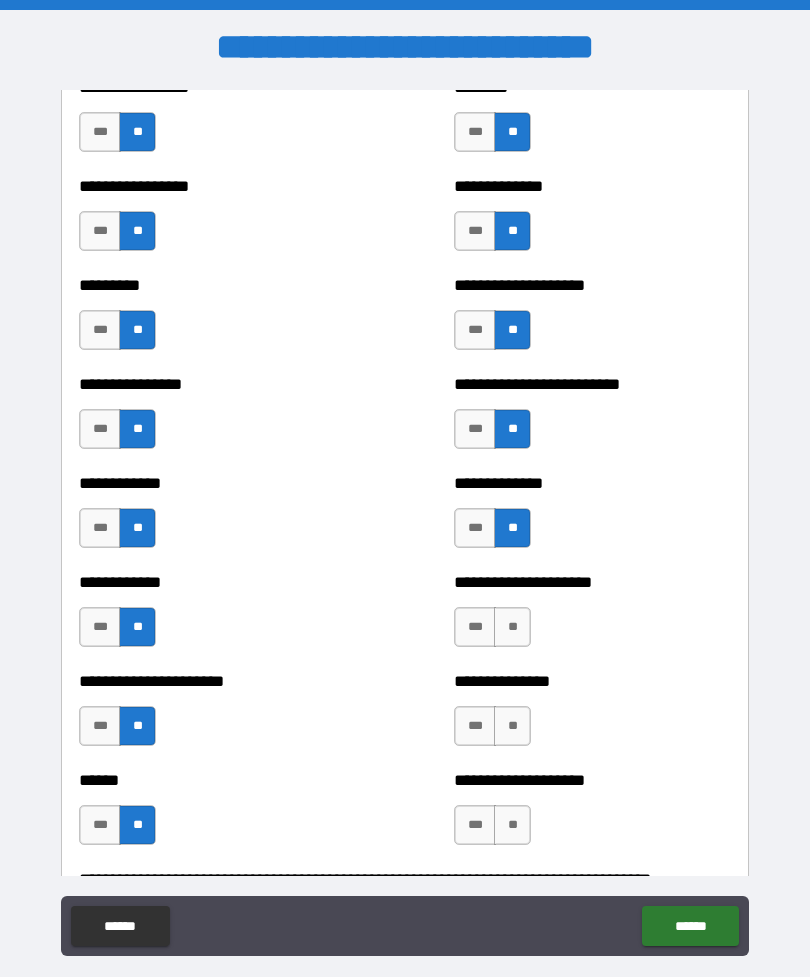 click on "**" at bounding box center [512, 627] 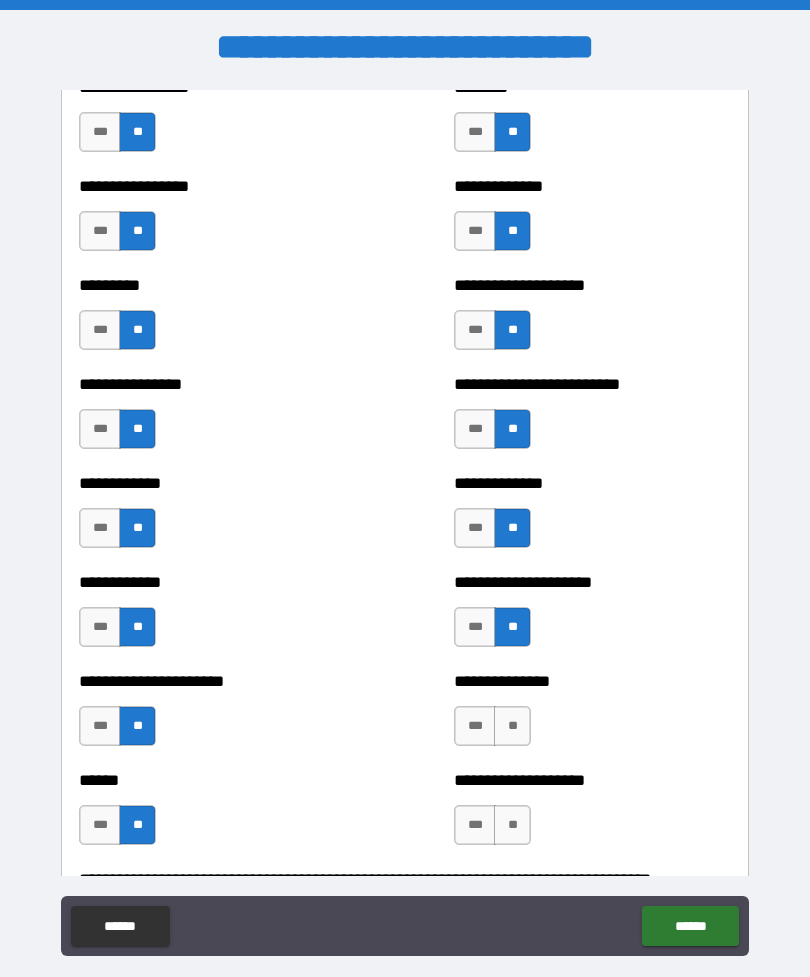 click on "**" at bounding box center [512, 726] 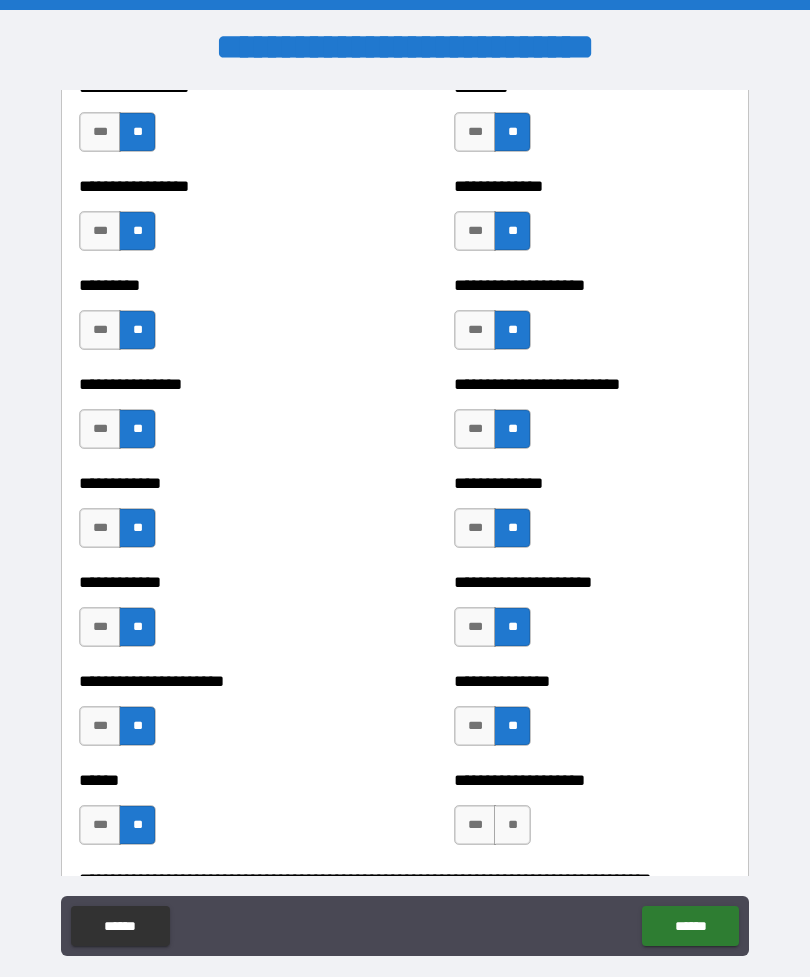 click on "**" at bounding box center (512, 825) 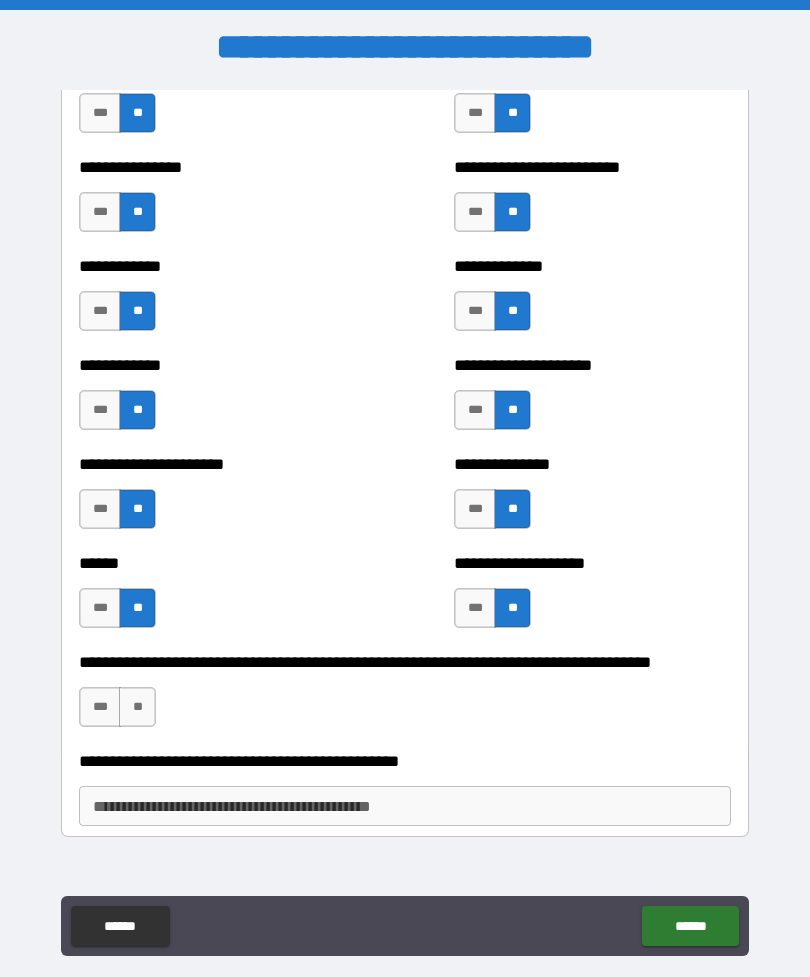 scroll, scrollTop: 2967, scrollLeft: 0, axis: vertical 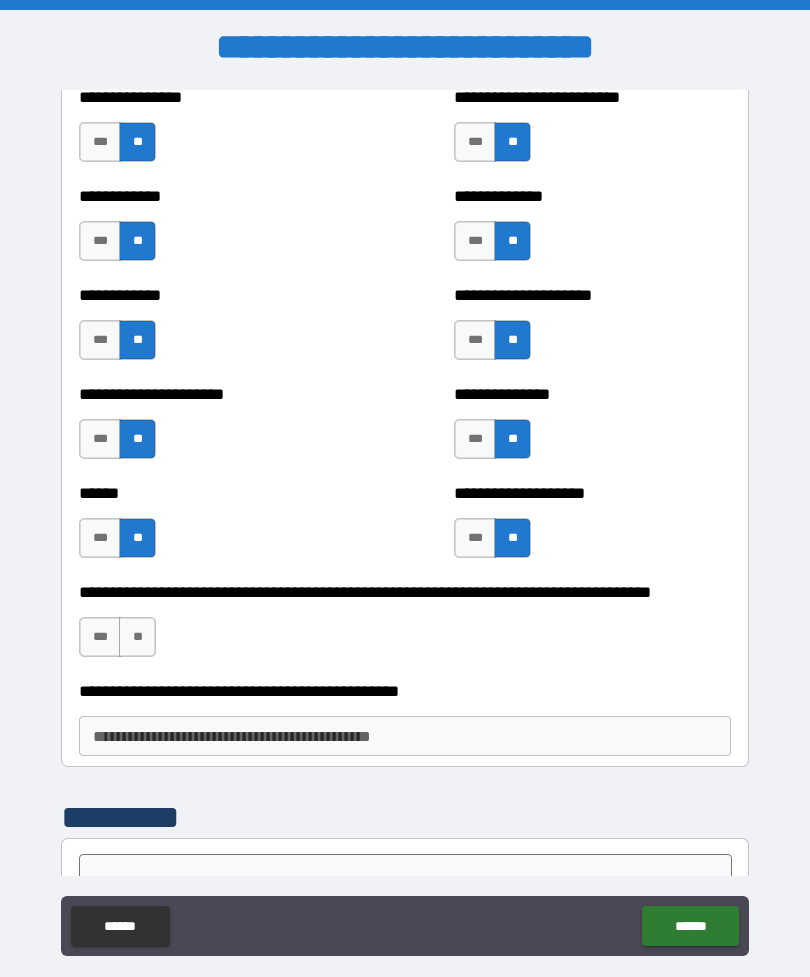 click on "**" at bounding box center [137, 637] 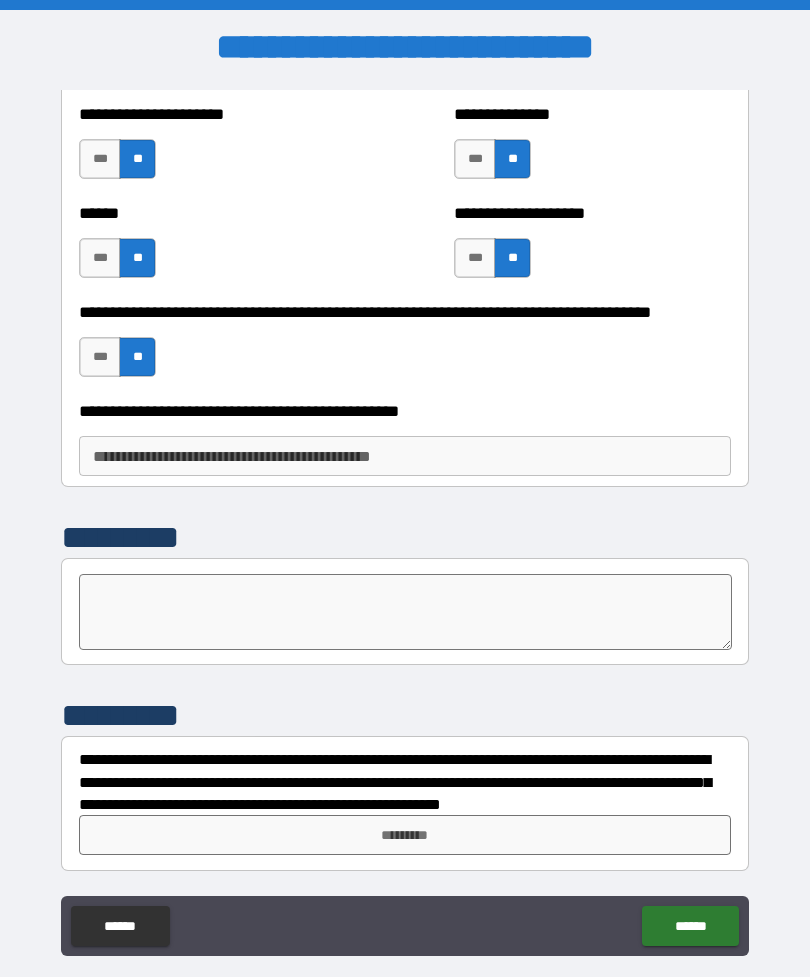 scroll, scrollTop: 3247, scrollLeft: 0, axis: vertical 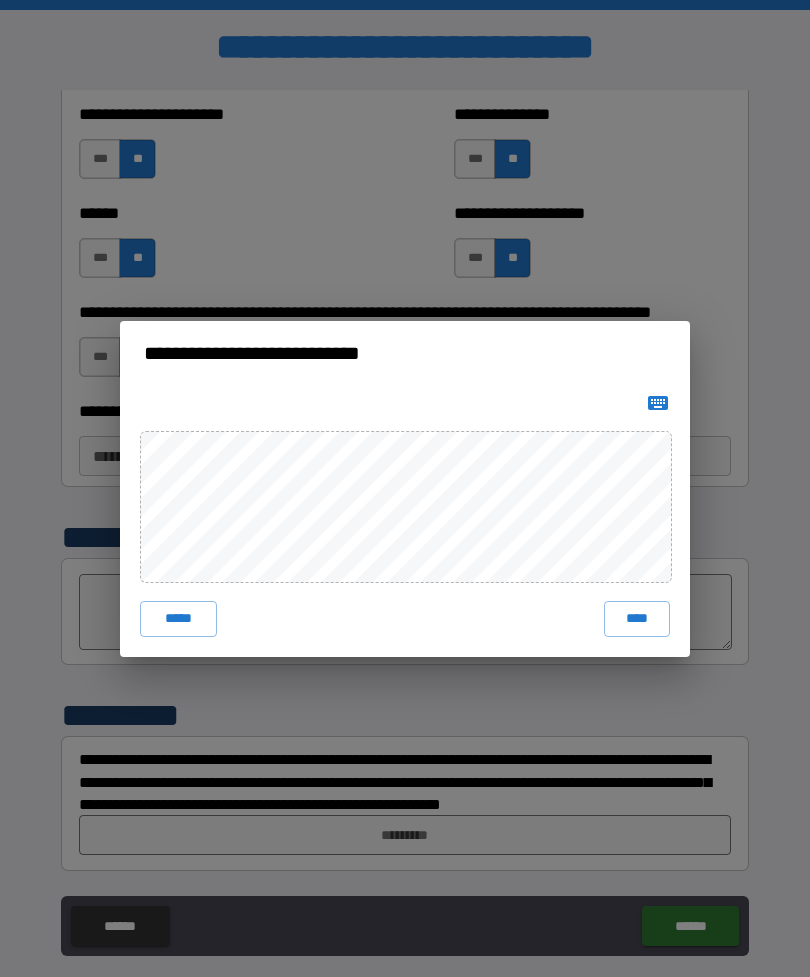 click on "****" at bounding box center [637, 619] 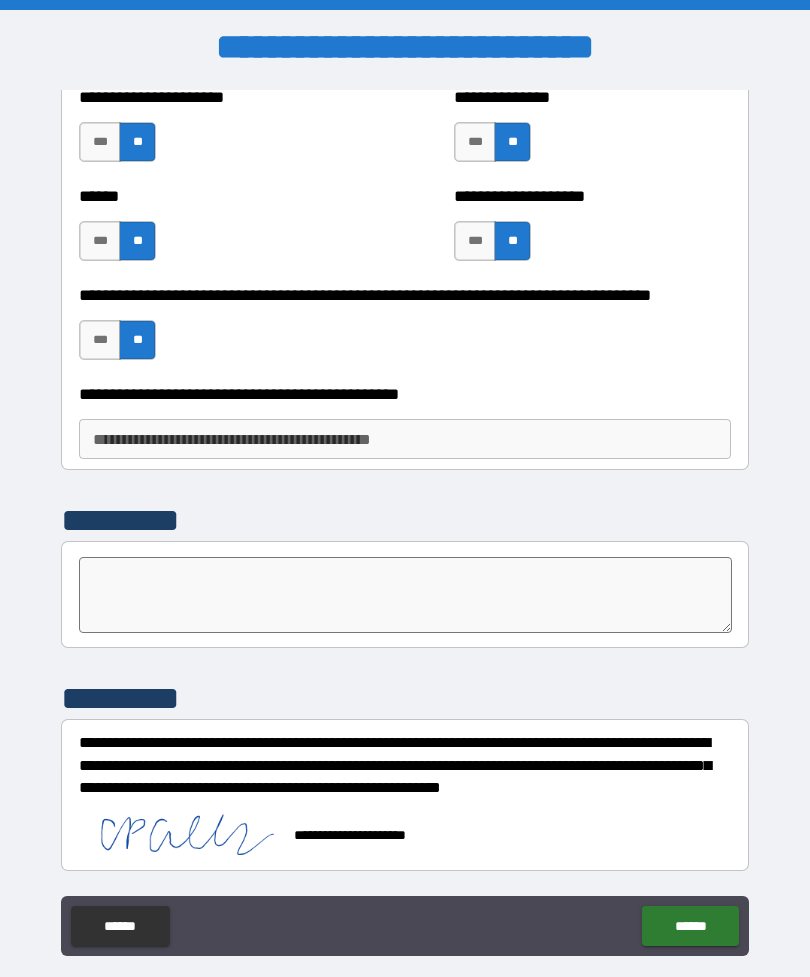 scroll, scrollTop: 3264, scrollLeft: 0, axis: vertical 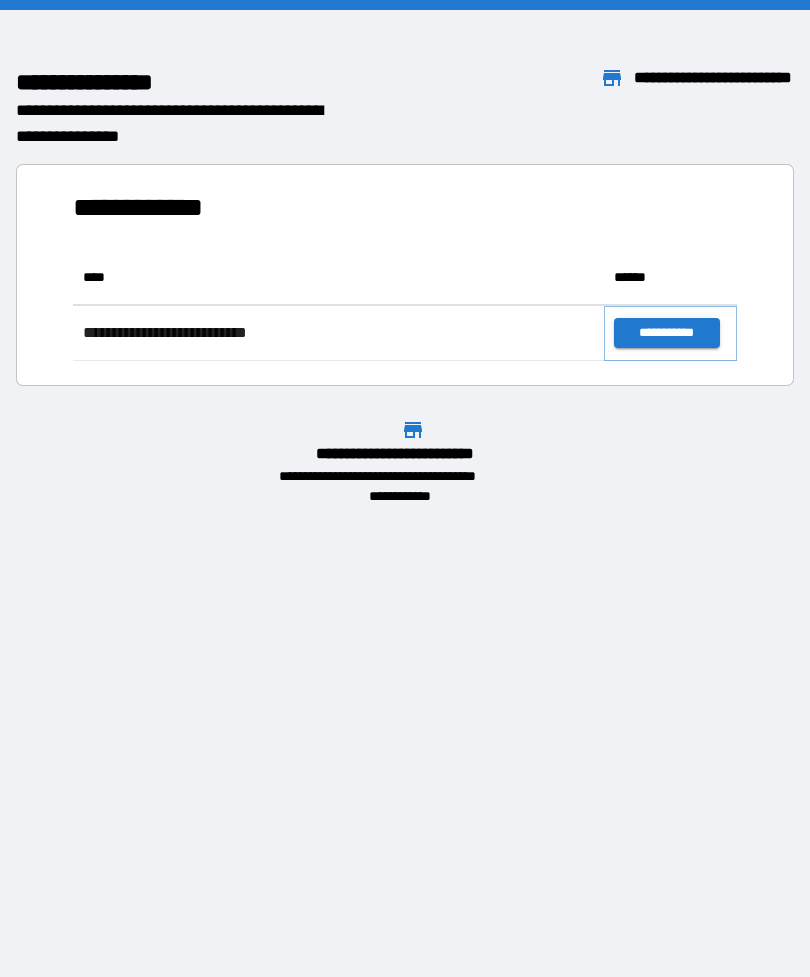 click on "**********" at bounding box center [666, 333] 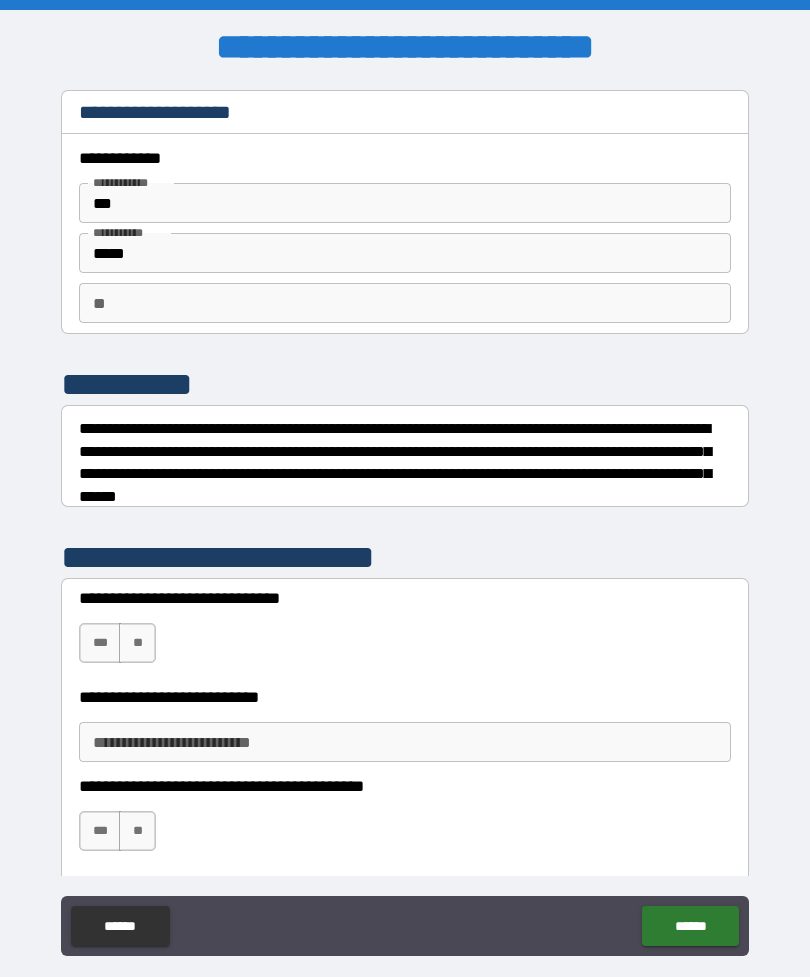 click on "**" at bounding box center [405, 303] 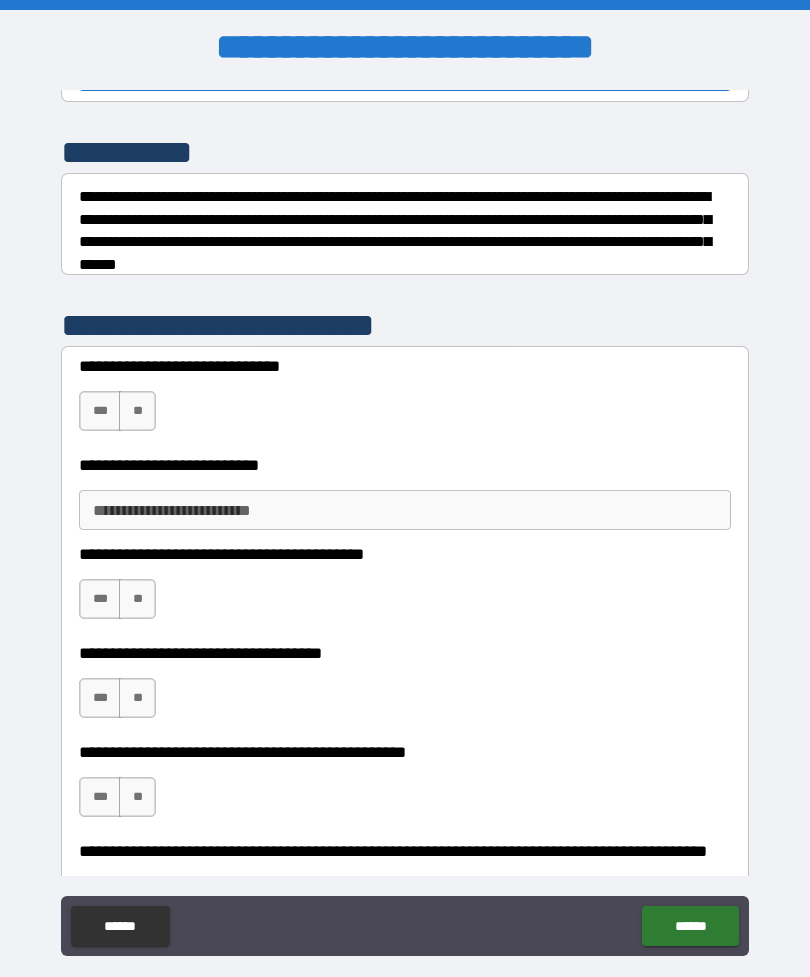scroll, scrollTop: 233, scrollLeft: 0, axis: vertical 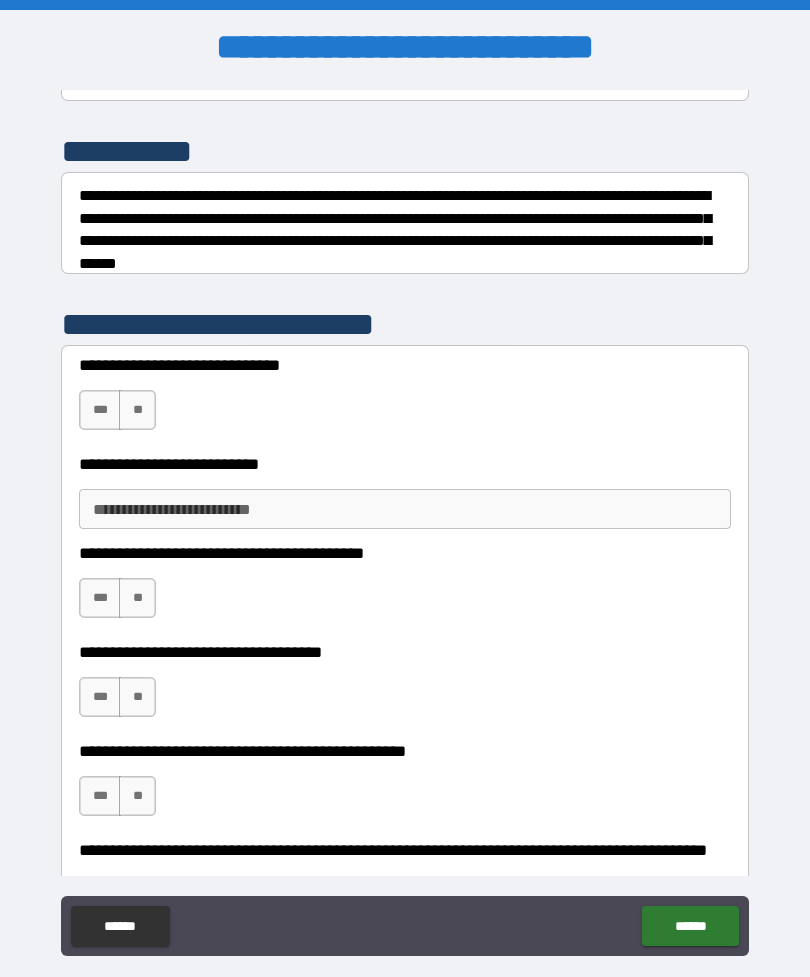 type on "*" 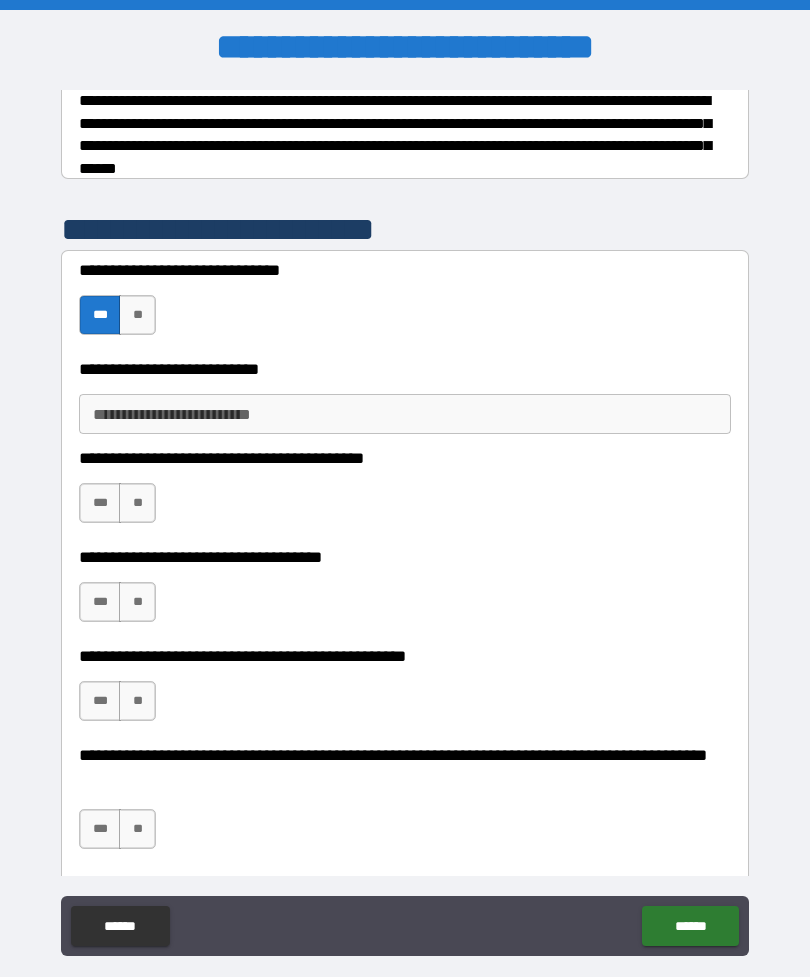 scroll, scrollTop: 329, scrollLeft: 0, axis: vertical 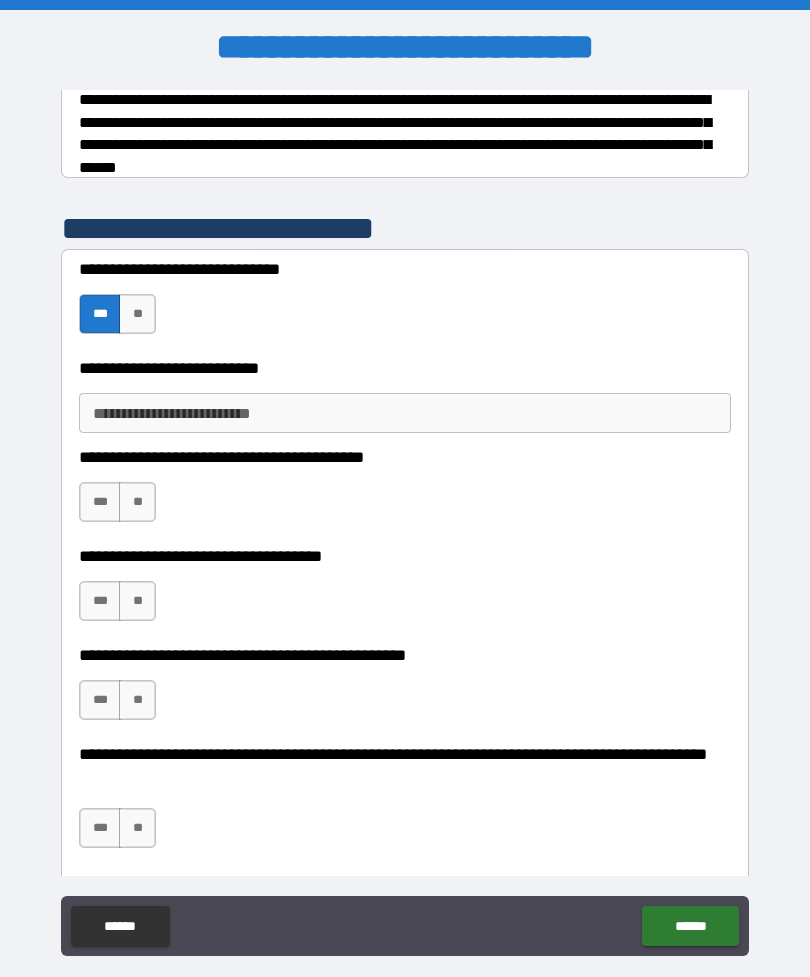 click on "**********" at bounding box center (405, 413) 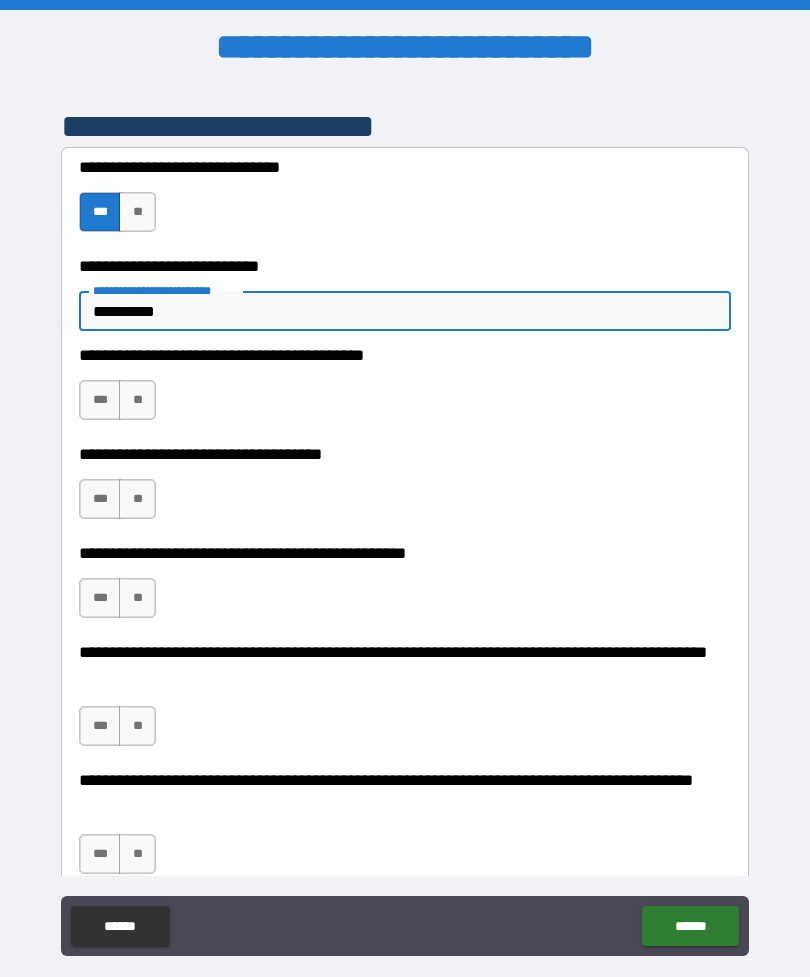 scroll, scrollTop: 437, scrollLeft: 0, axis: vertical 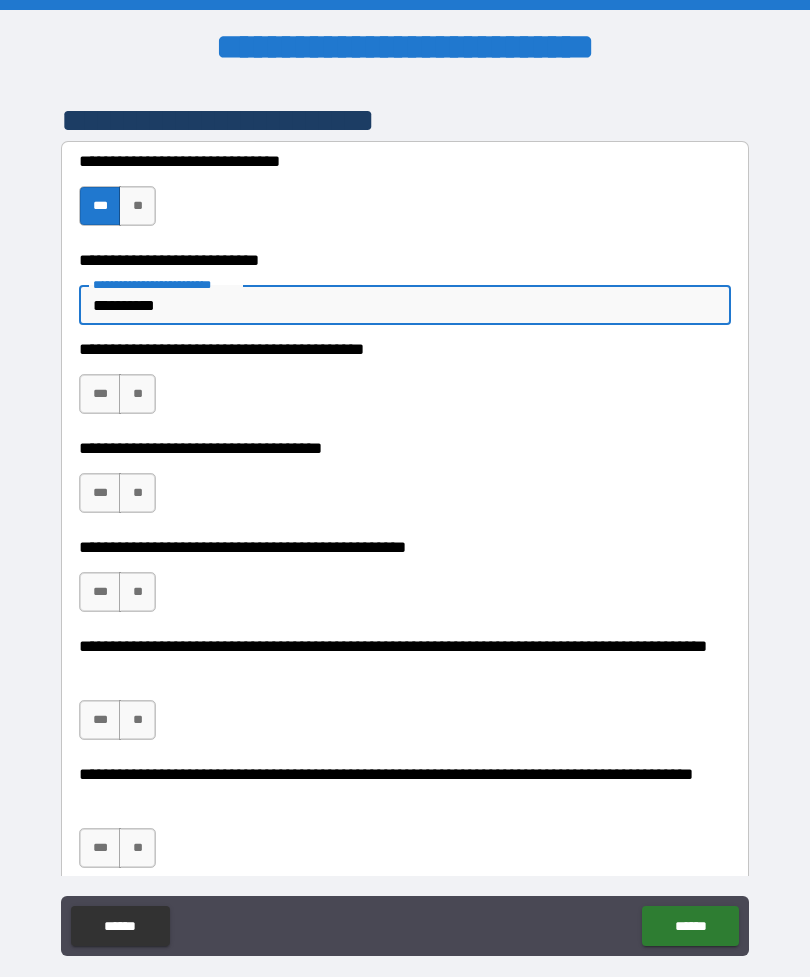 type on "**********" 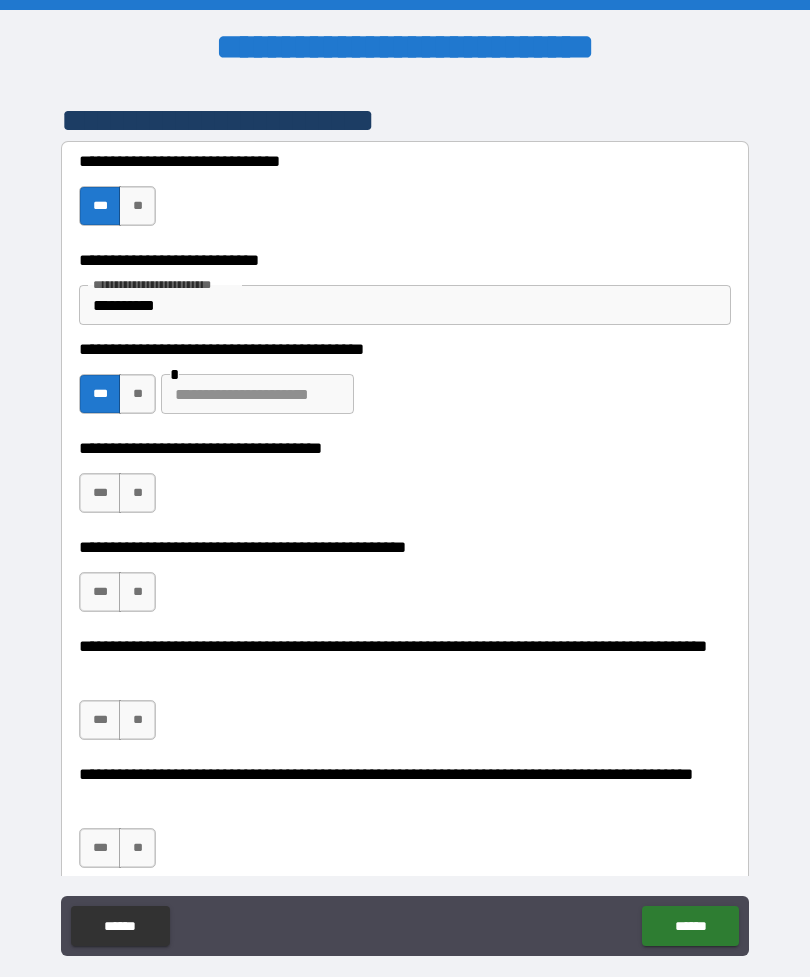 click at bounding box center (257, 394) 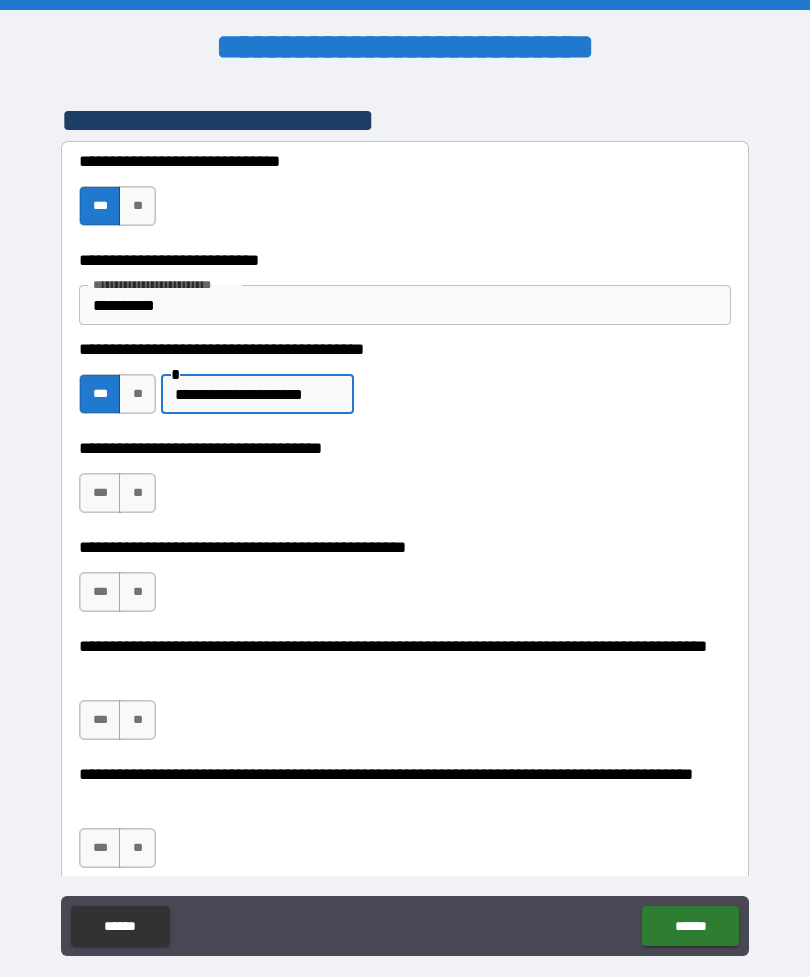 type on "**********" 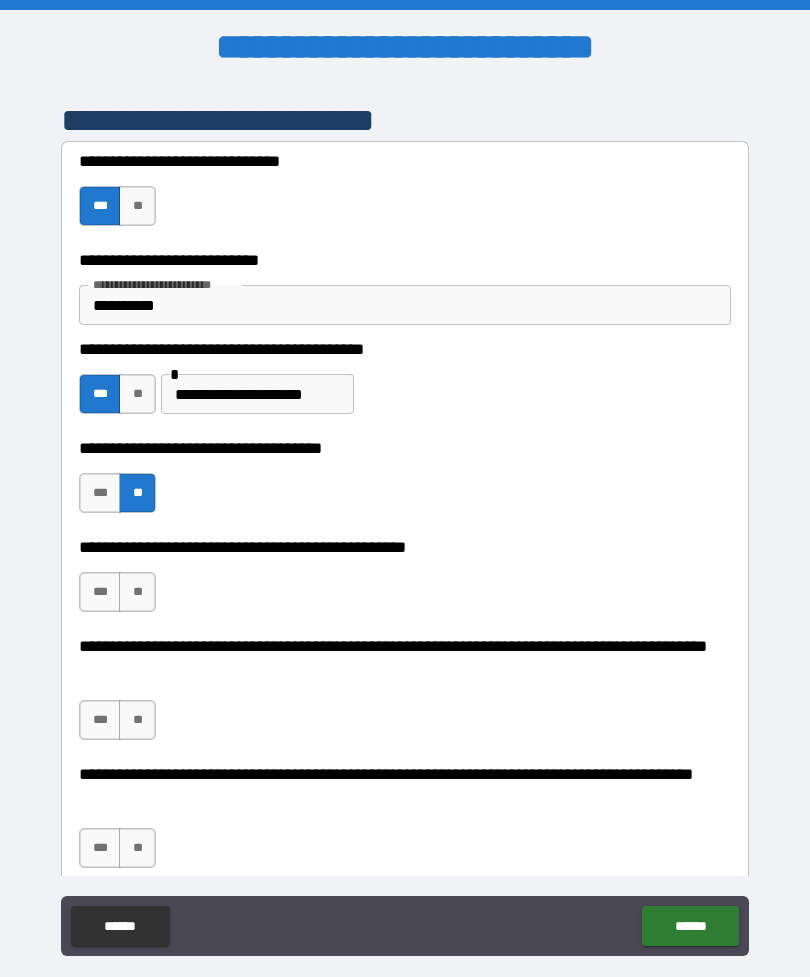 click on "***" at bounding box center [100, 592] 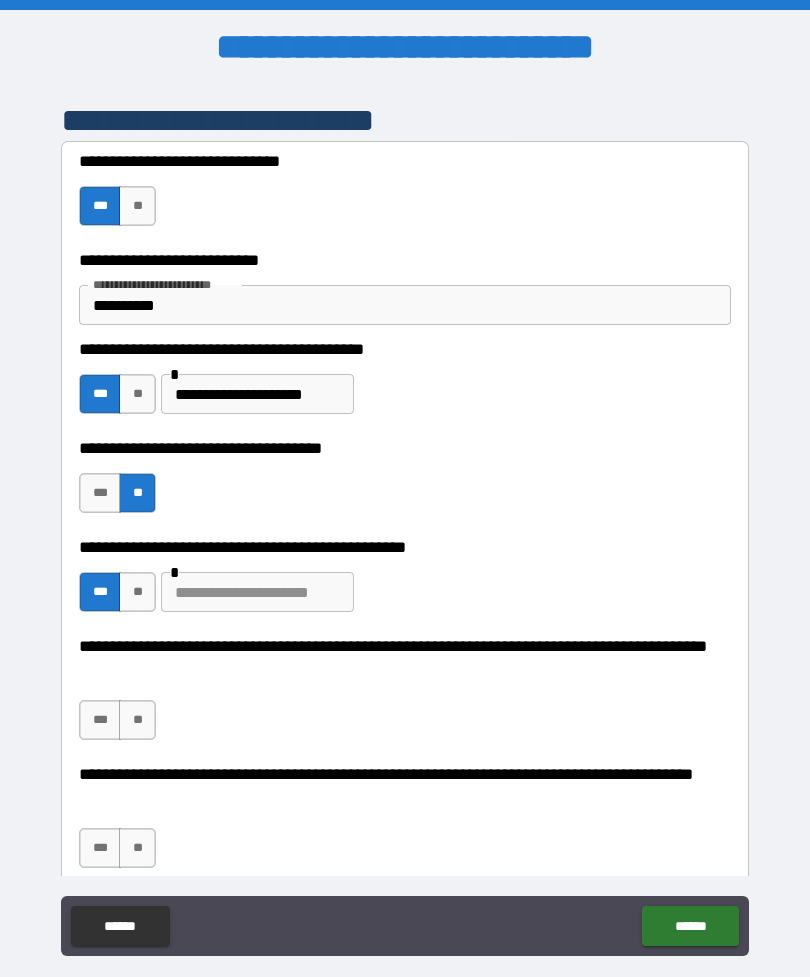 click at bounding box center [257, 592] 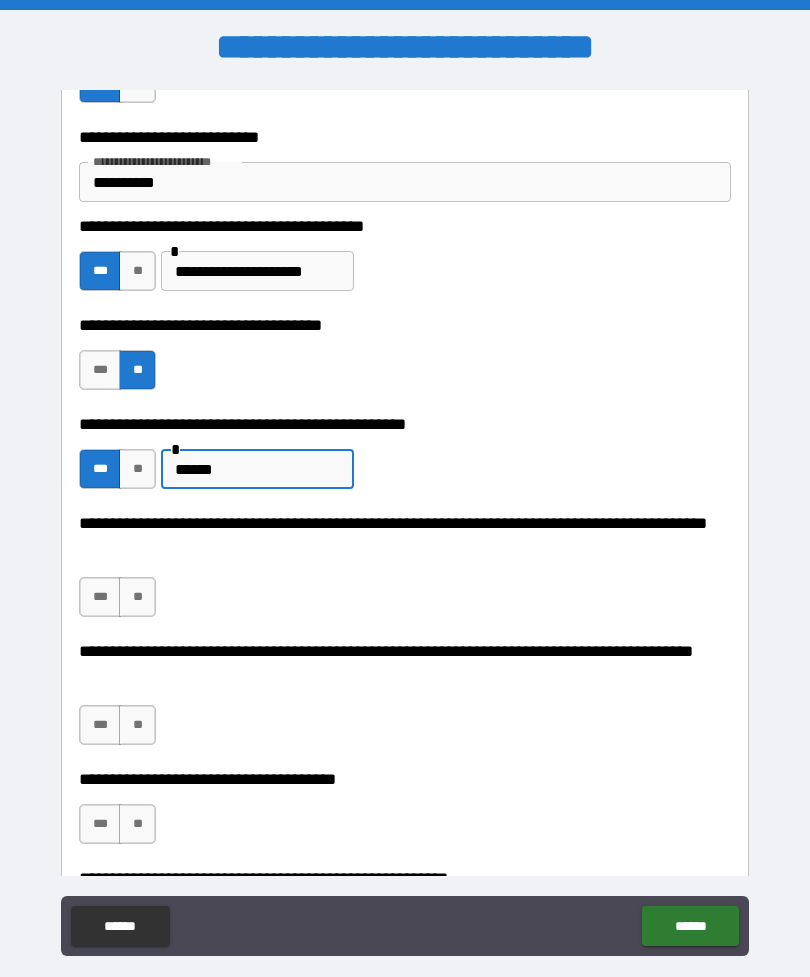 scroll, scrollTop: 594, scrollLeft: 0, axis: vertical 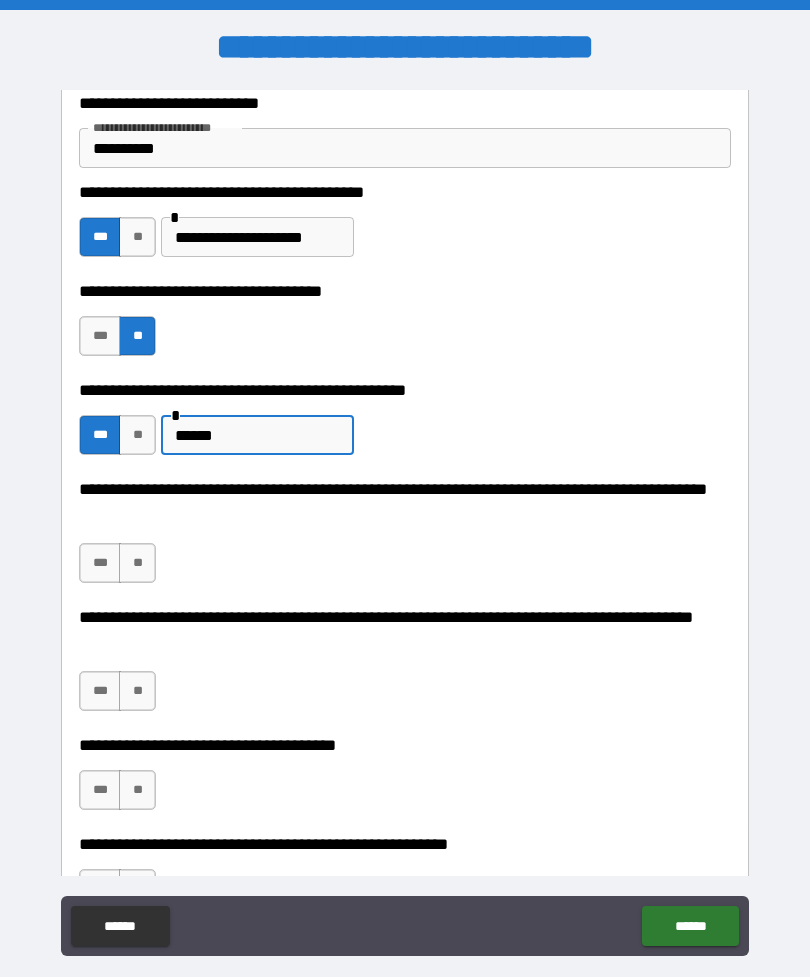type on "******" 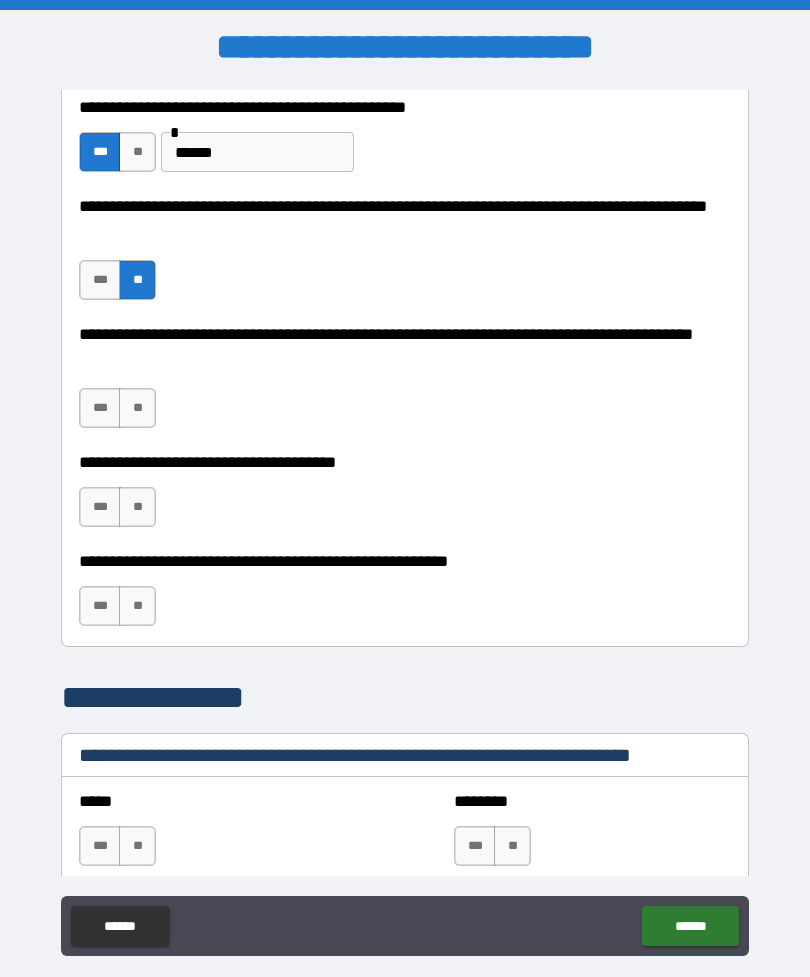scroll, scrollTop: 878, scrollLeft: 0, axis: vertical 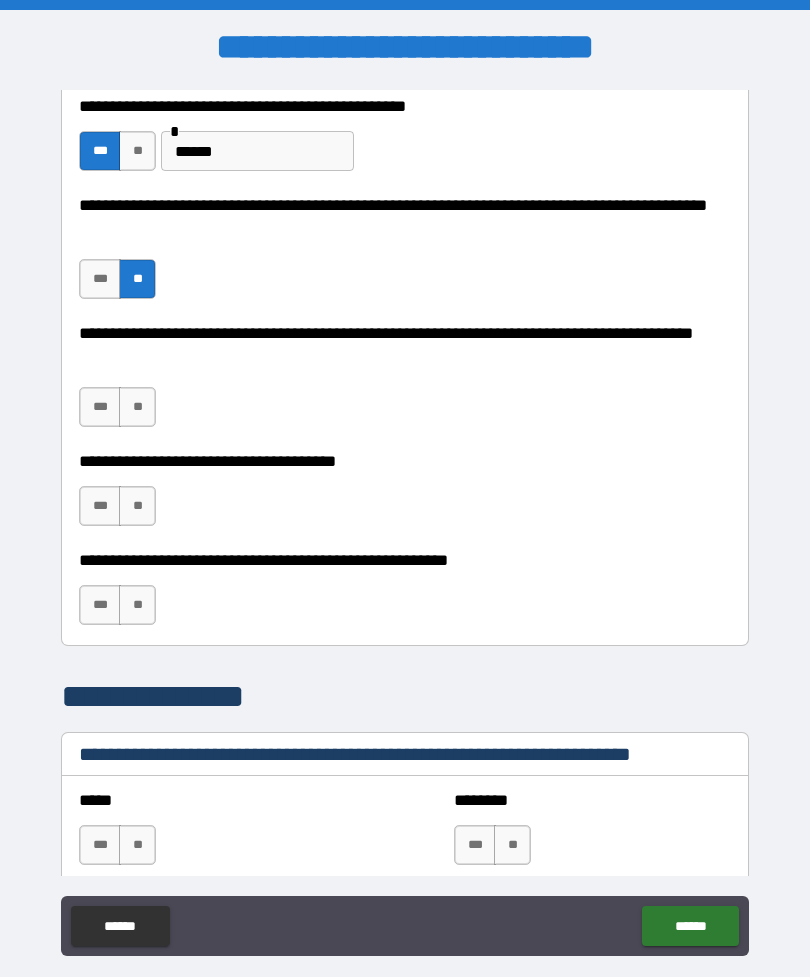 click on "***" at bounding box center (100, 407) 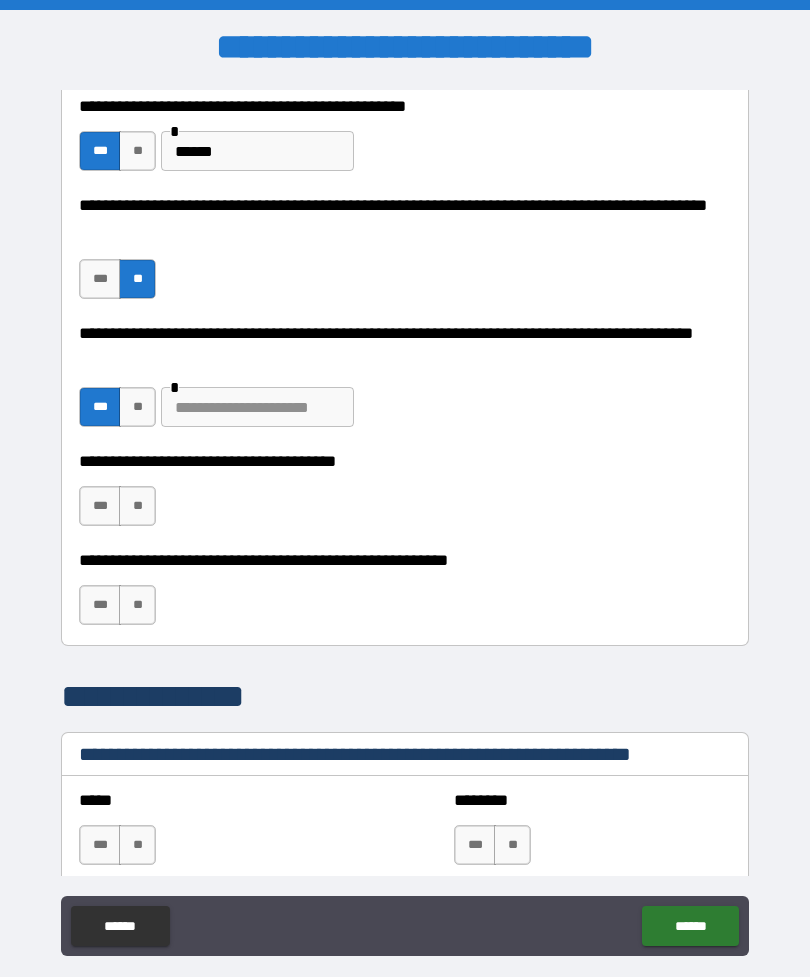 click at bounding box center (257, 407) 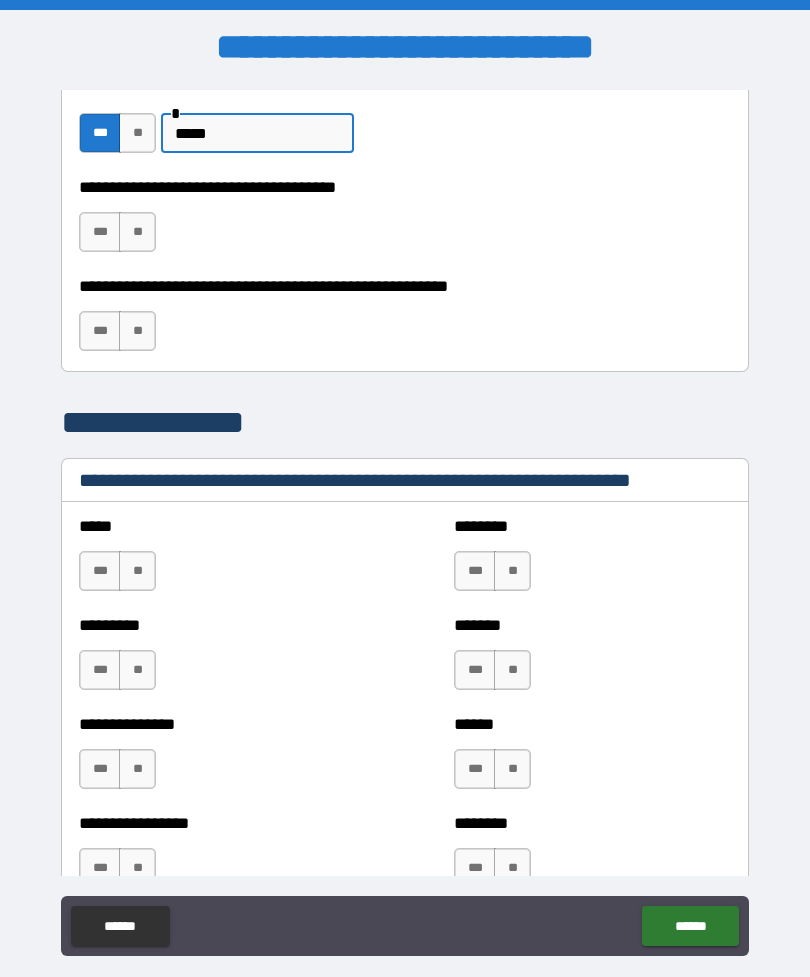 scroll, scrollTop: 1143, scrollLeft: 0, axis: vertical 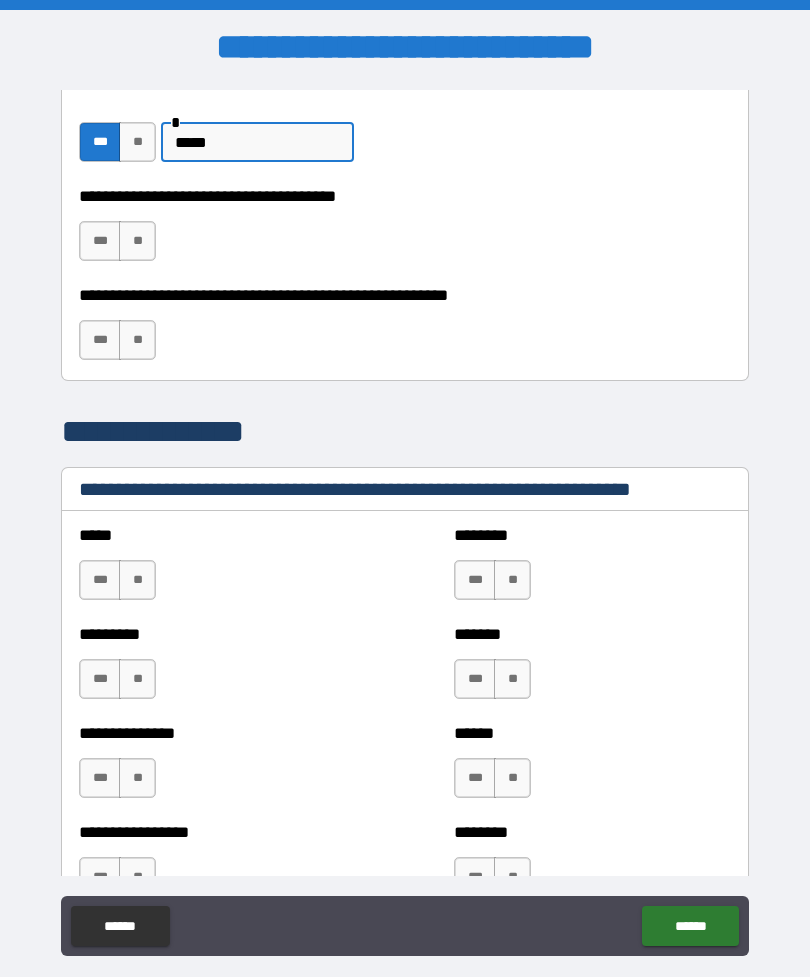 type on "*****" 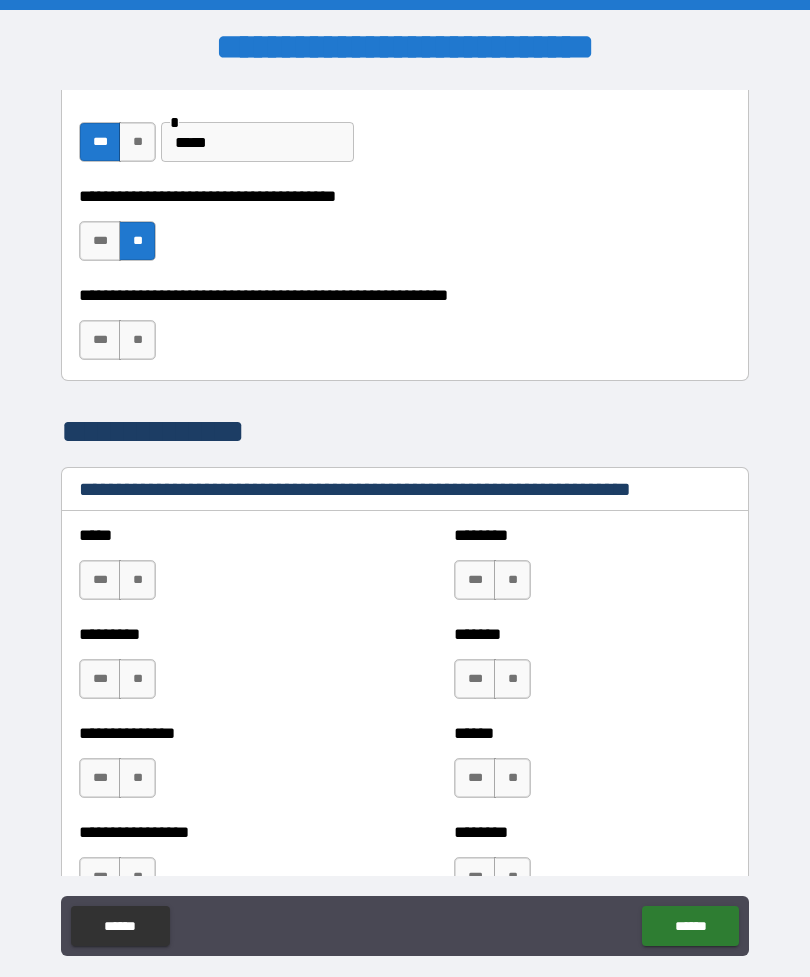 click on "***" at bounding box center (100, 340) 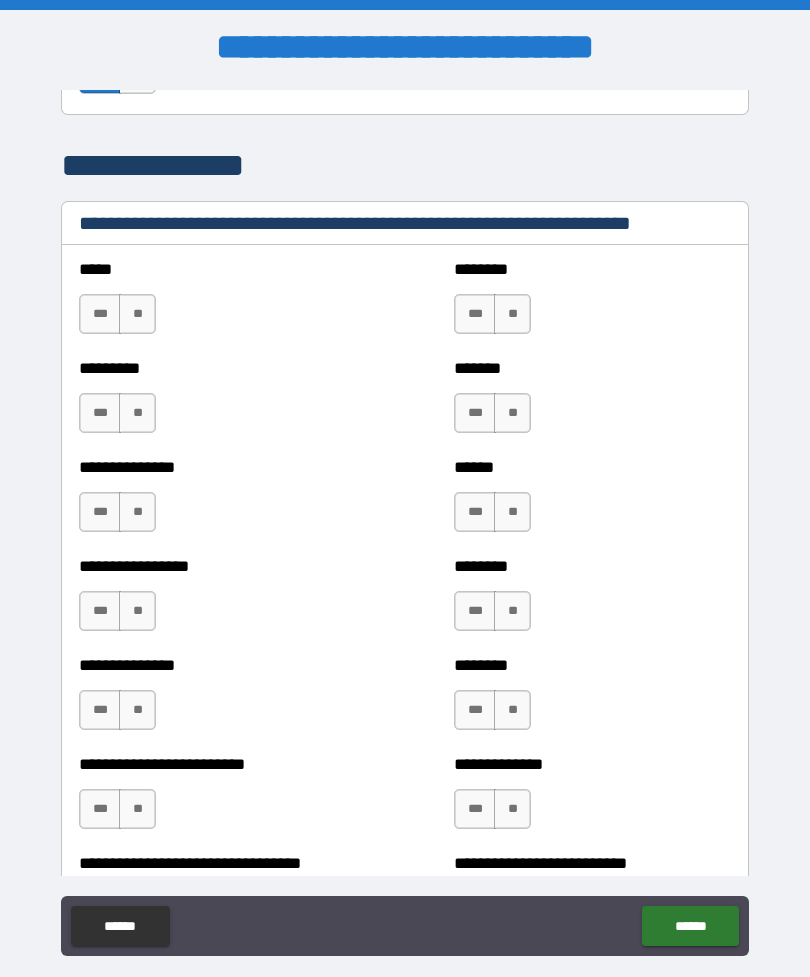 scroll, scrollTop: 1413, scrollLeft: 0, axis: vertical 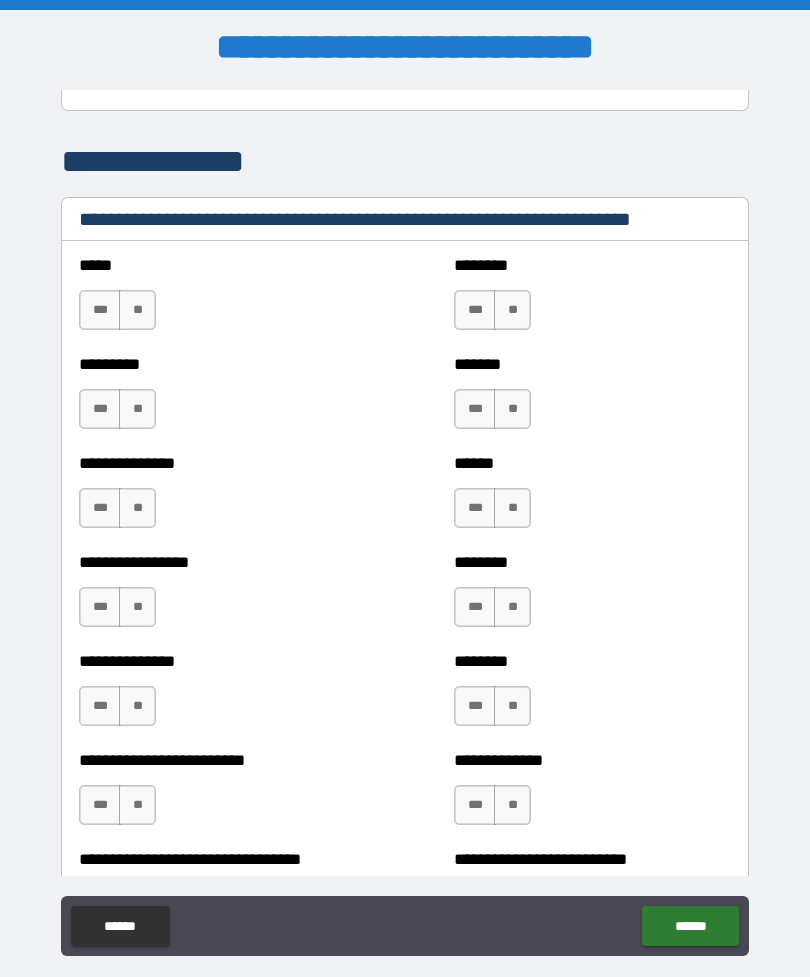 click on "**" at bounding box center (137, 310) 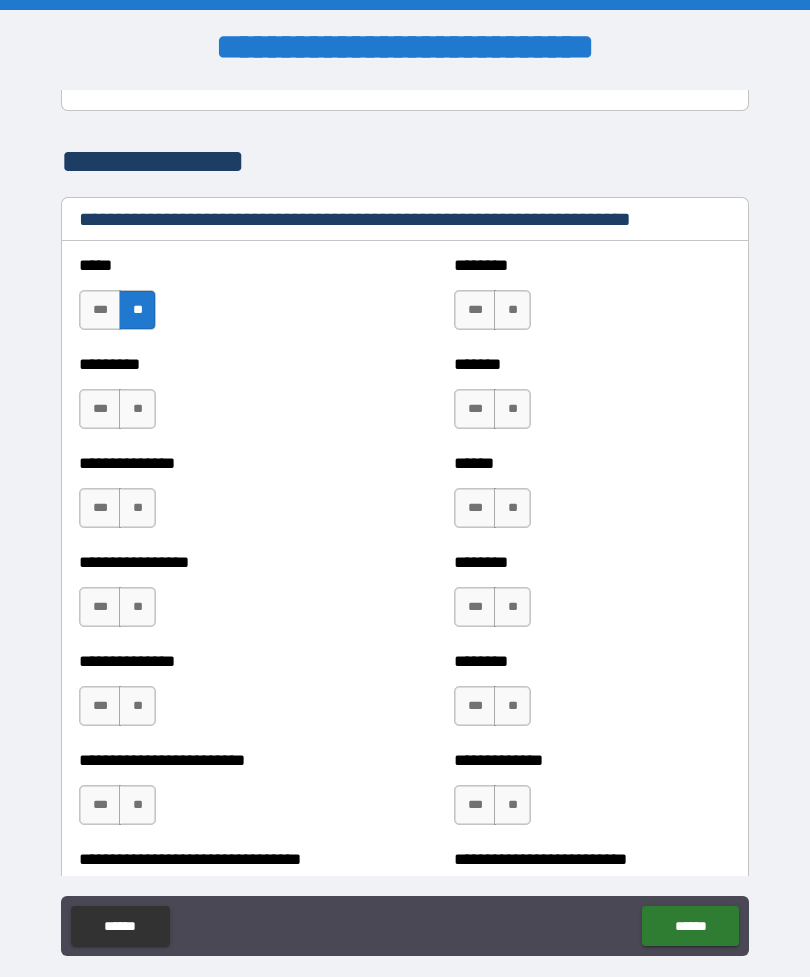 click on "**" at bounding box center [137, 409] 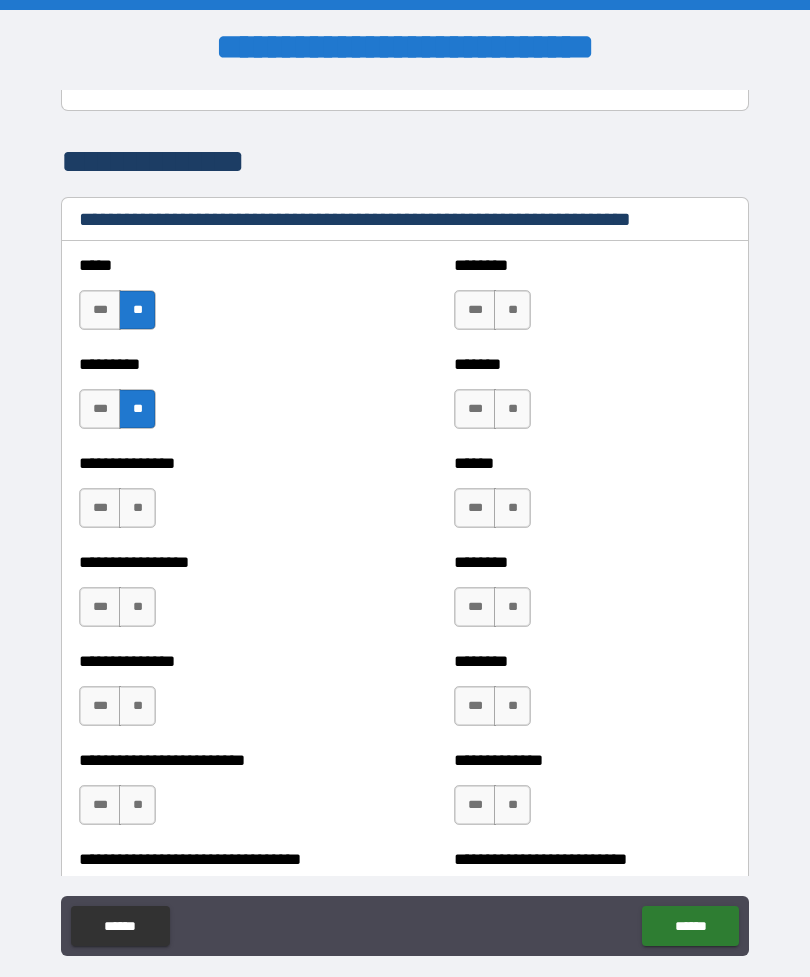 click on "*** **" at bounding box center (120, 513) 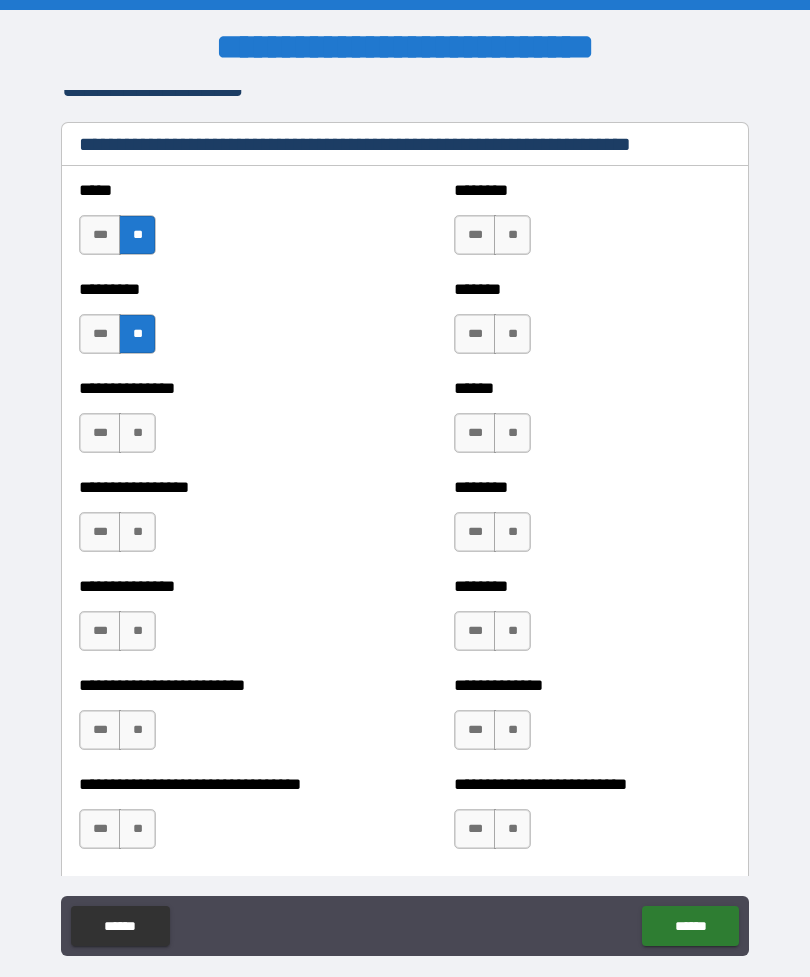 scroll, scrollTop: 1492, scrollLeft: 0, axis: vertical 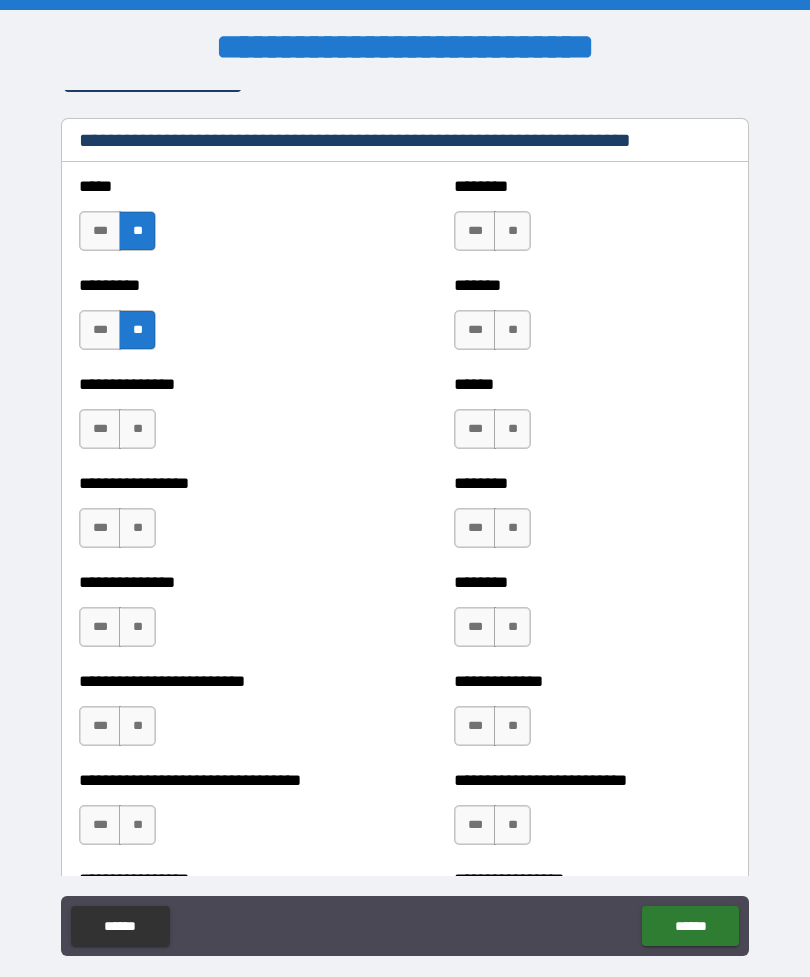 click on "**" at bounding box center [137, 528] 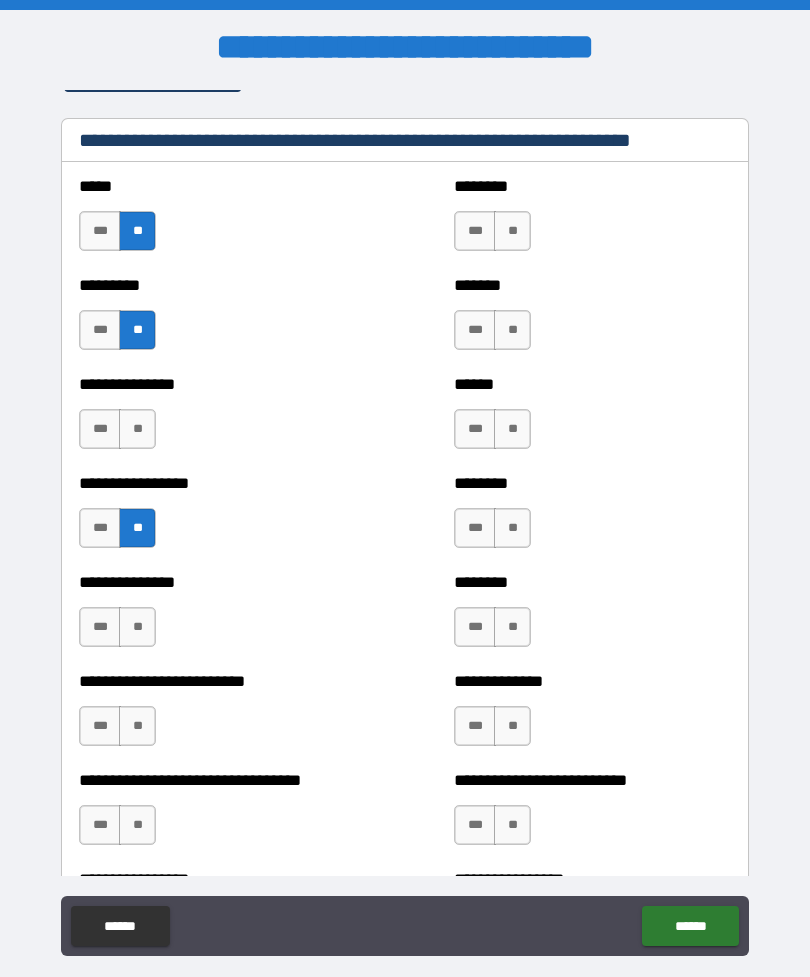 click on "**" at bounding box center [137, 627] 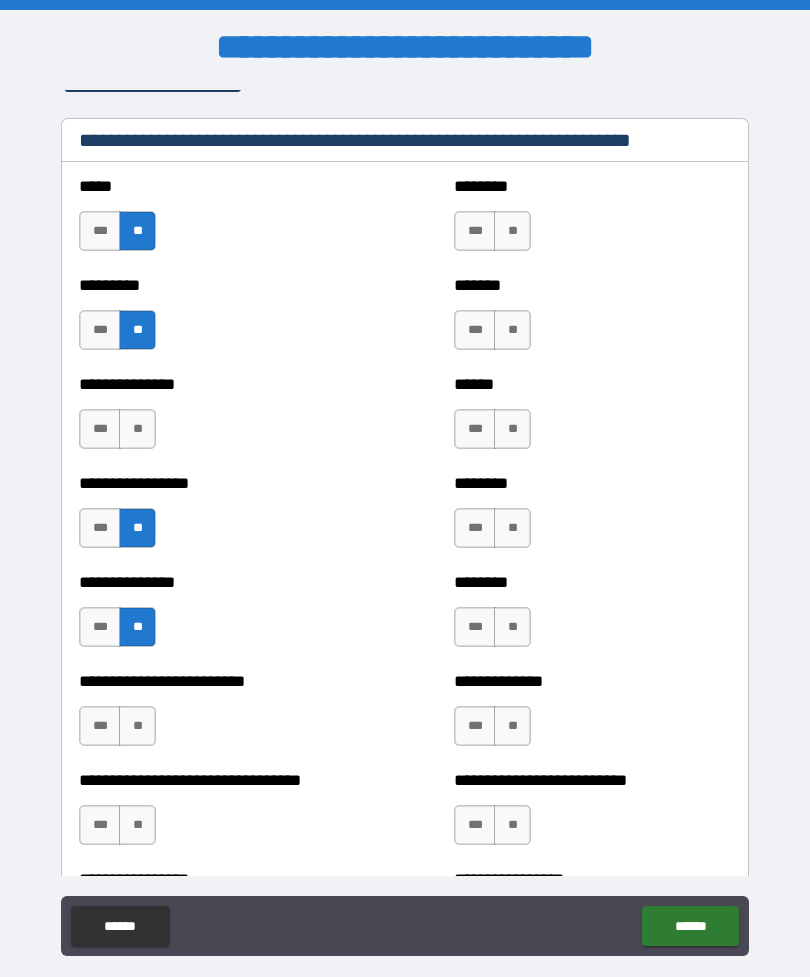 click on "**" at bounding box center (137, 726) 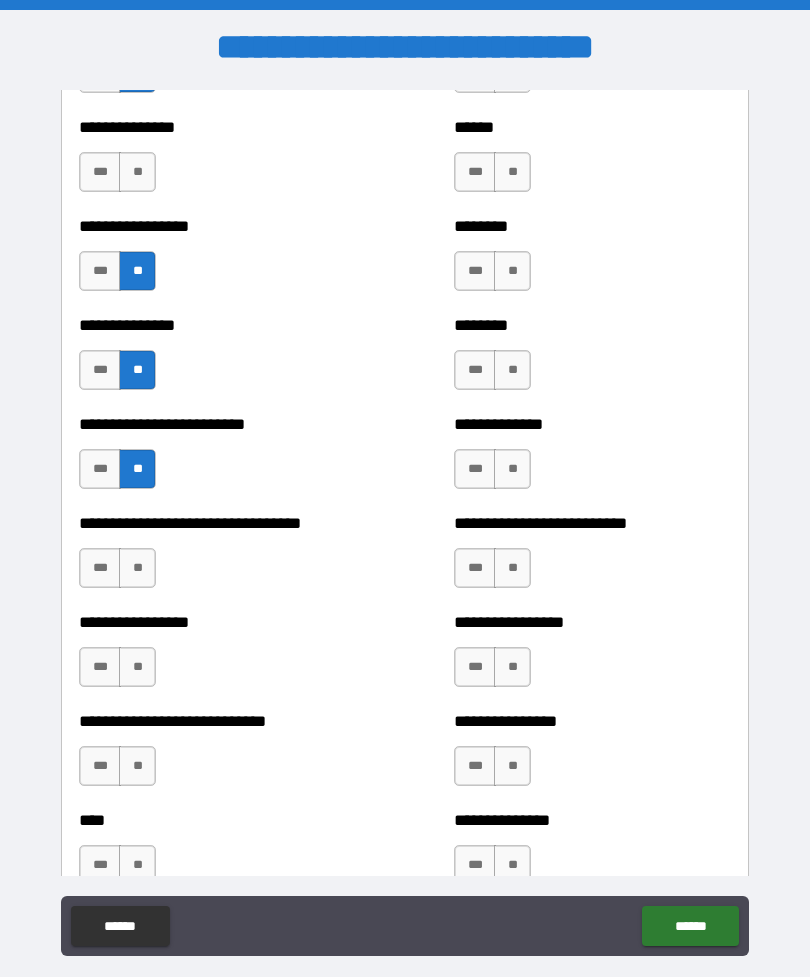 scroll, scrollTop: 1768, scrollLeft: 0, axis: vertical 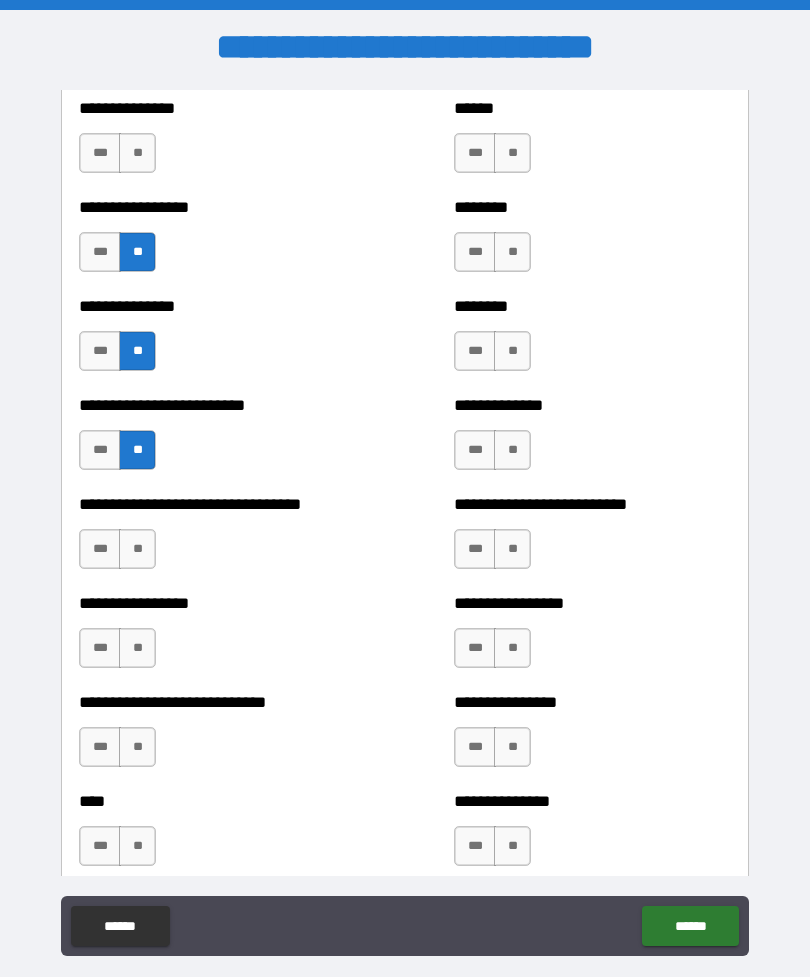 click on "**" at bounding box center (137, 549) 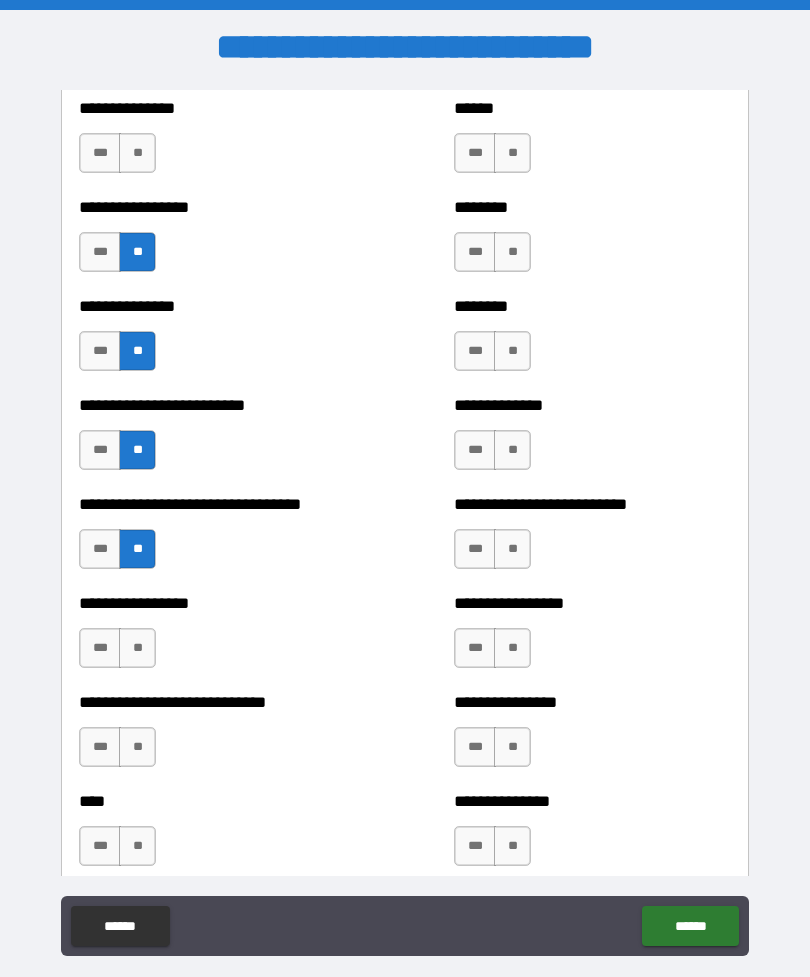 click on "**" at bounding box center (137, 648) 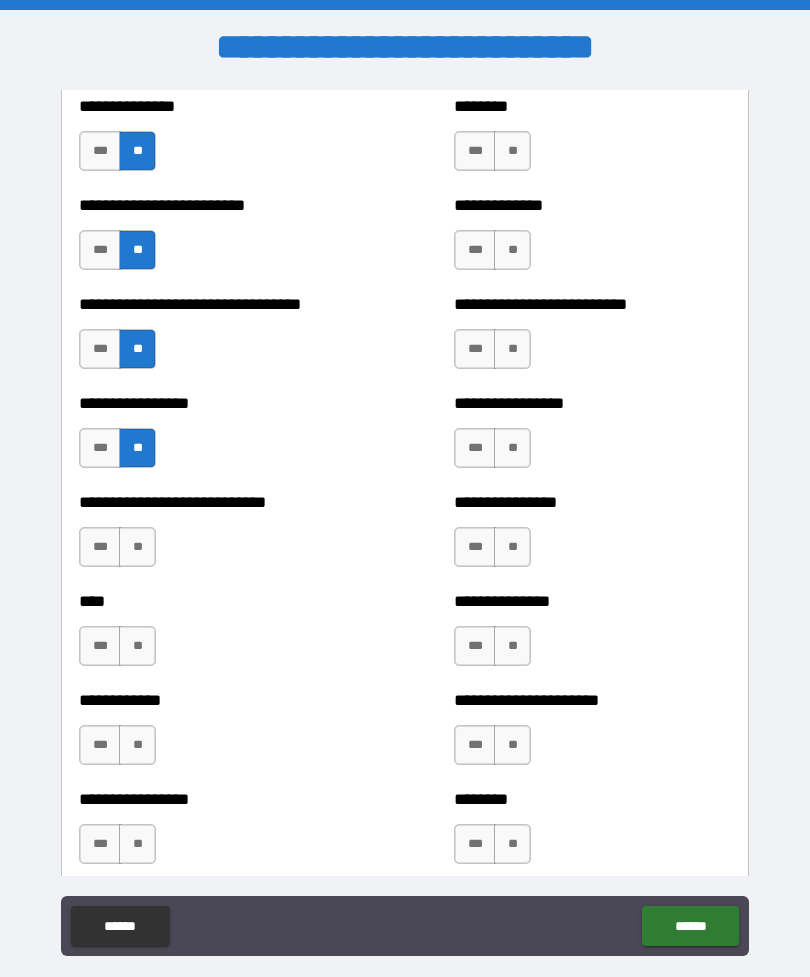 scroll, scrollTop: 1970, scrollLeft: 0, axis: vertical 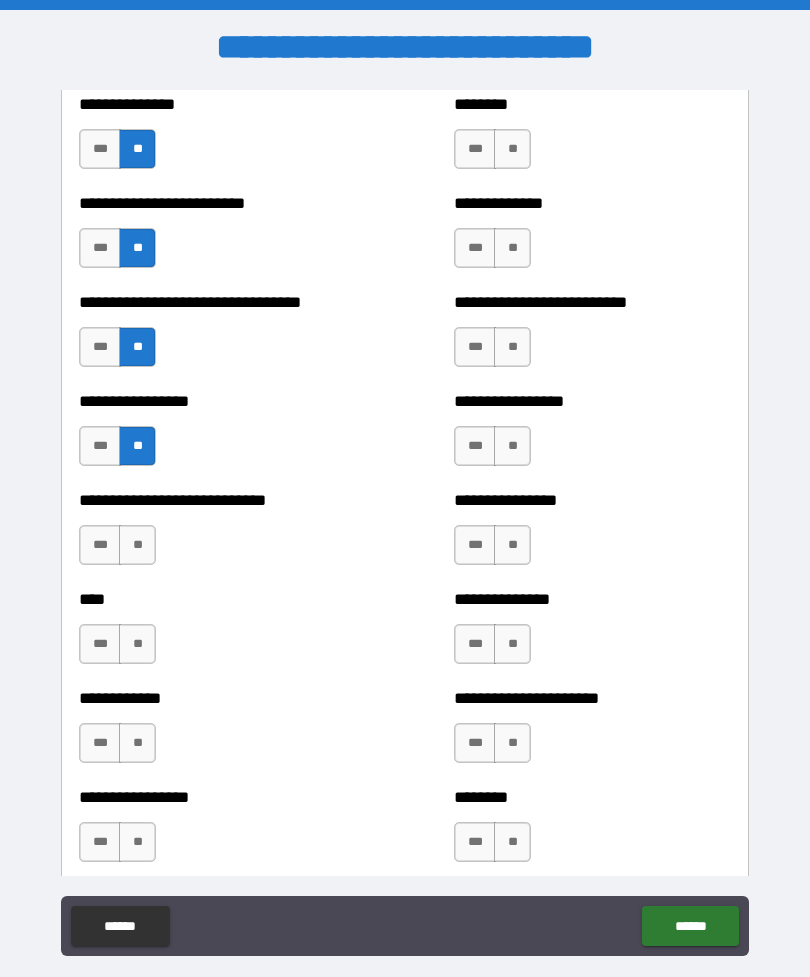 click on "**" at bounding box center (137, 545) 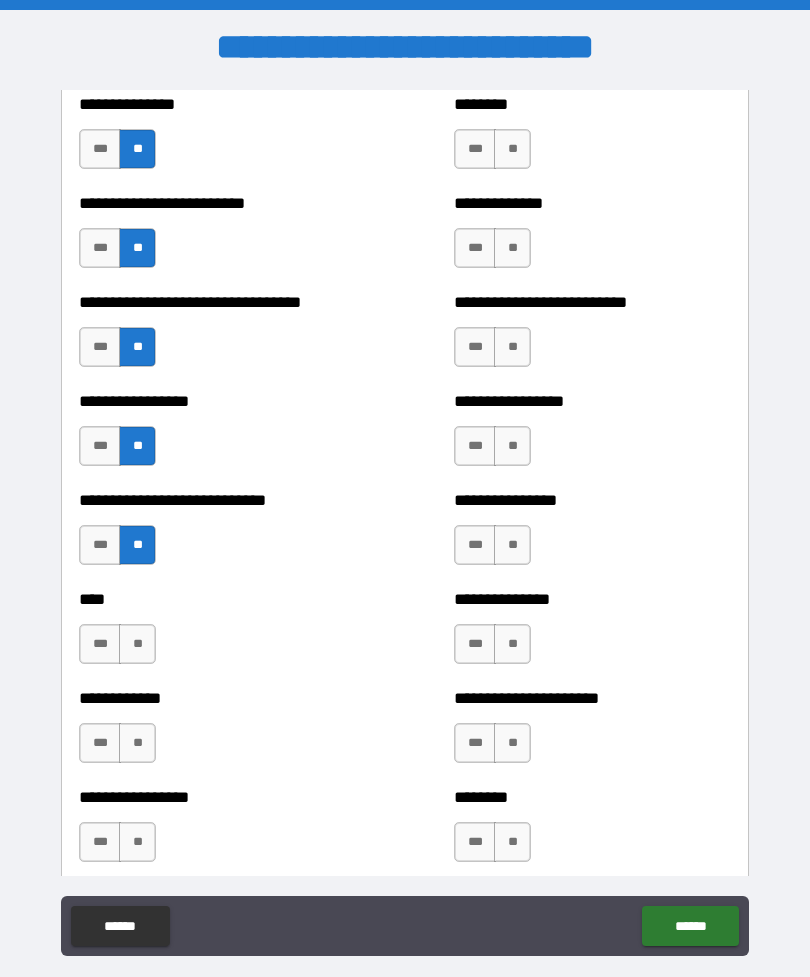click on "**" at bounding box center [137, 644] 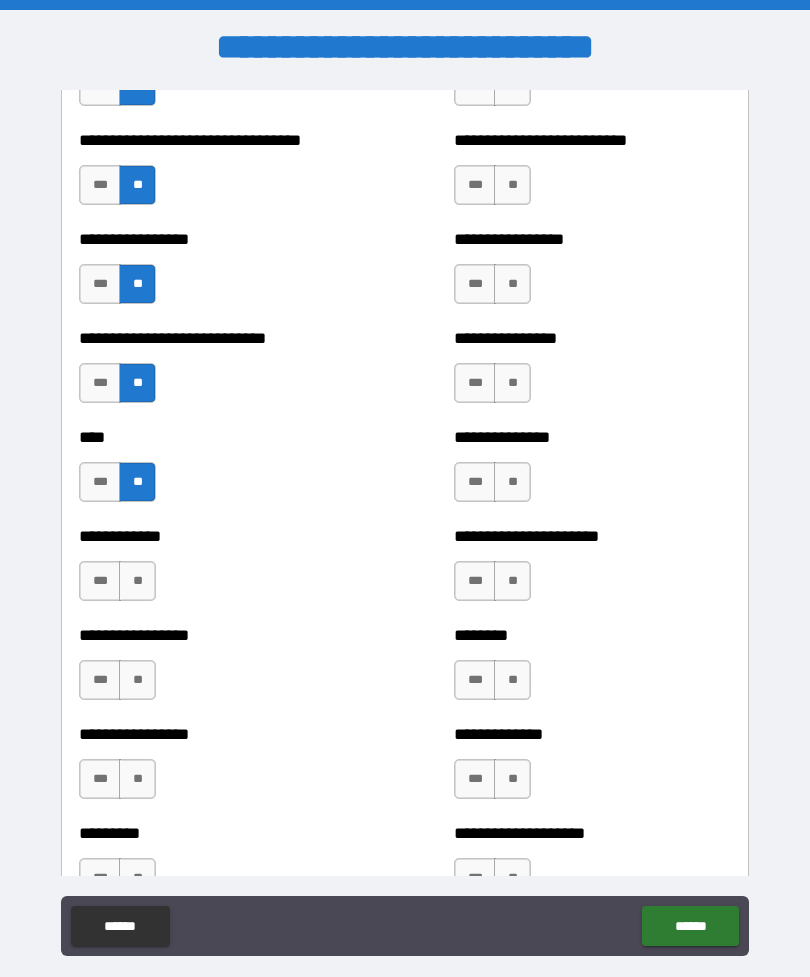 scroll, scrollTop: 2134, scrollLeft: 0, axis: vertical 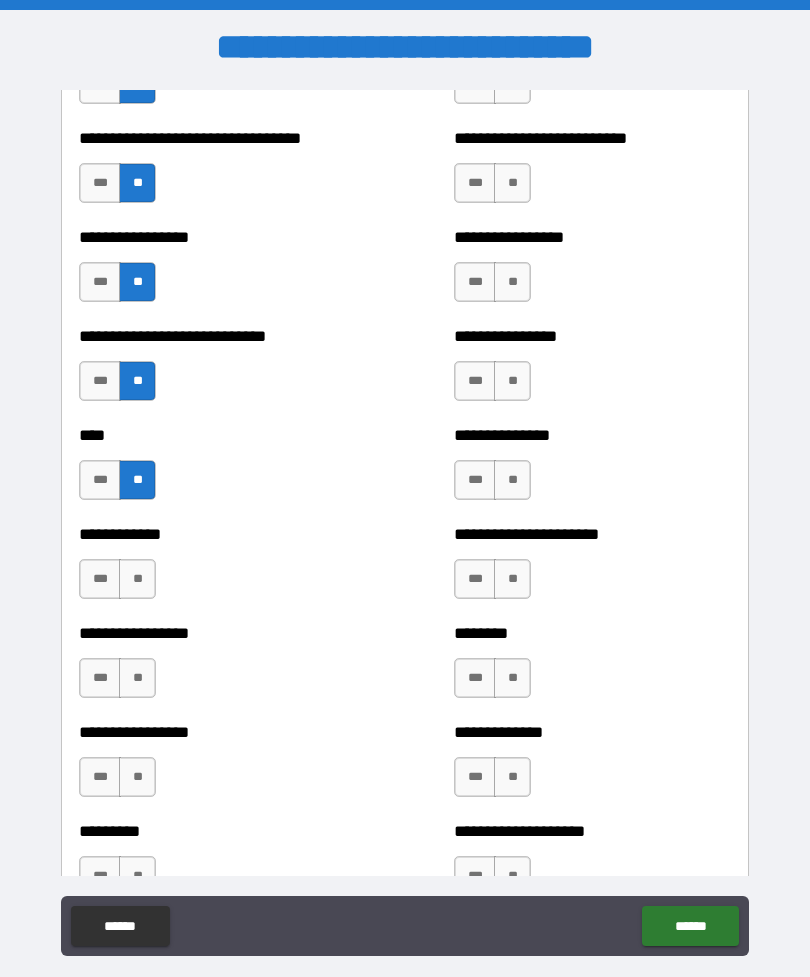 click on "**" at bounding box center [137, 579] 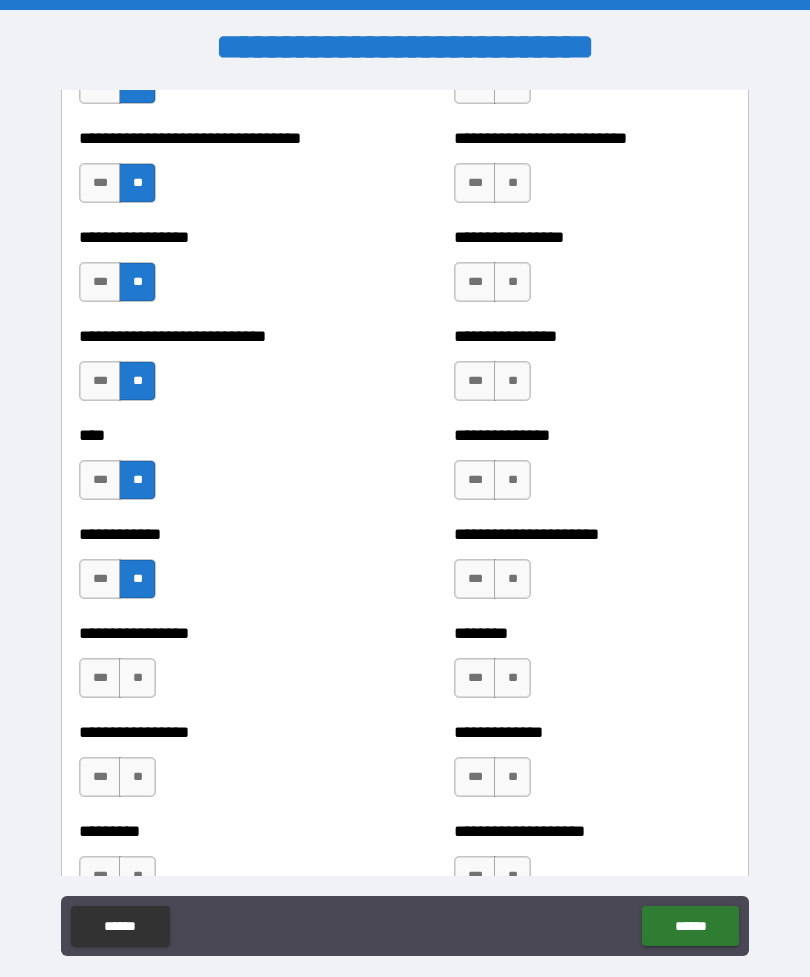 click on "**" at bounding box center [137, 678] 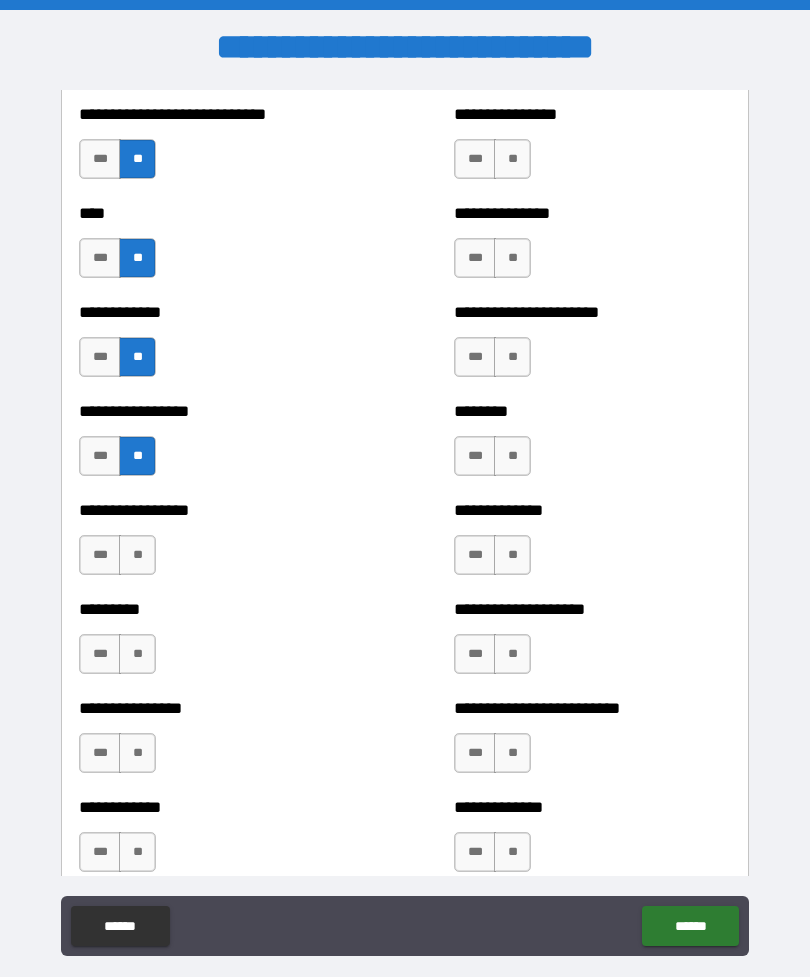 scroll, scrollTop: 2357, scrollLeft: 0, axis: vertical 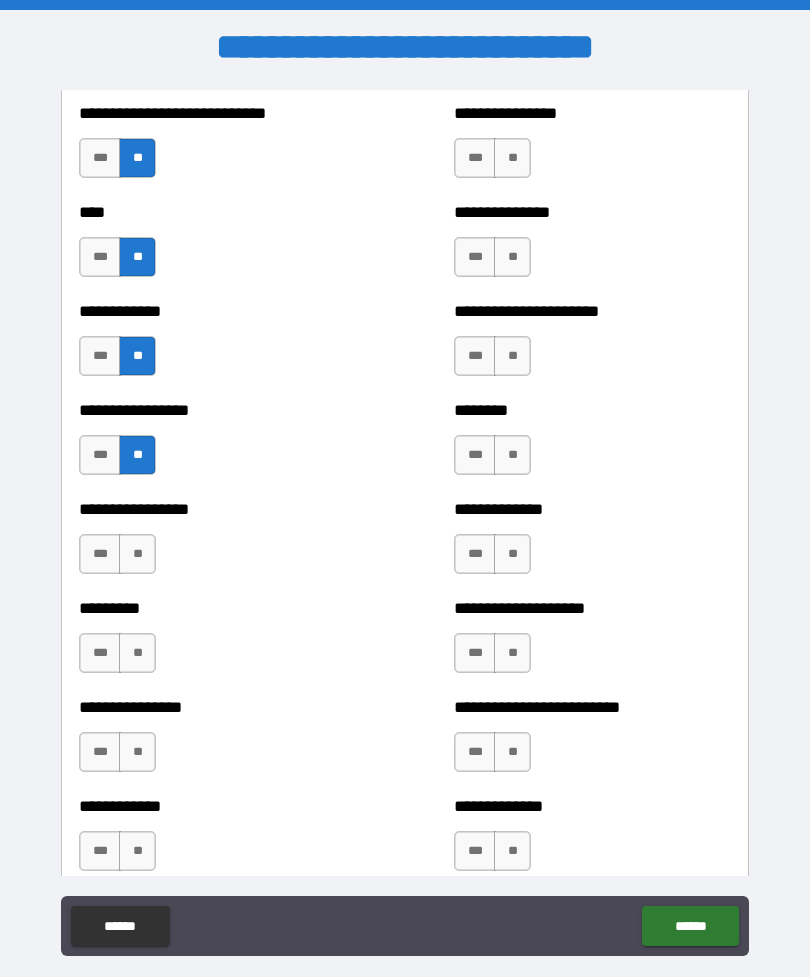 click on "**" at bounding box center (137, 554) 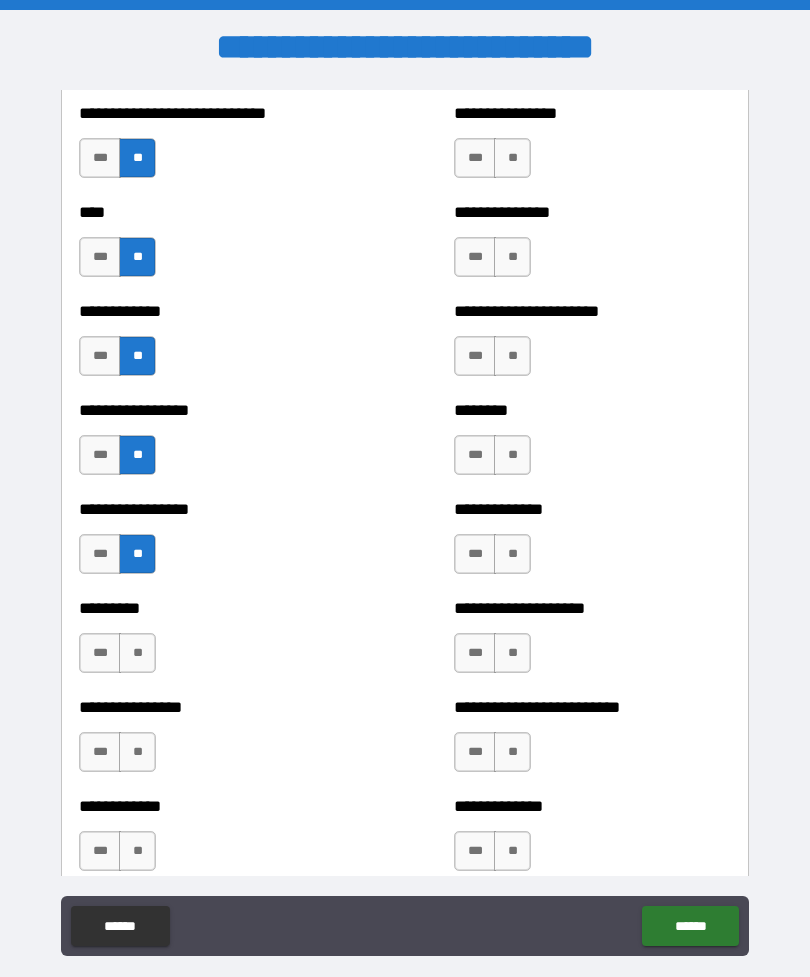 click on "**" at bounding box center (137, 653) 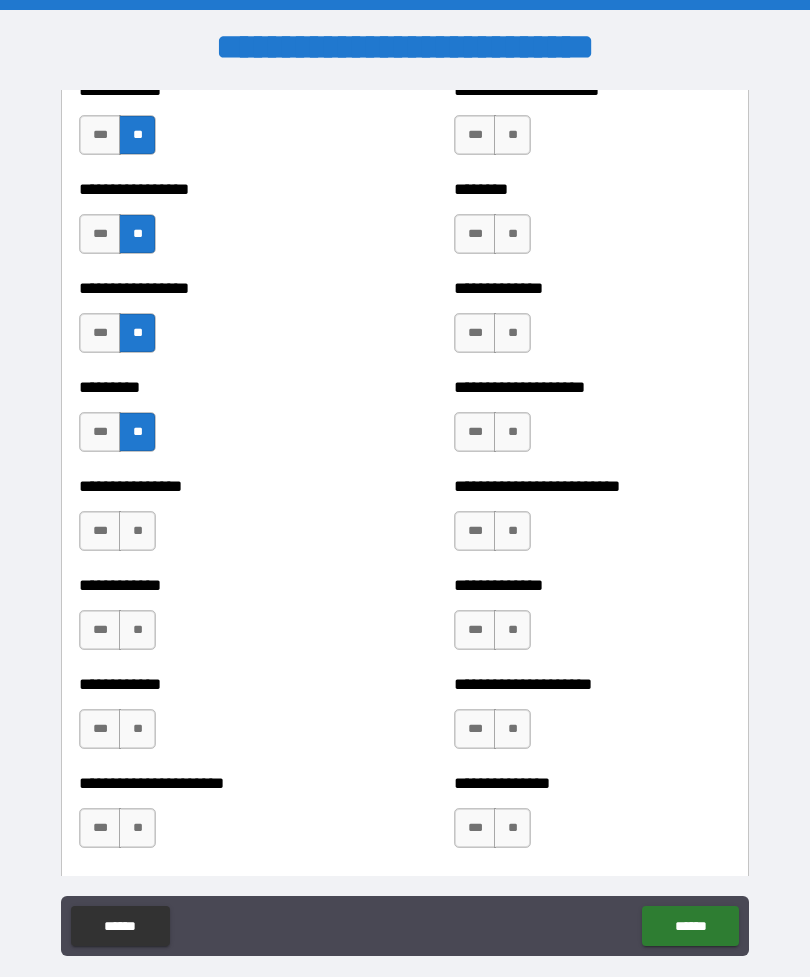 scroll, scrollTop: 2647, scrollLeft: 0, axis: vertical 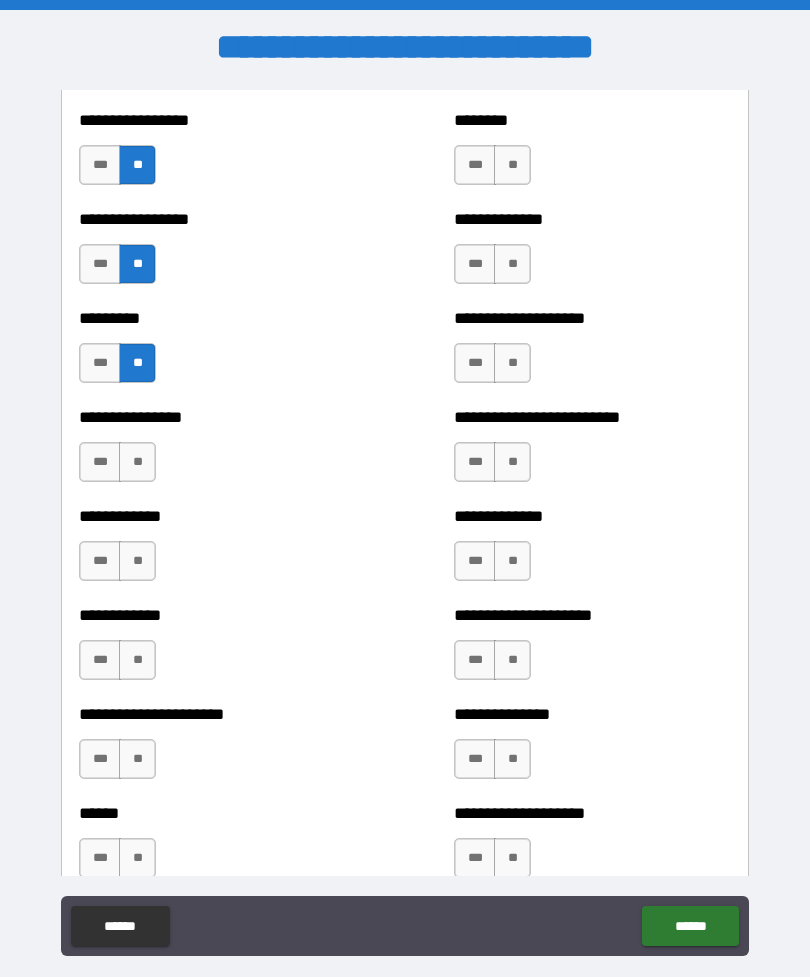 click on "**" at bounding box center [137, 462] 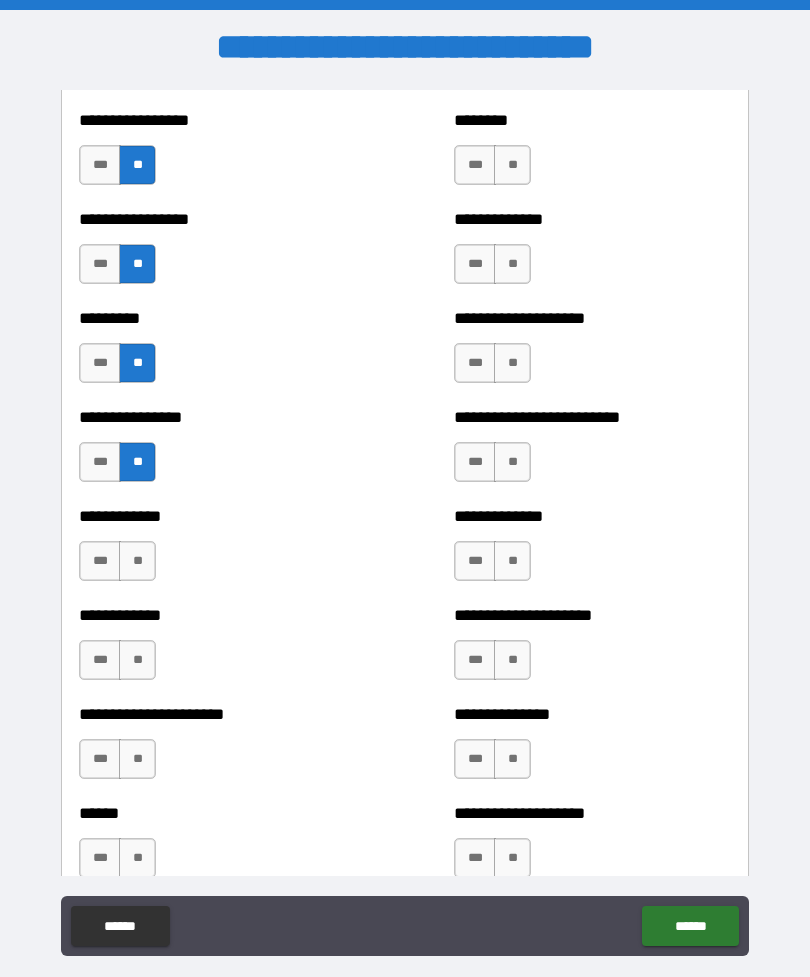click on "**" at bounding box center (137, 561) 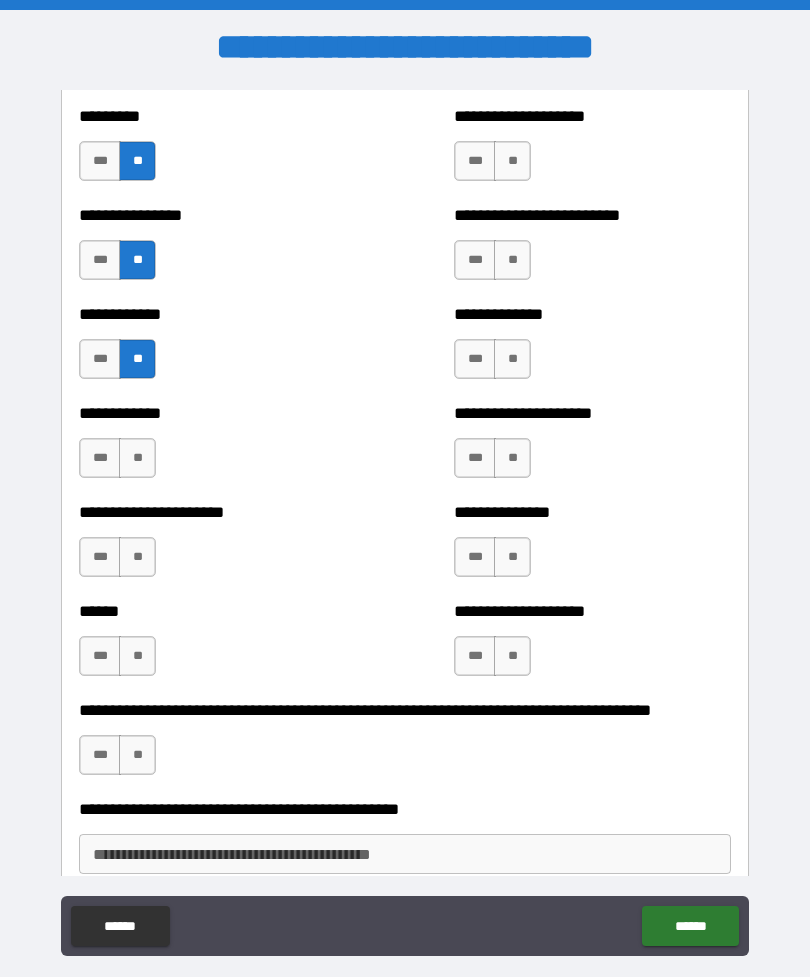 scroll, scrollTop: 2857, scrollLeft: 0, axis: vertical 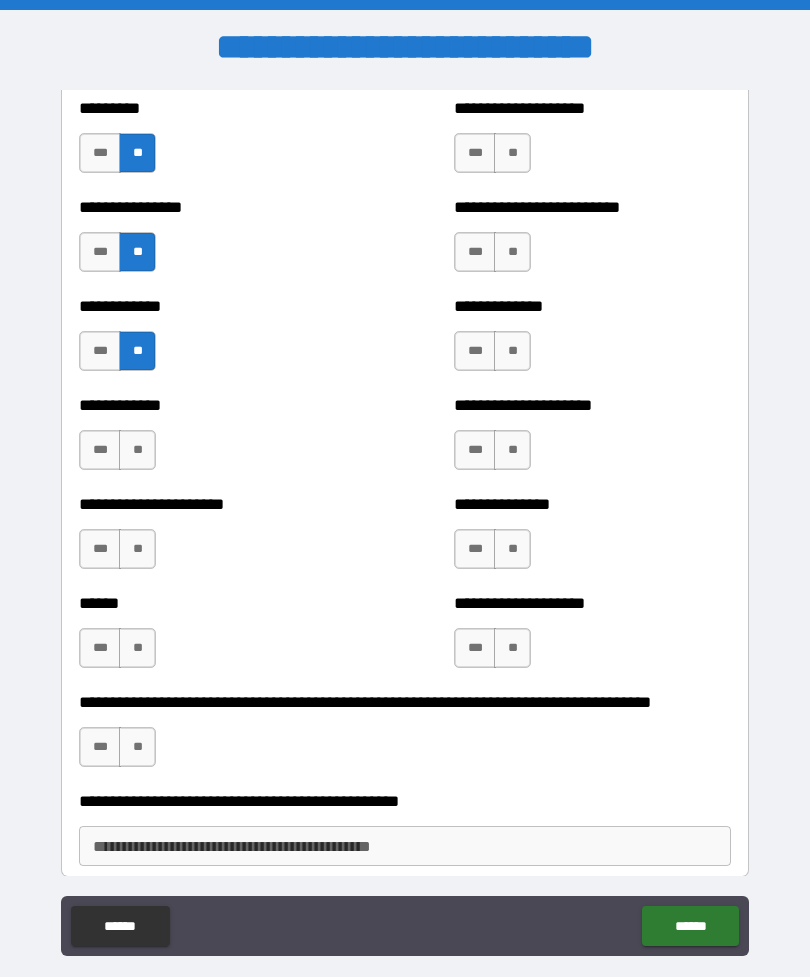 click on "**" at bounding box center [137, 450] 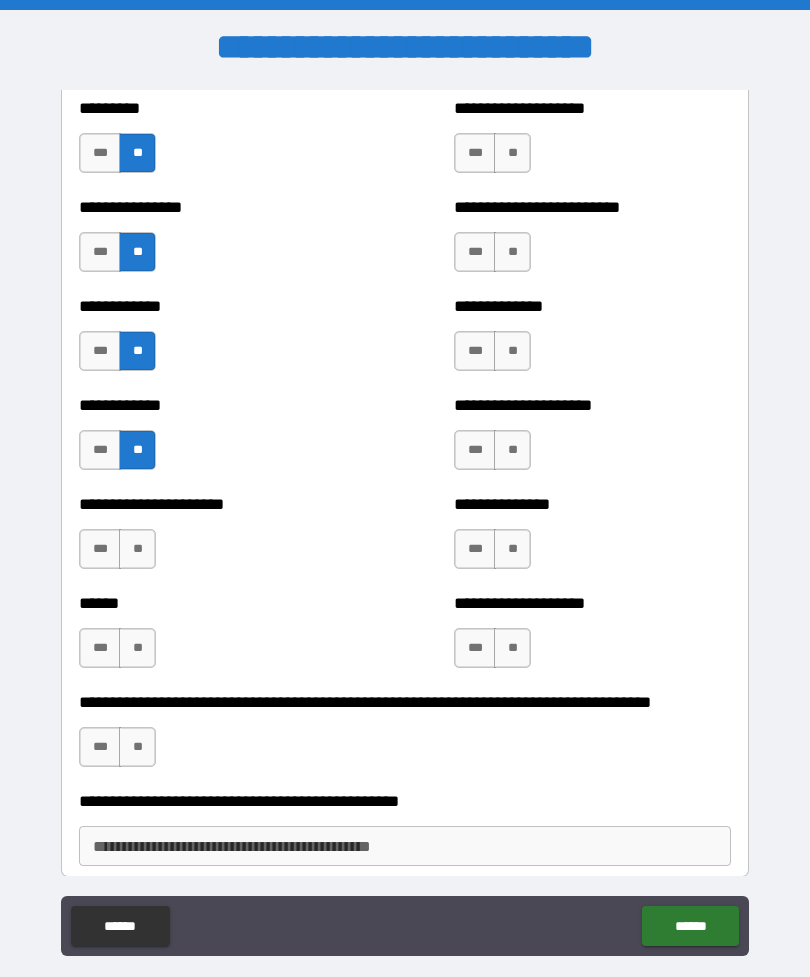click on "**" at bounding box center (137, 549) 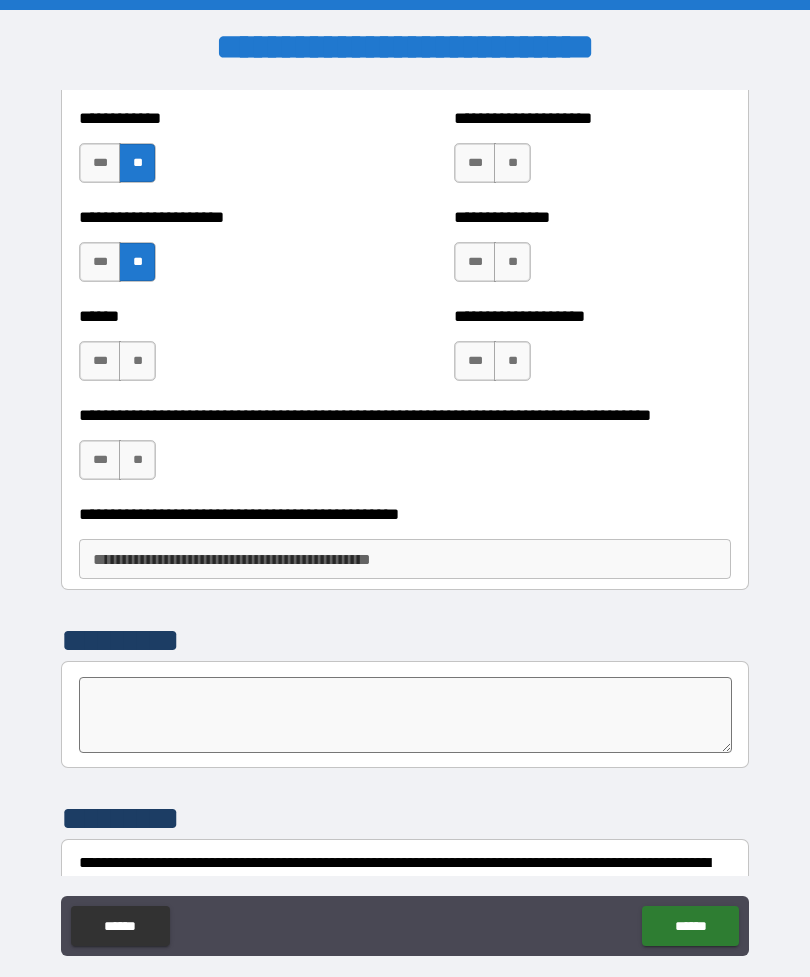 scroll, scrollTop: 3159, scrollLeft: 0, axis: vertical 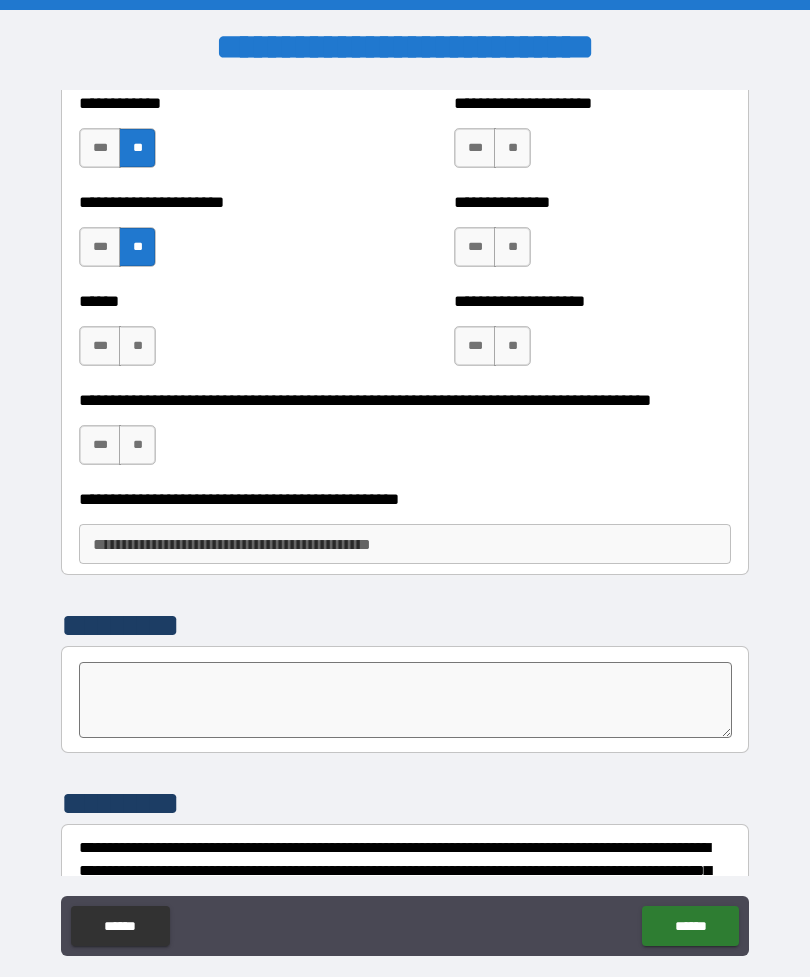 click on "**" at bounding box center [137, 346] 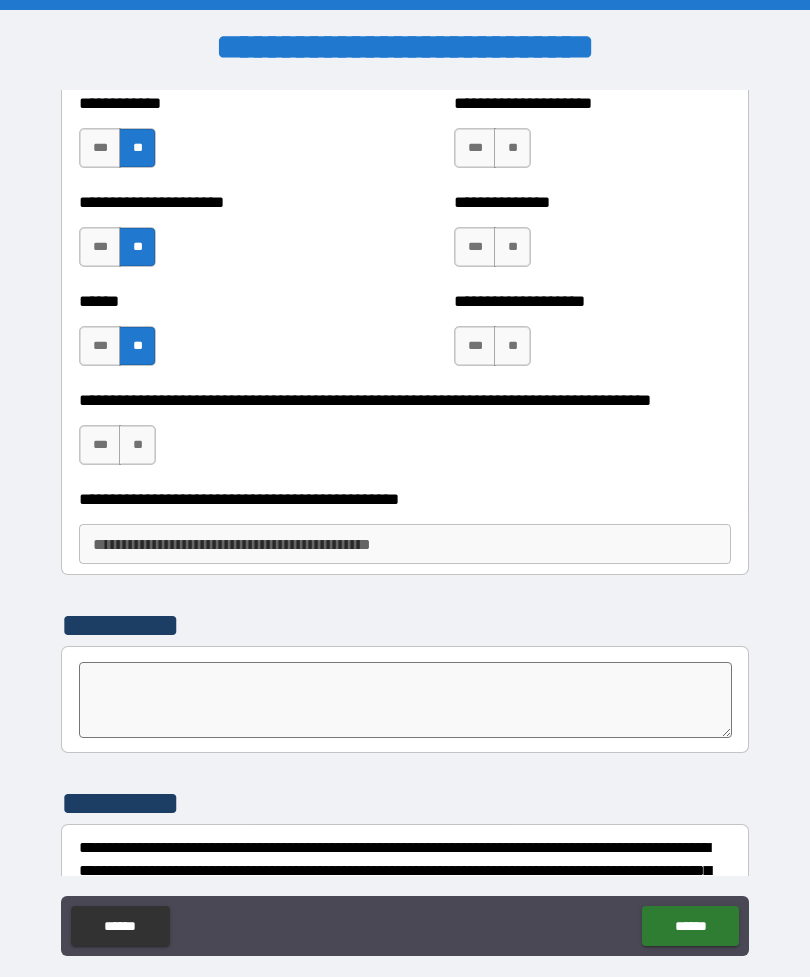 click on "**" at bounding box center (137, 445) 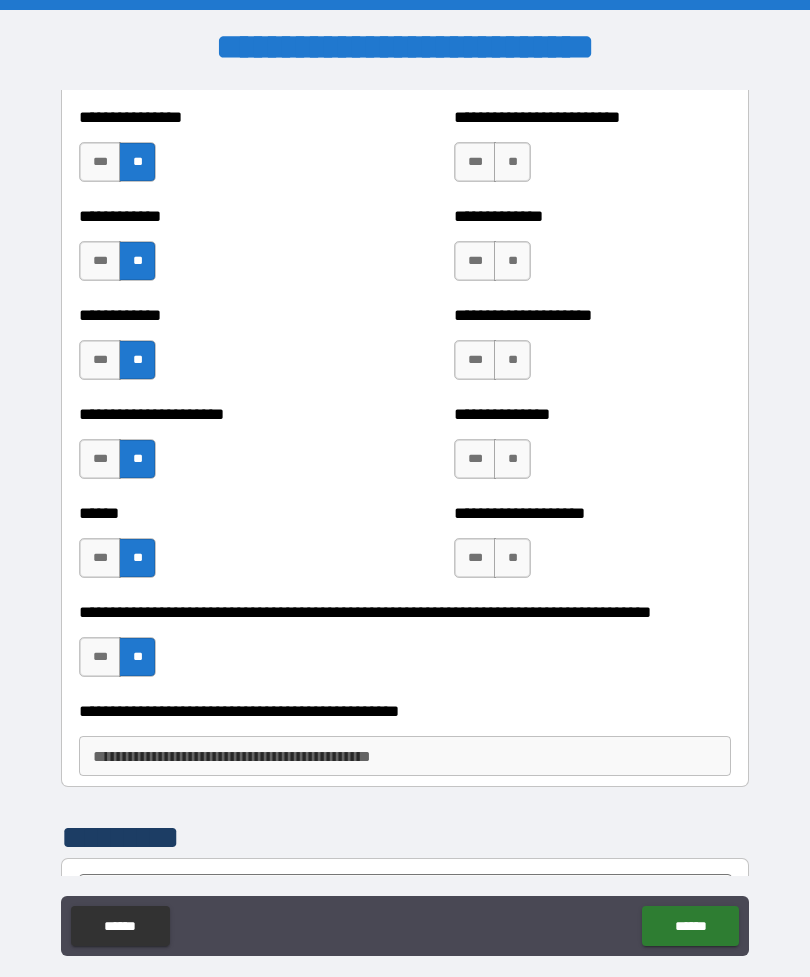 scroll, scrollTop: 2933, scrollLeft: 0, axis: vertical 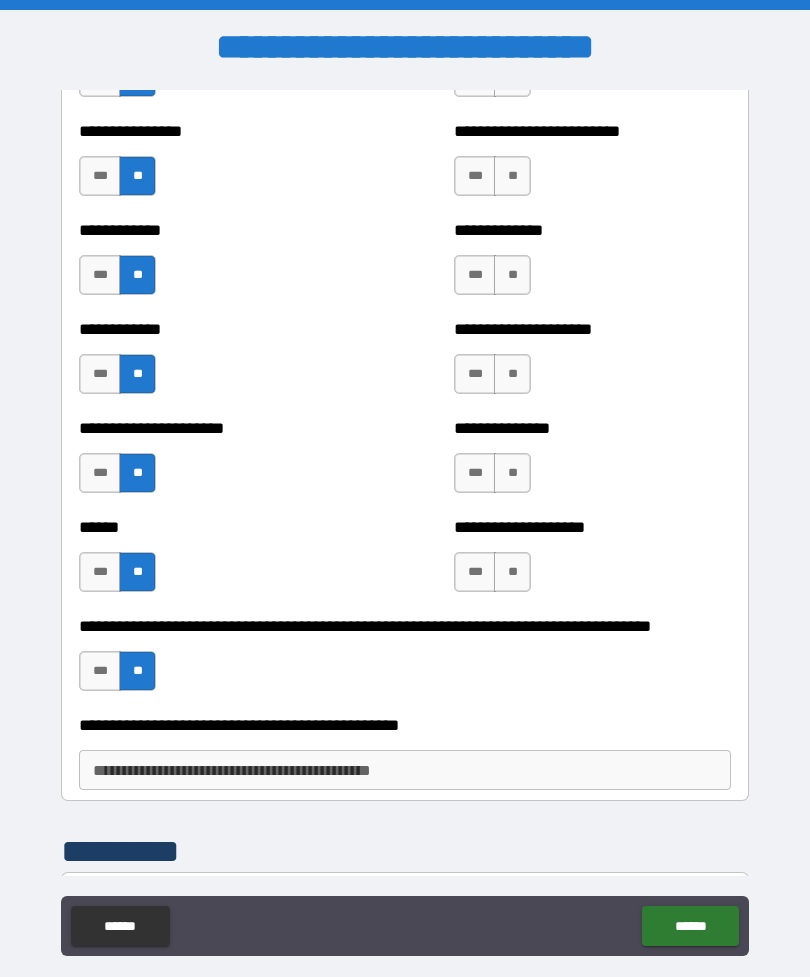 click on "**" at bounding box center (512, 572) 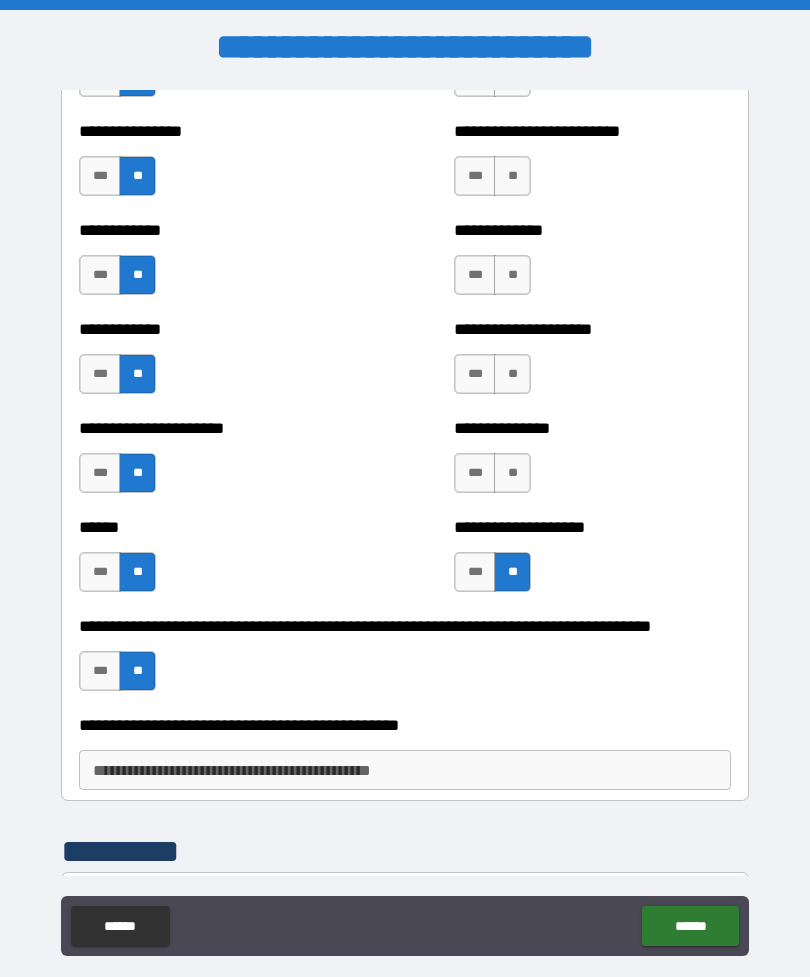 click on "**" at bounding box center [512, 473] 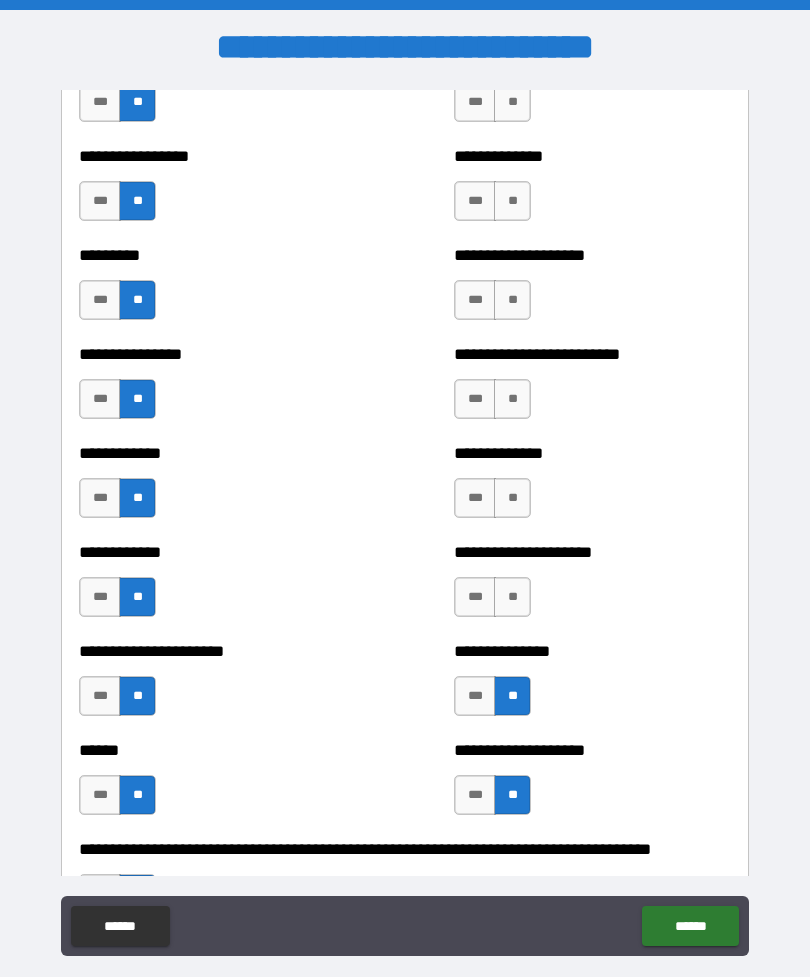 scroll, scrollTop: 2701, scrollLeft: 0, axis: vertical 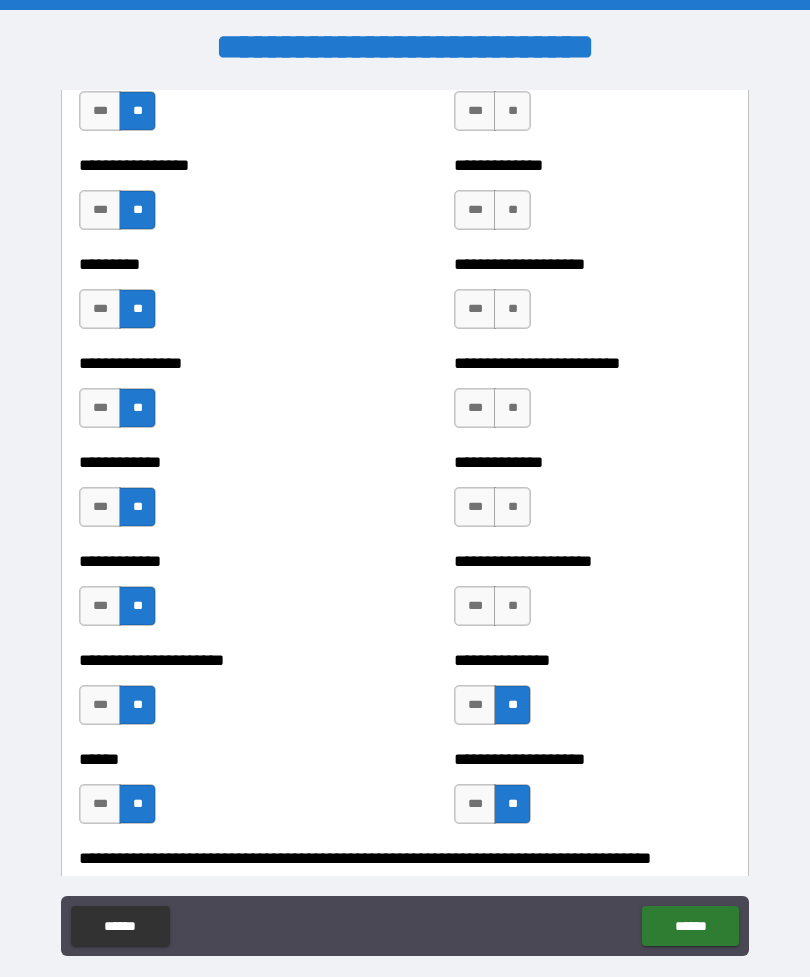 click on "*** **" at bounding box center [495, 611] 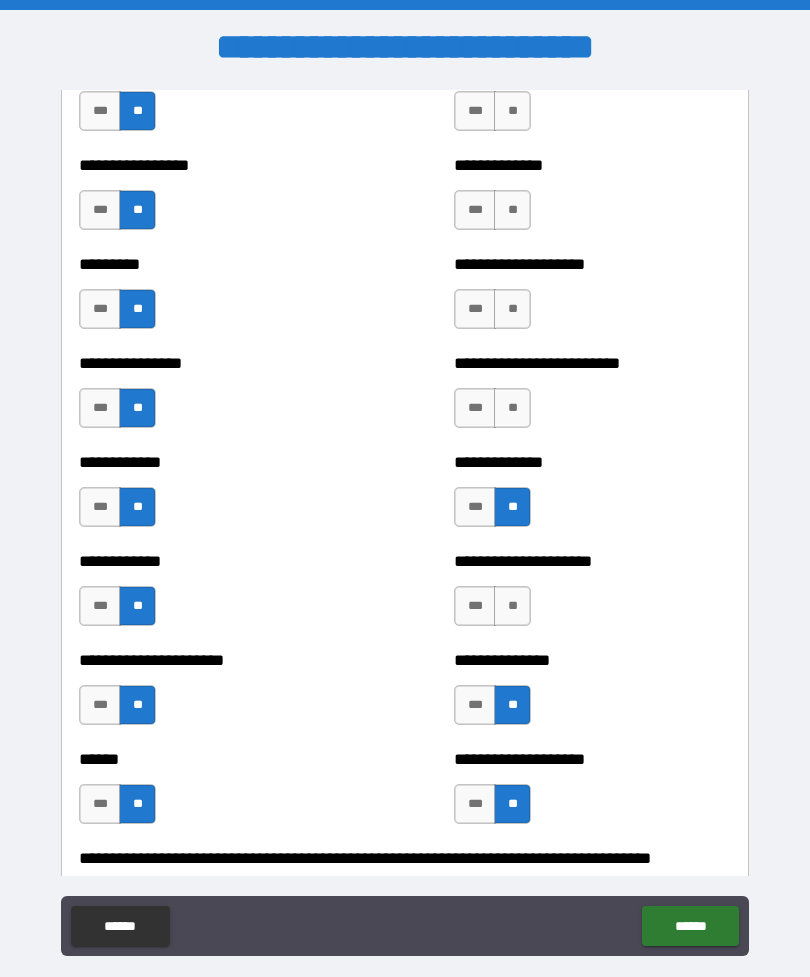 click on "**********" at bounding box center (592, 398) 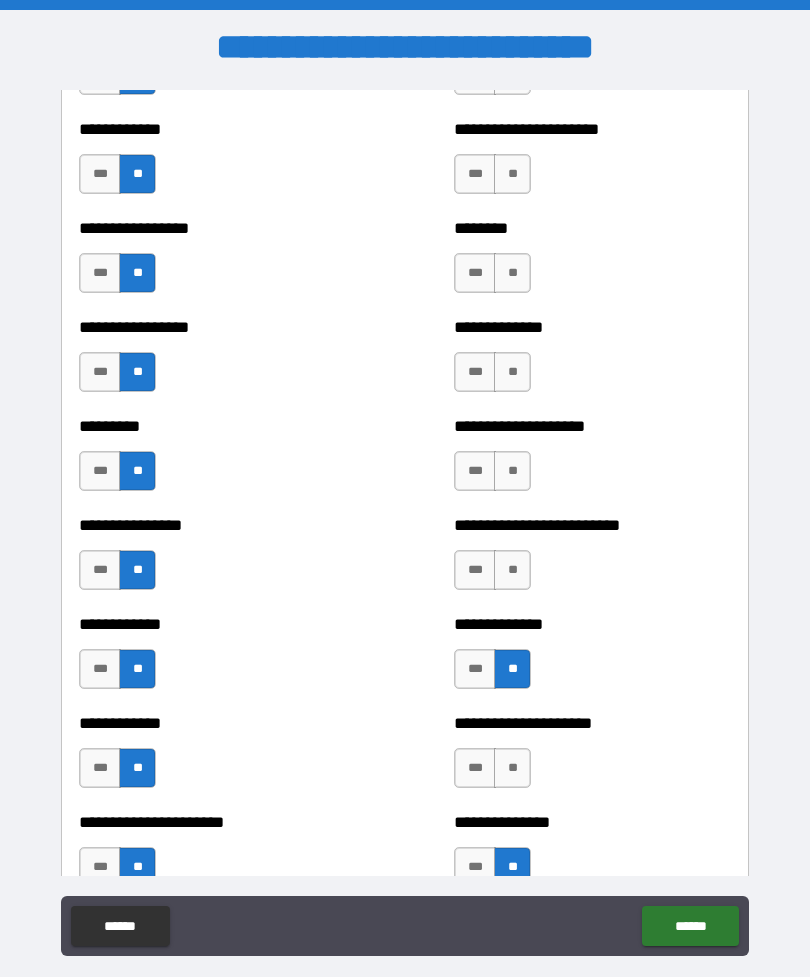 scroll, scrollTop: 2485, scrollLeft: 0, axis: vertical 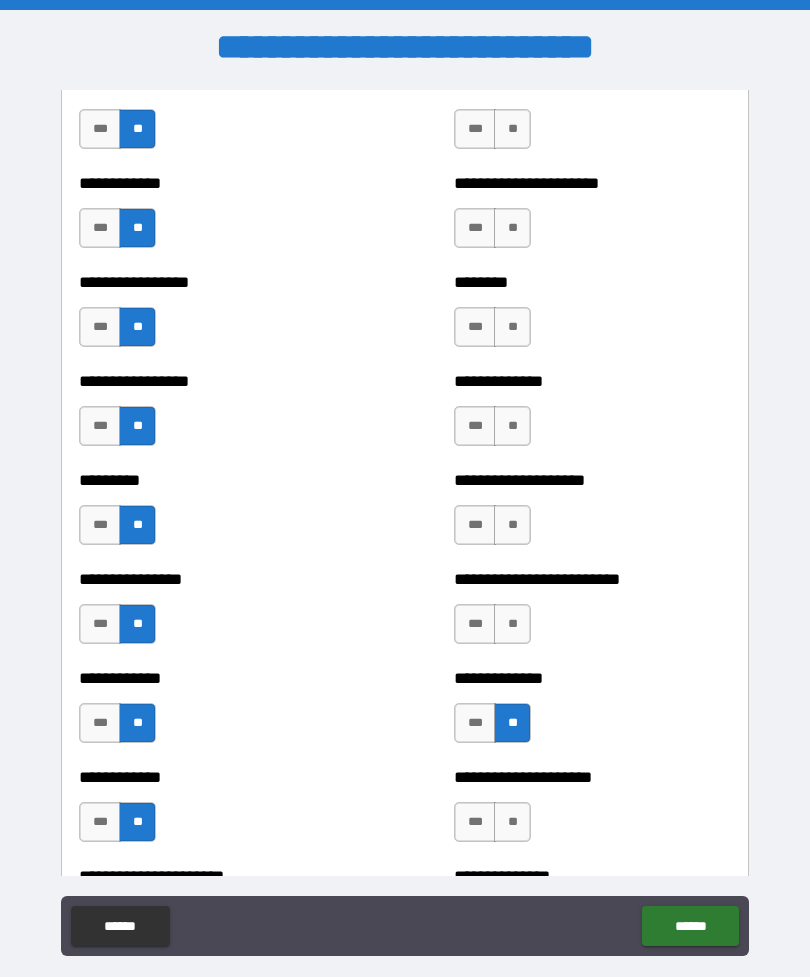 click on "**" at bounding box center [512, 525] 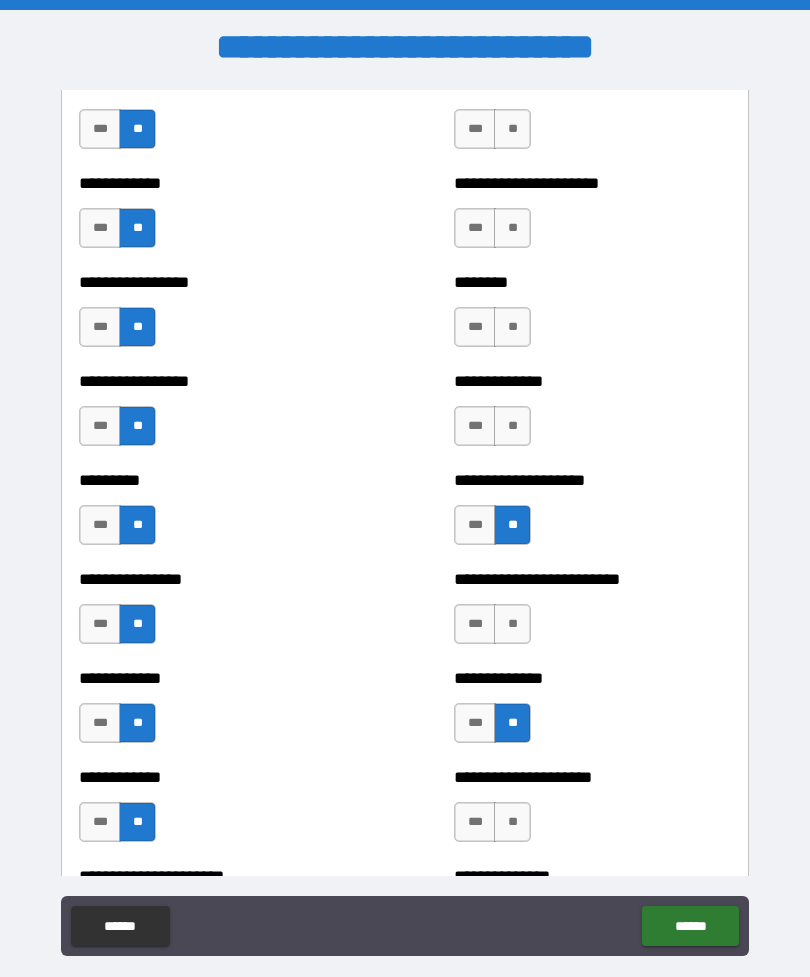 click on "**" at bounding box center (512, 525) 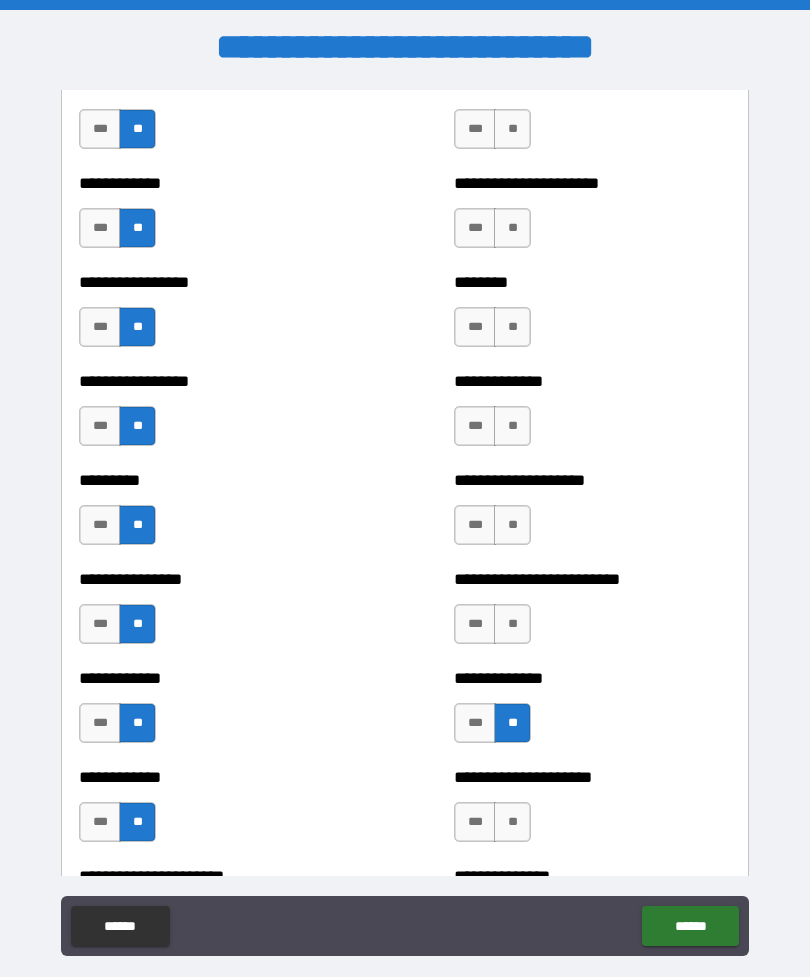 click on "***" at bounding box center (475, 525) 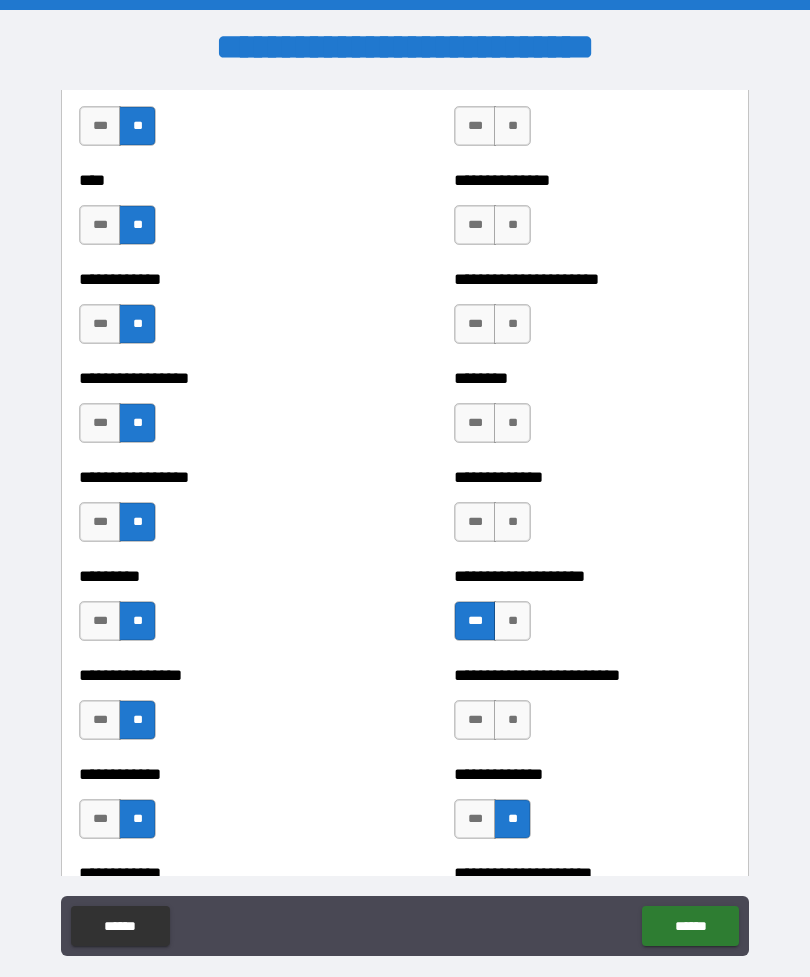 scroll, scrollTop: 2355, scrollLeft: 0, axis: vertical 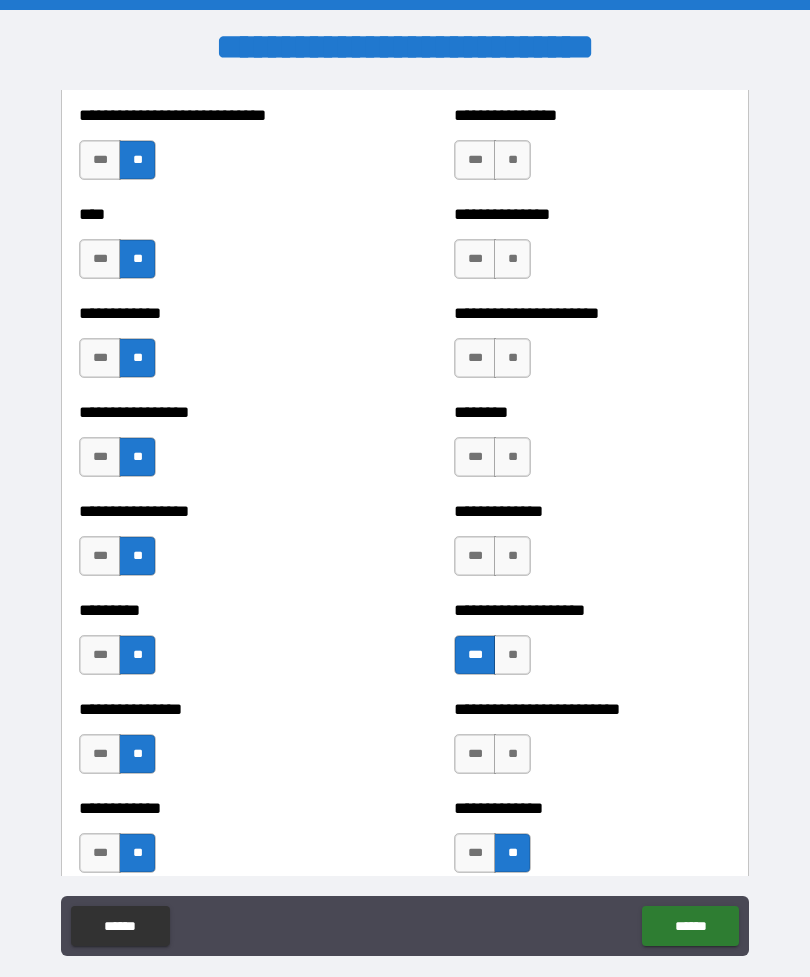 click on "**" at bounding box center [512, 556] 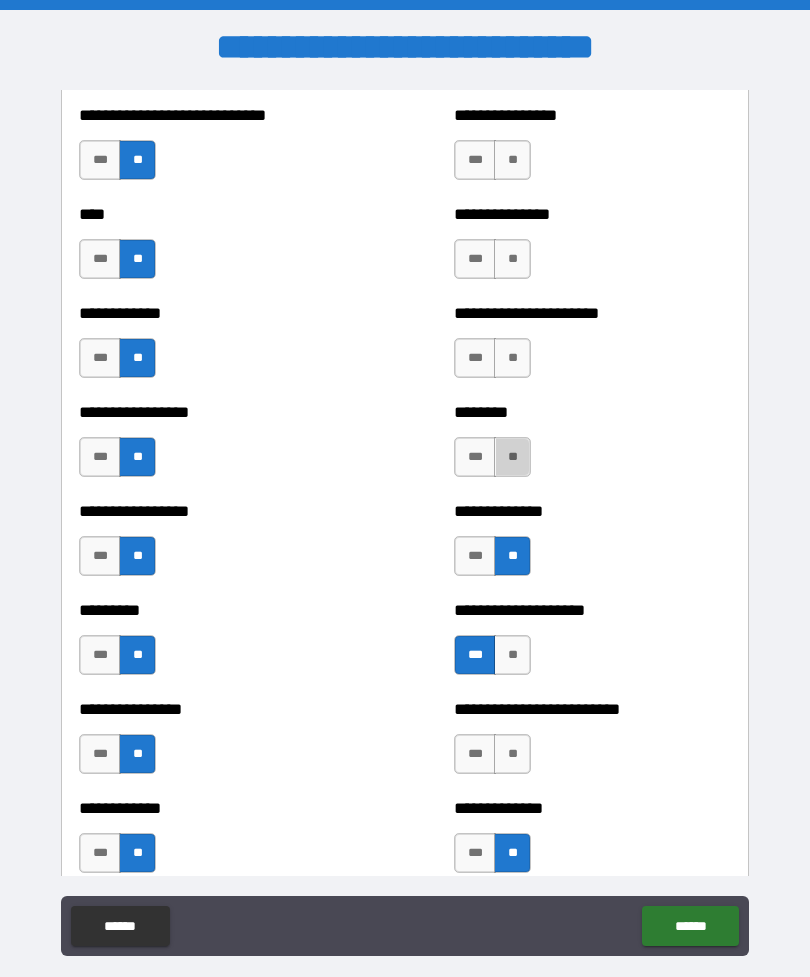 click on "**" at bounding box center (512, 457) 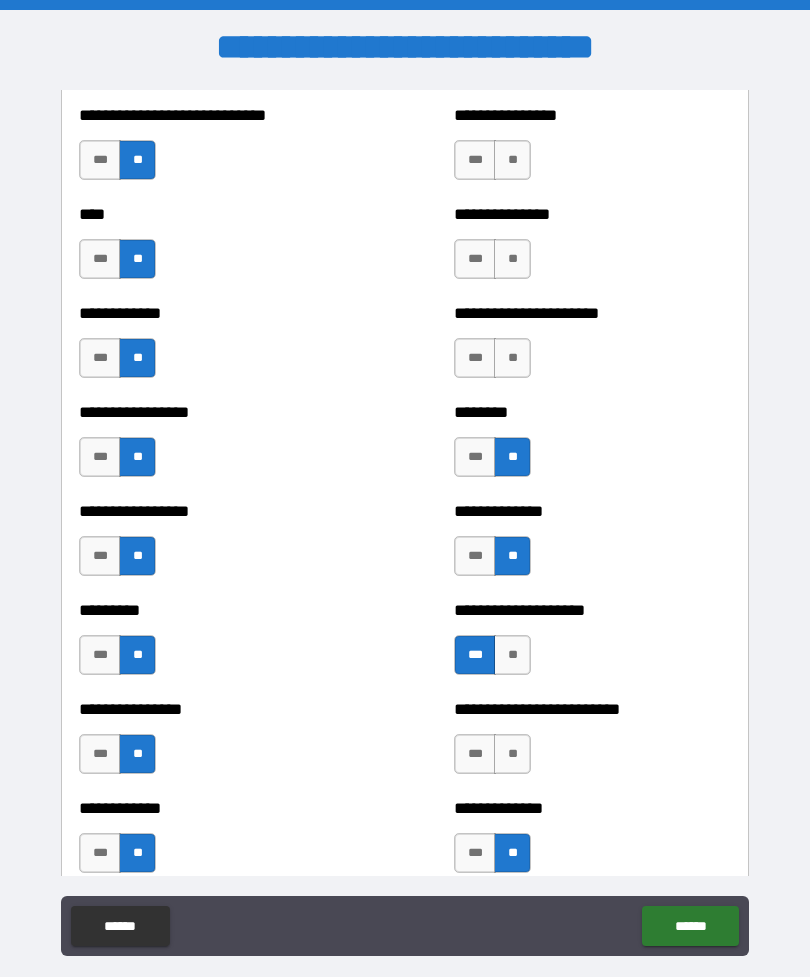 click on "**********" at bounding box center [592, 348] 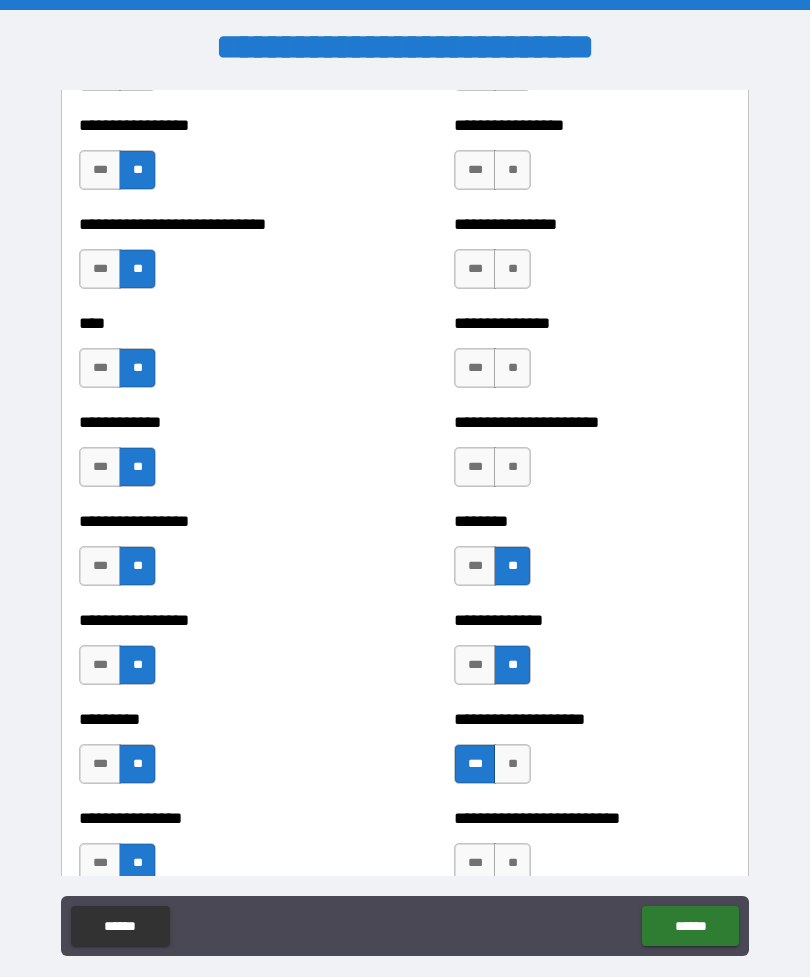 scroll, scrollTop: 2232, scrollLeft: 0, axis: vertical 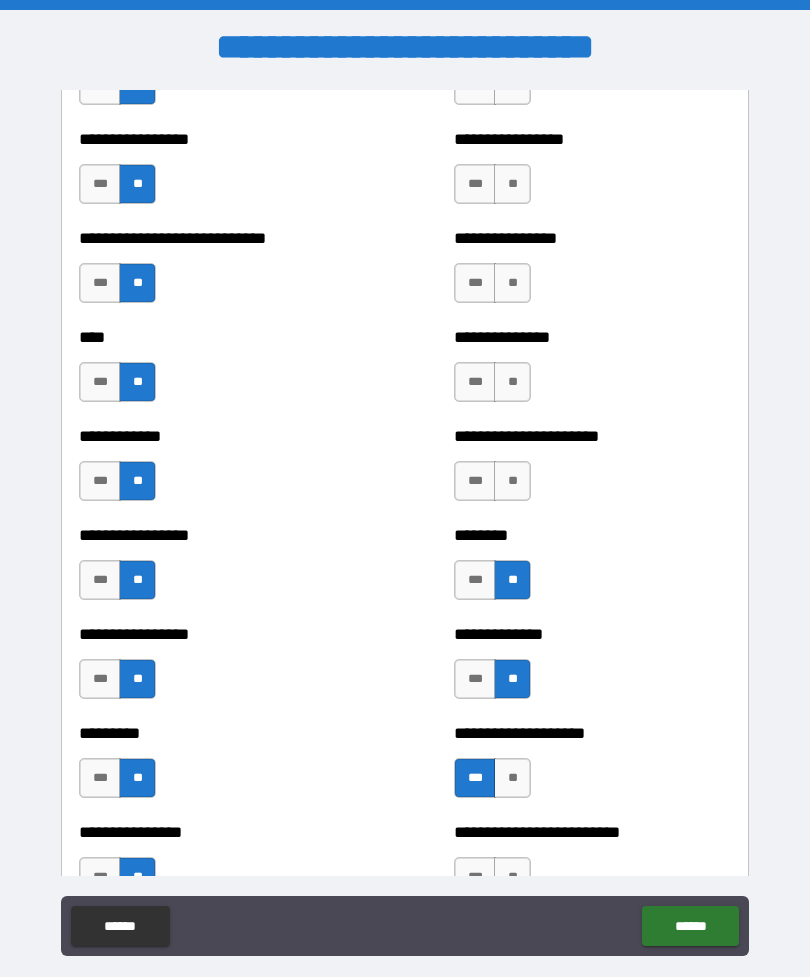 click on "**" at bounding box center [512, 481] 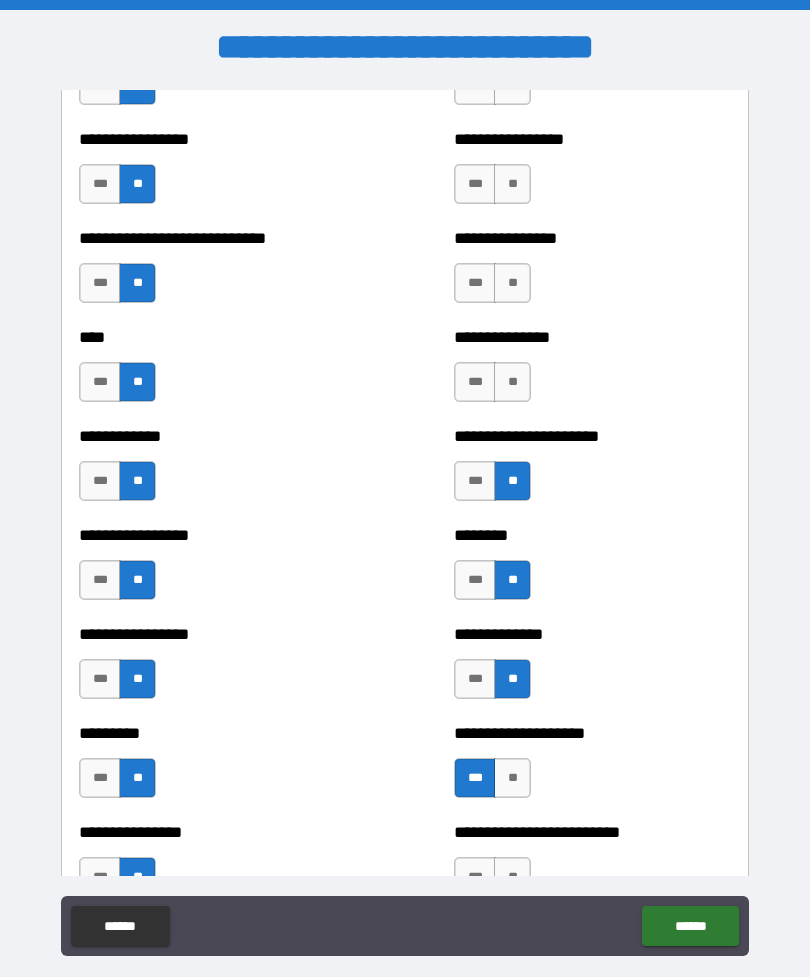 click on "**********" at bounding box center [592, 372] 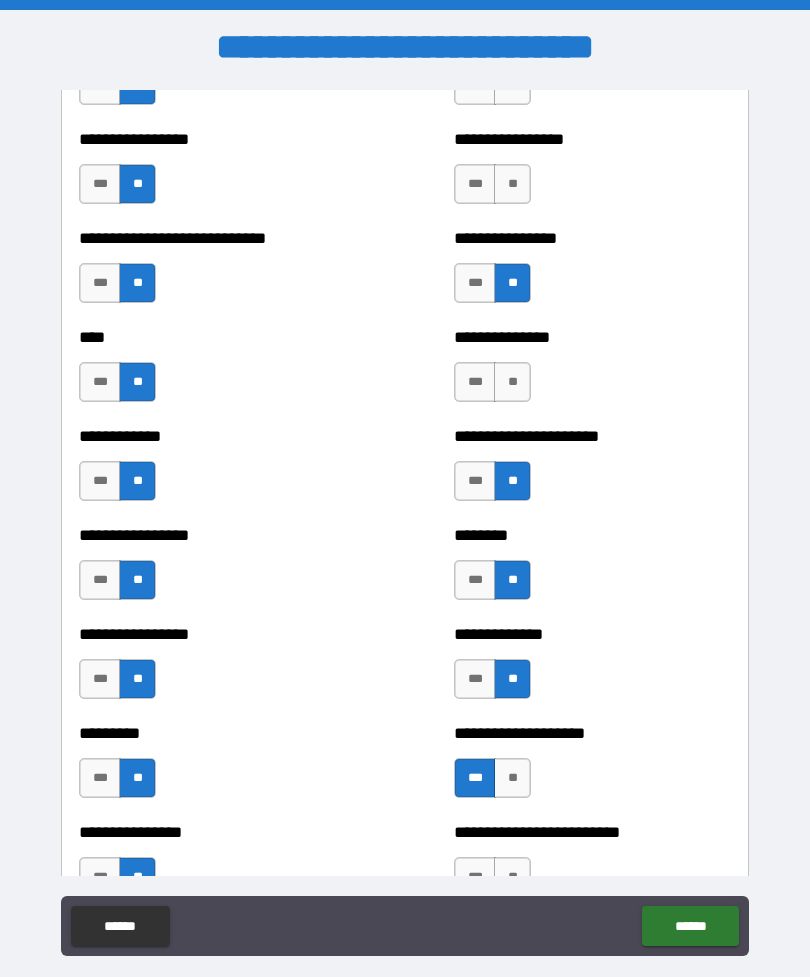 click on "**" at bounding box center [512, 382] 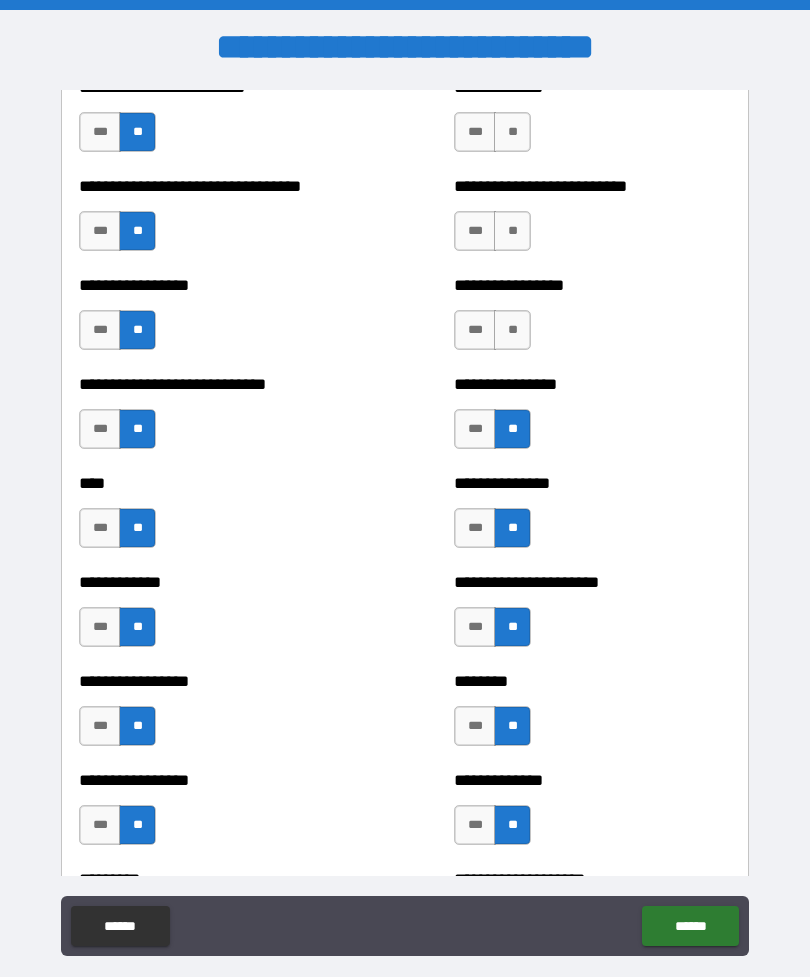 scroll, scrollTop: 2077, scrollLeft: 0, axis: vertical 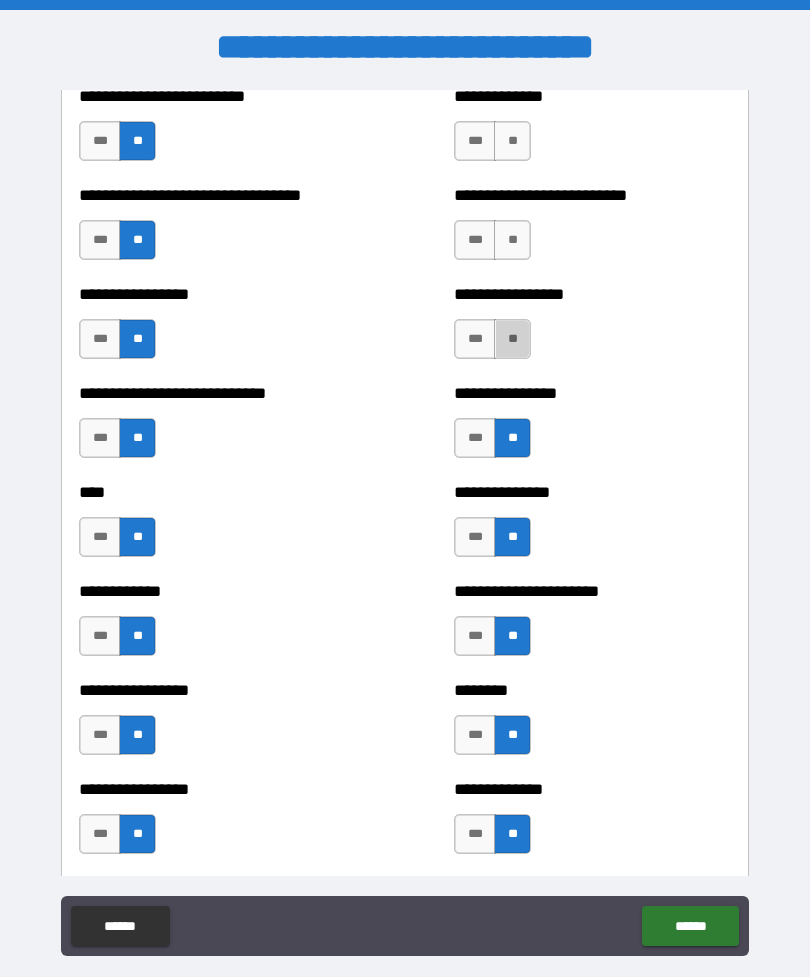 click on "**" at bounding box center [512, 339] 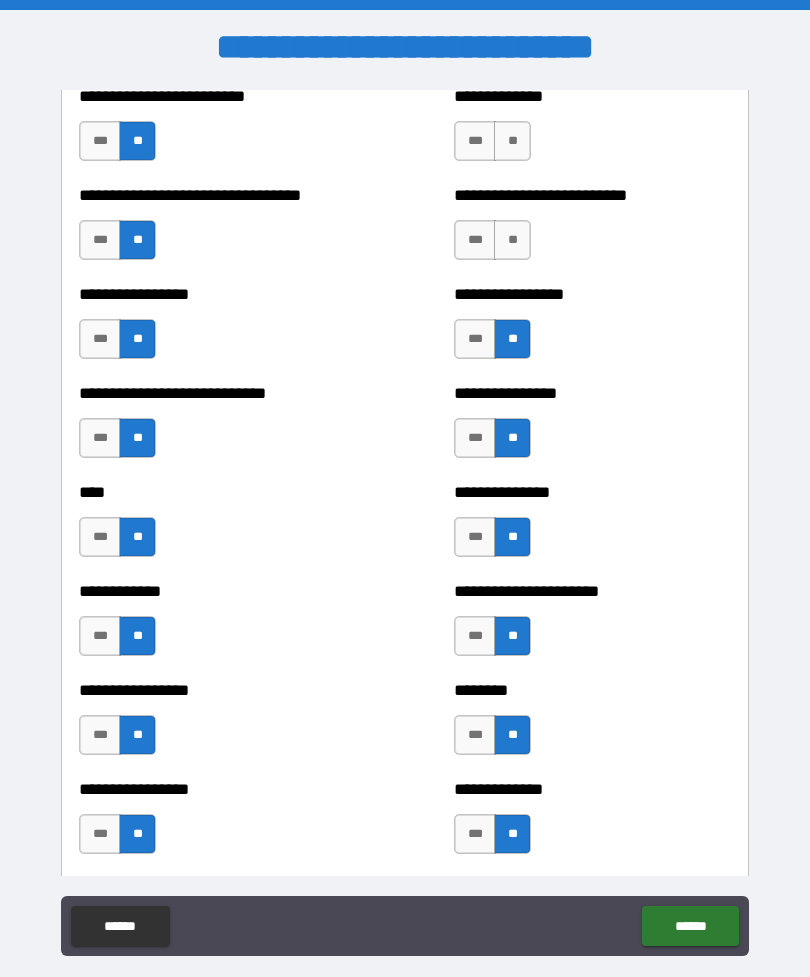 click on "**" at bounding box center (512, 240) 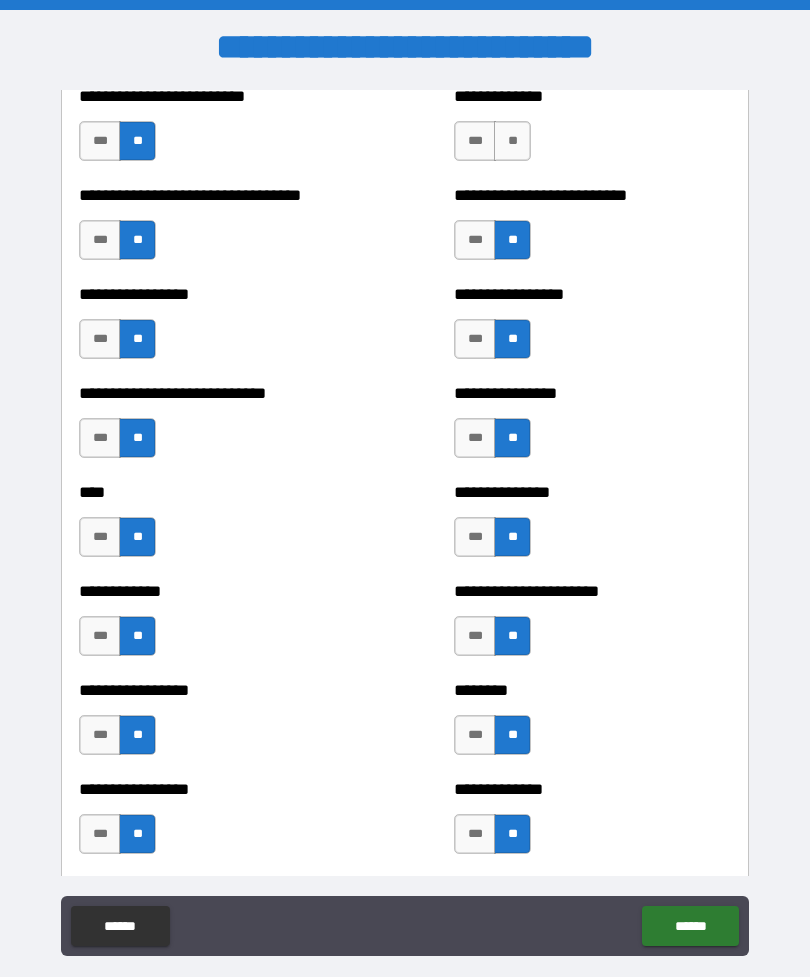 click on "**" at bounding box center [512, 141] 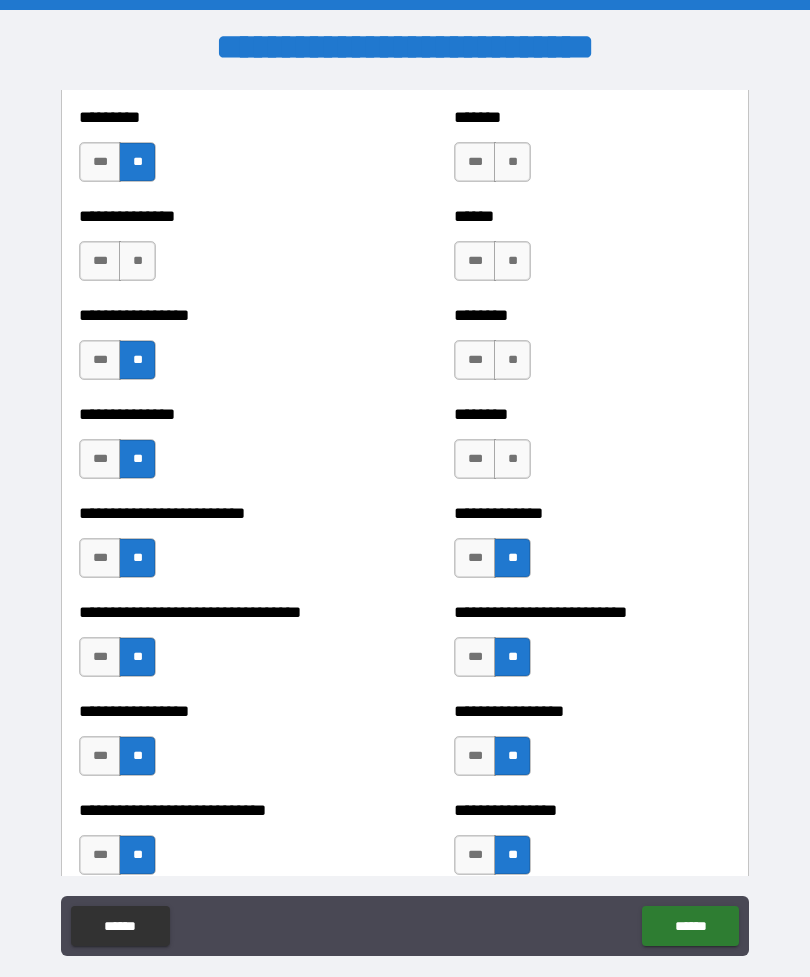 scroll, scrollTop: 1657, scrollLeft: 0, axis: vertical 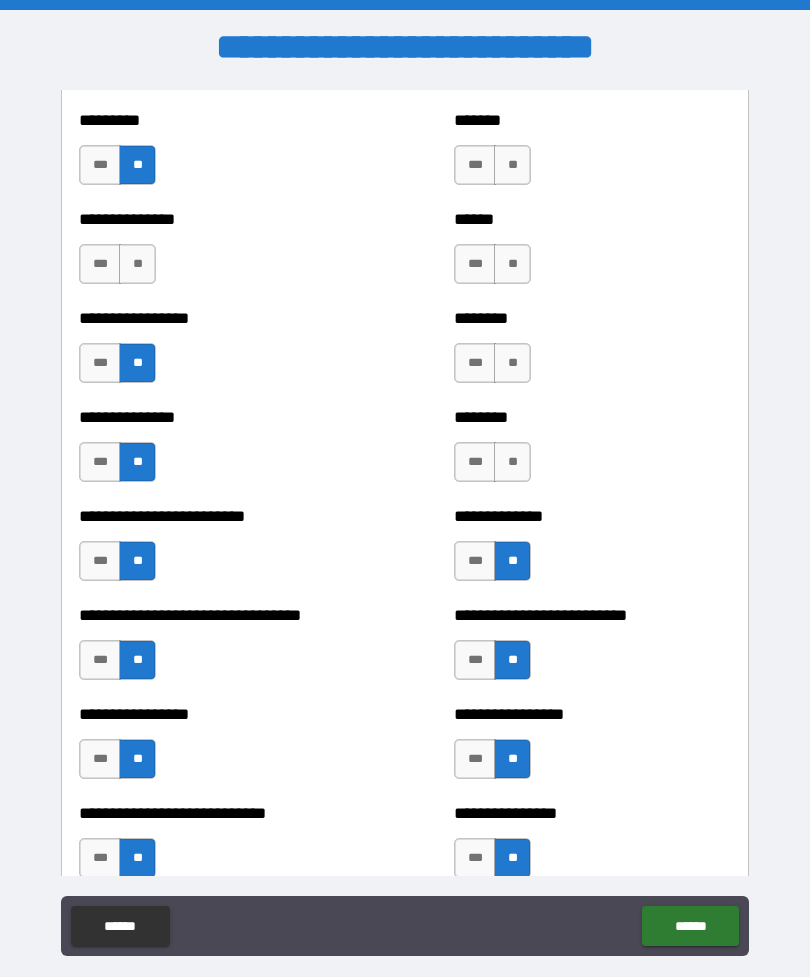 click on "**" at bounding box center [512, 363] 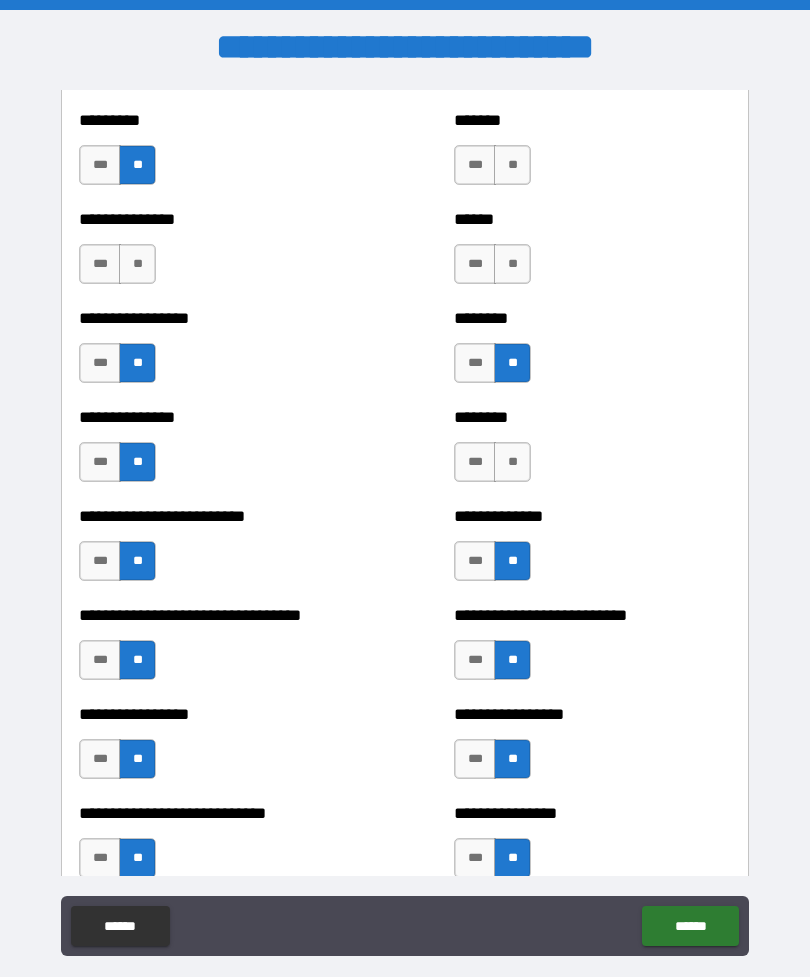 click on "**" at bounding box center [512, 264] 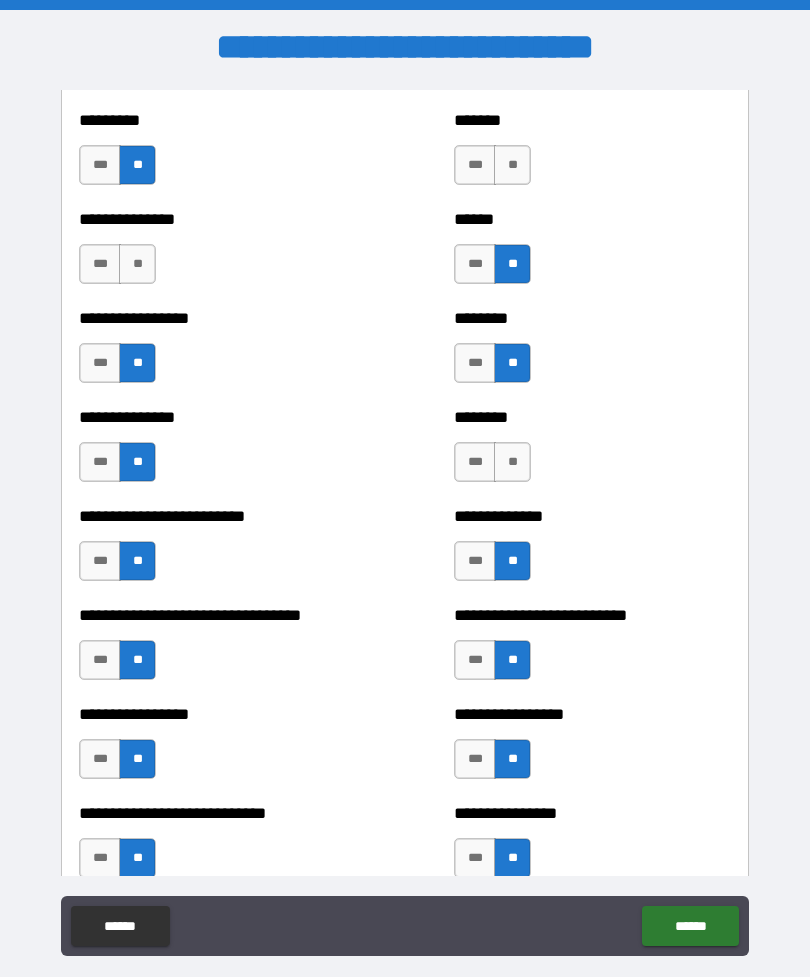 click on "**" at bounding box center [512, 165] 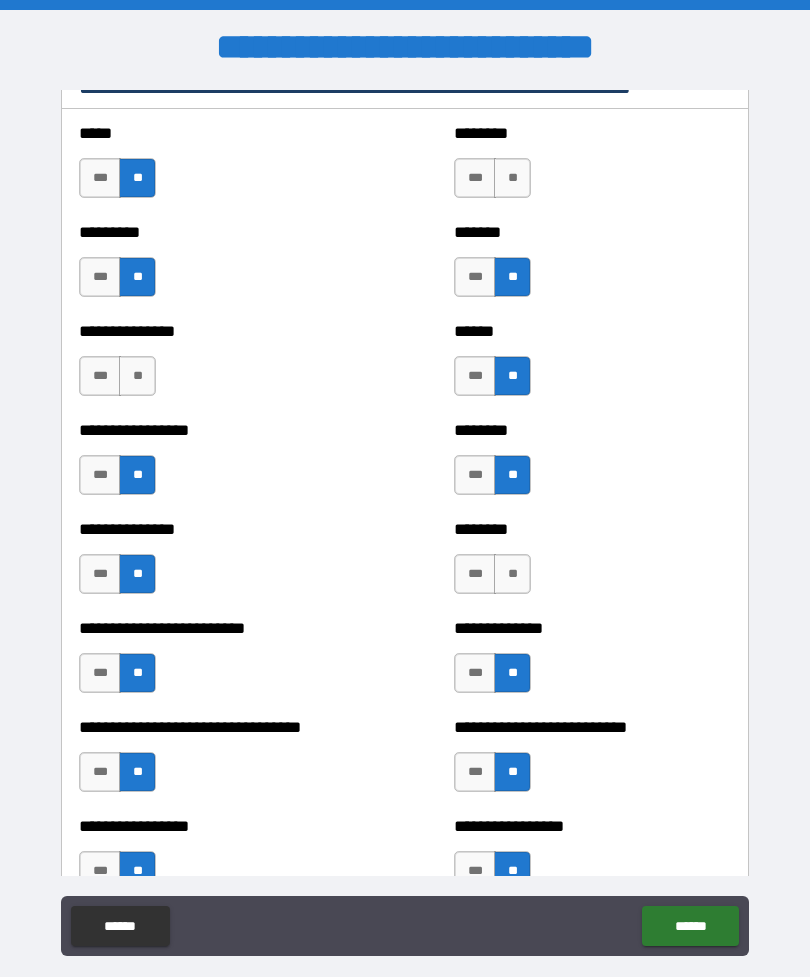 scroll, scrollTop: 1541, scrollLeft: 0, axis: vertical 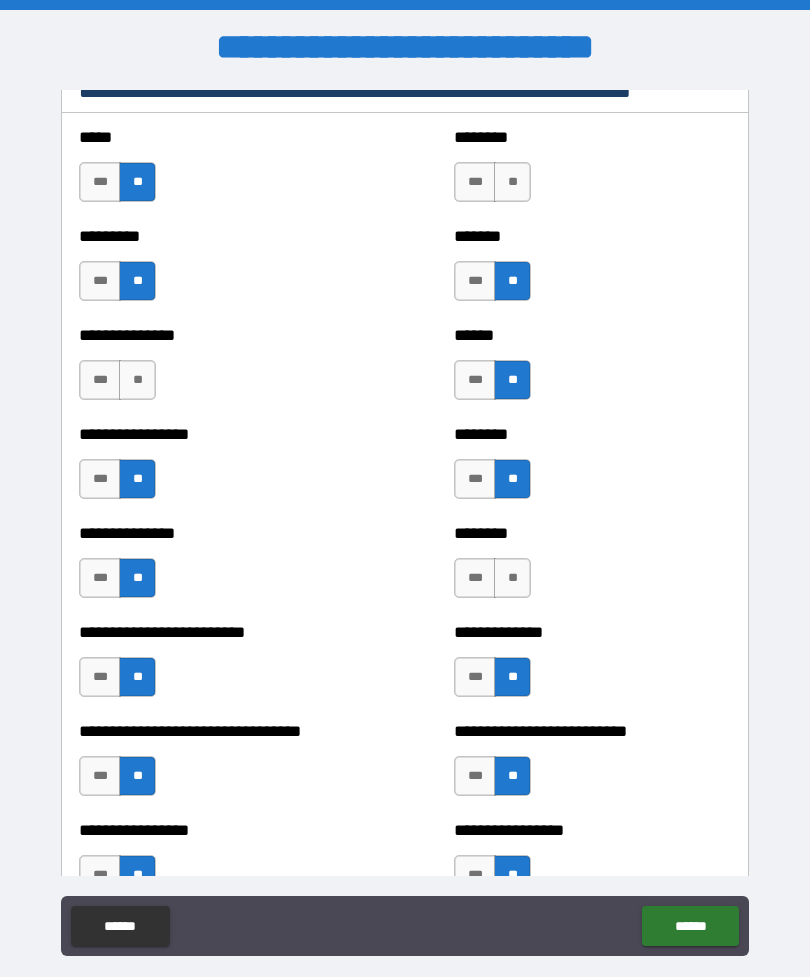 click on "**" at bounding box center (512, 578) 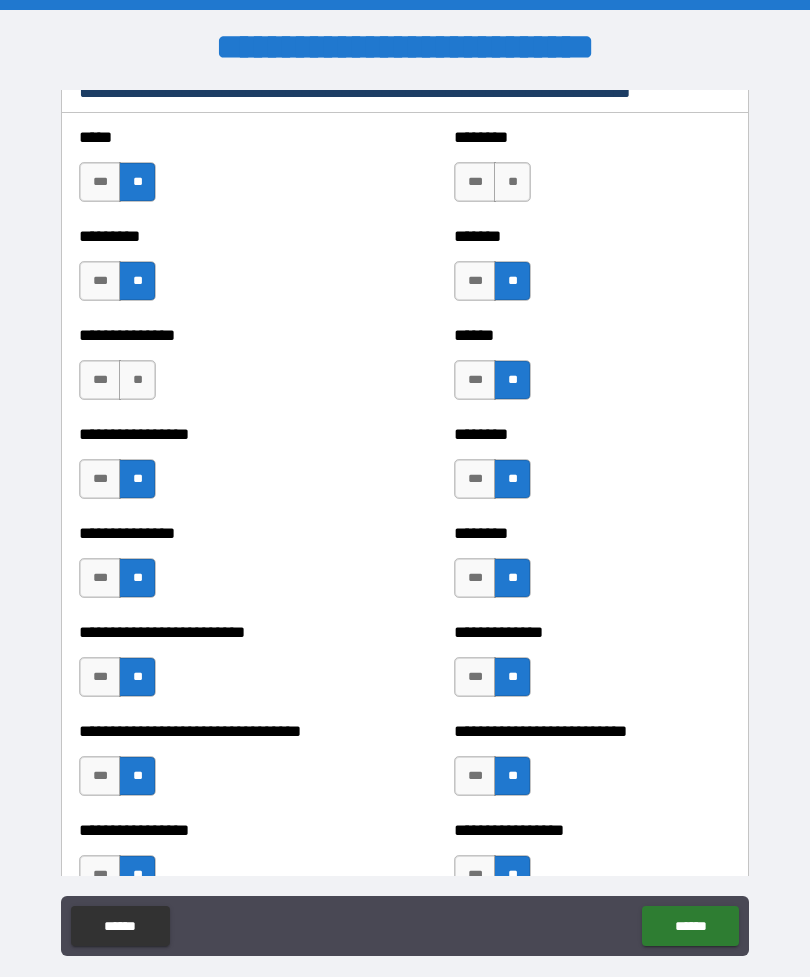 click on "**" at bounding box center (512, 182) 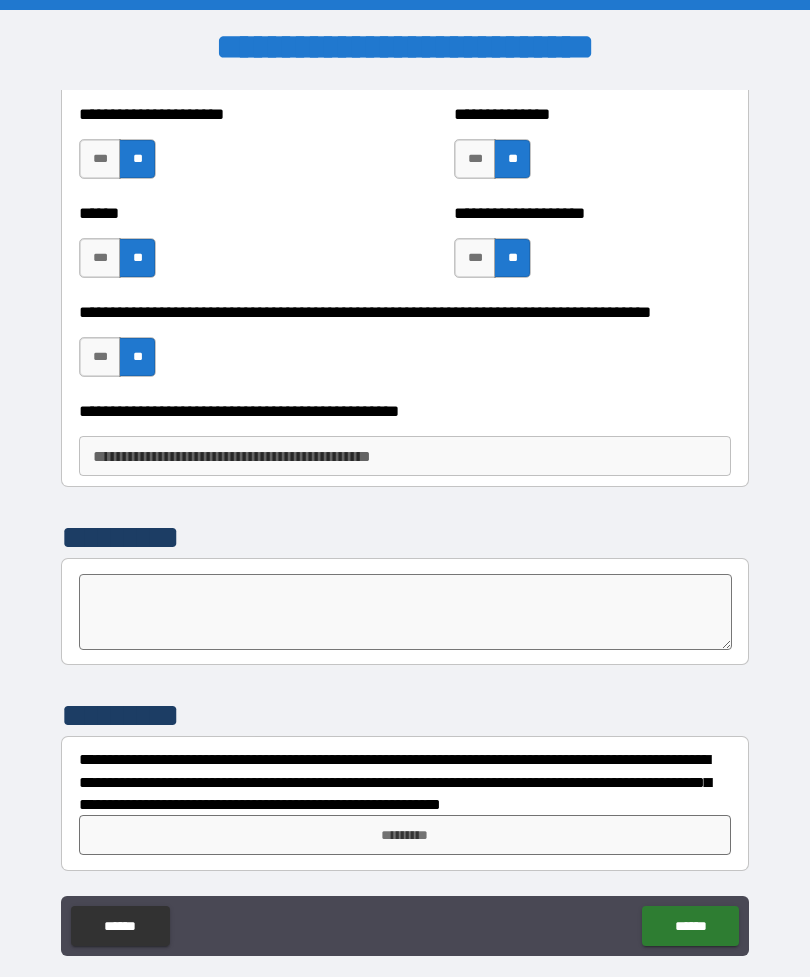 scroll, scrollTop: 3247, scrollLeft: 0, axis: vertical 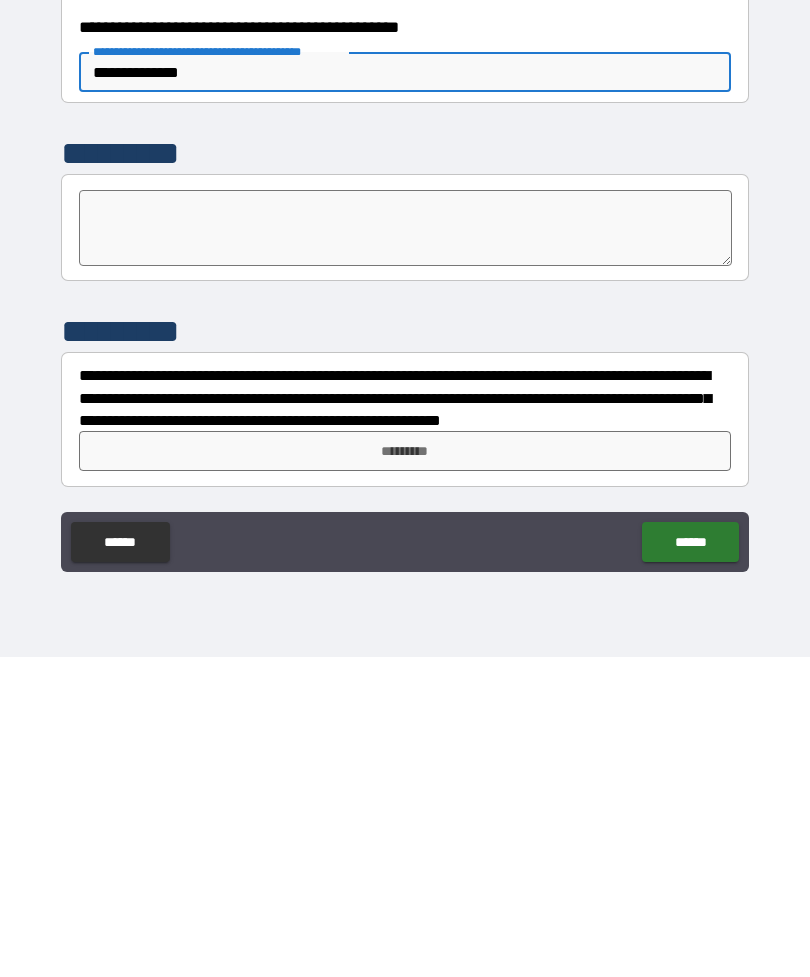 type on "**********" 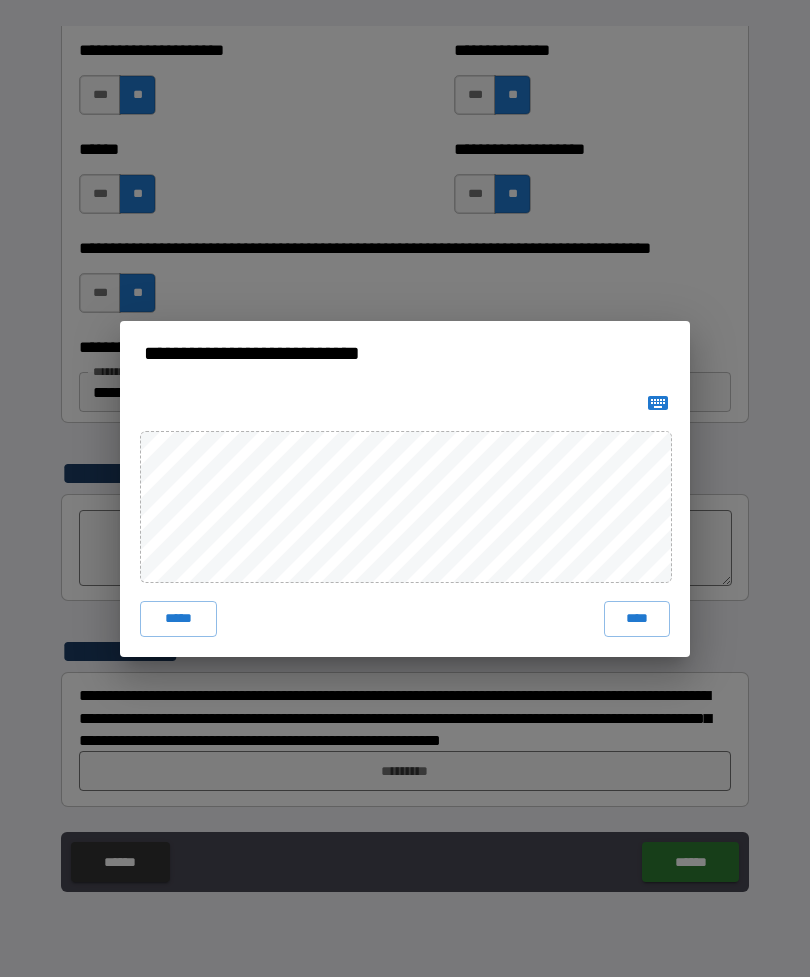 click on "****" at bounding box center [637, 619] 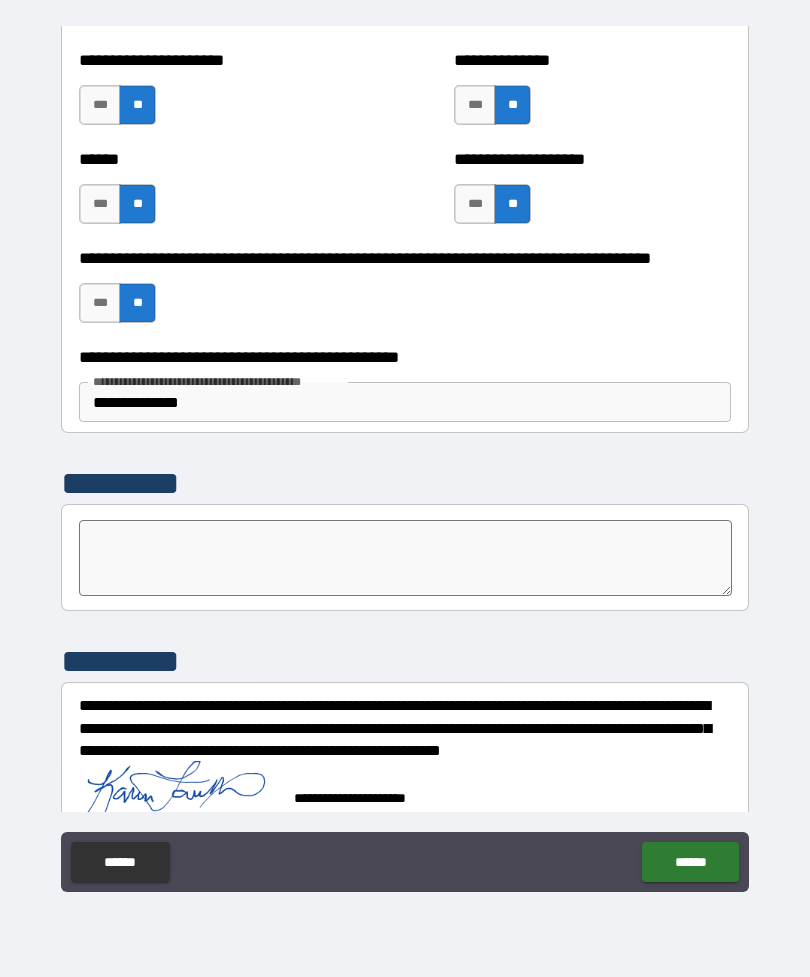 click on "******" at bounding box center [690, 862] 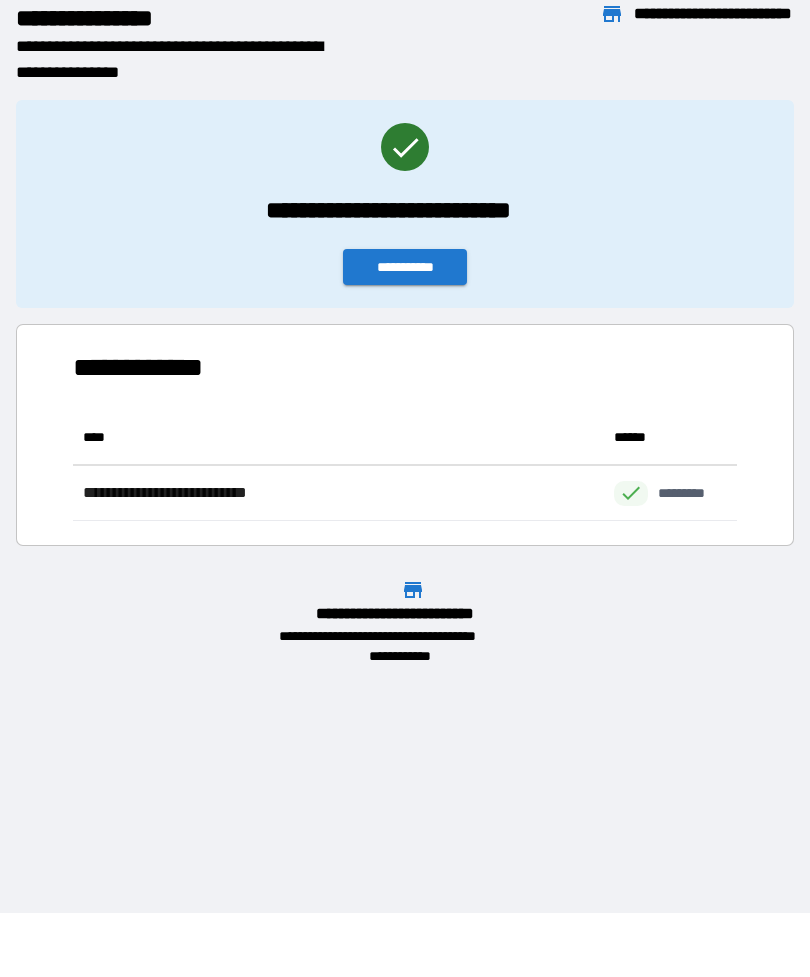 scroll, scrollTop: 1, scrollLeft: 1, axis: both 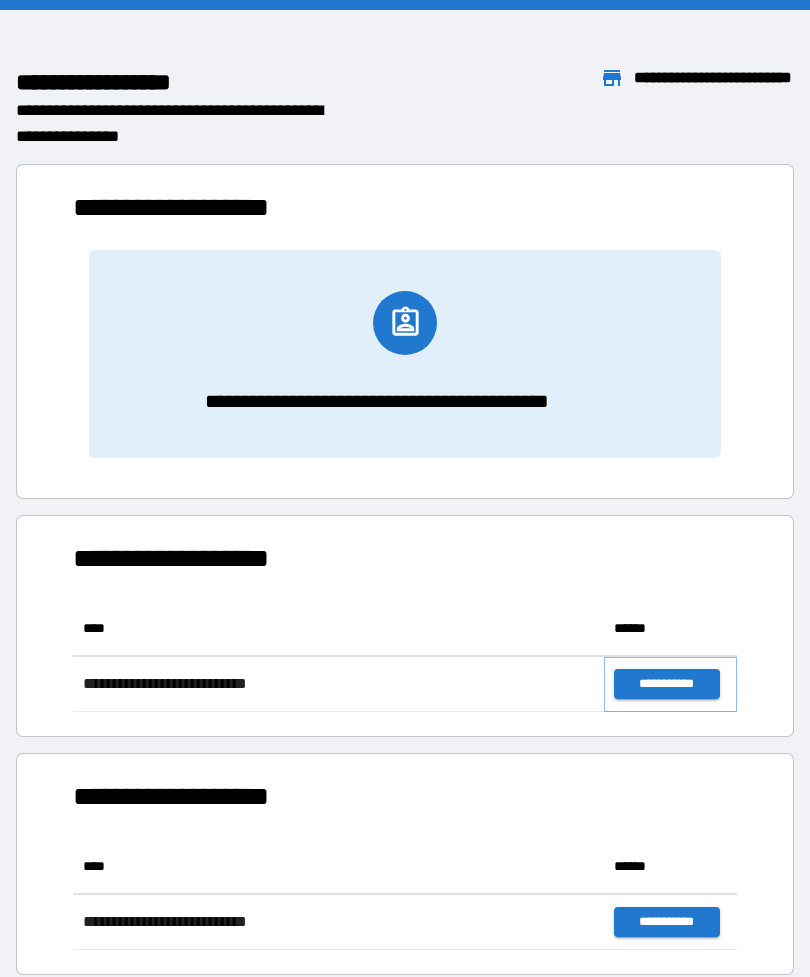 click on "**********" at bounding box center [666, 684] 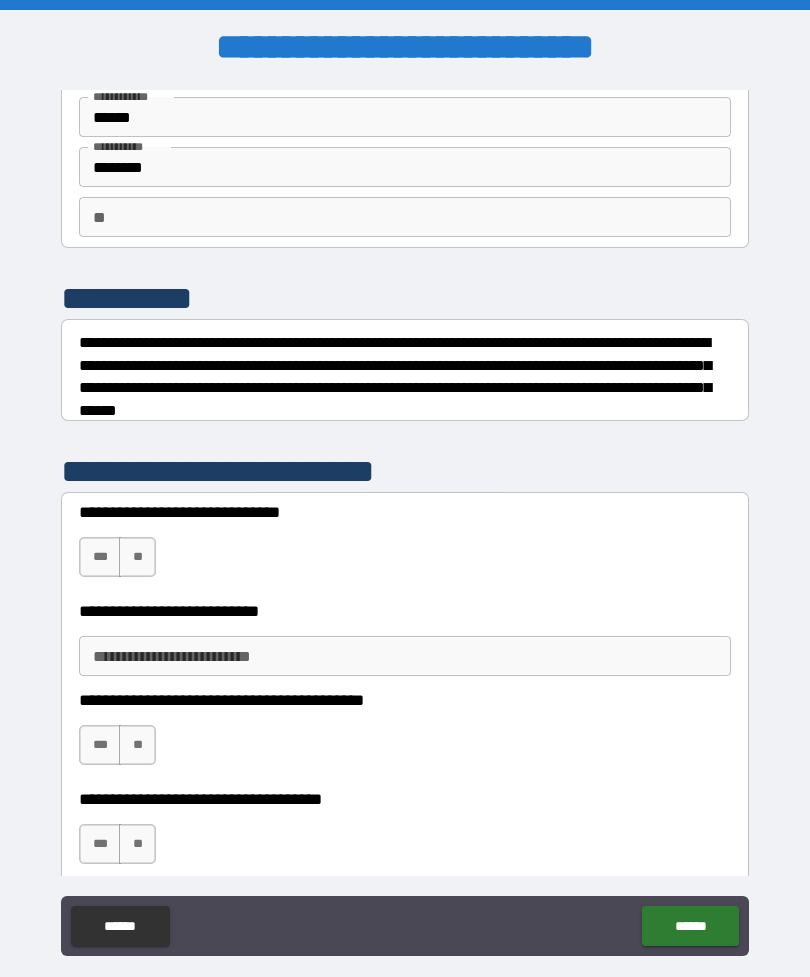 scroll, scrollTop: 94, scrollLeft: 0, axis: vertical 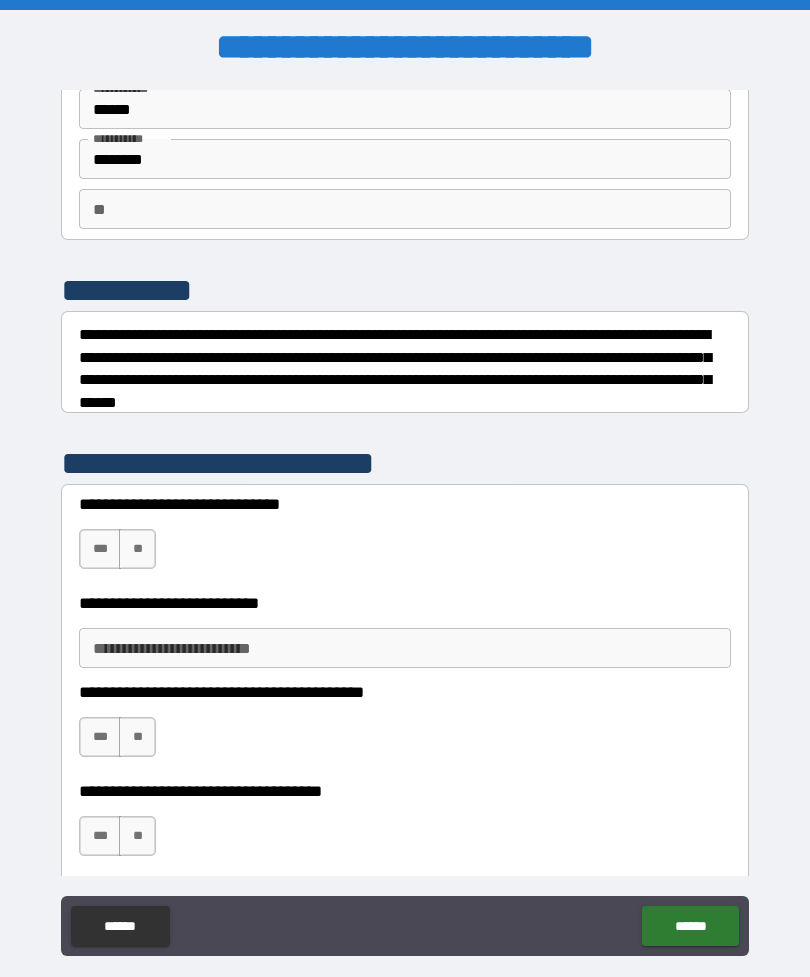 click on "***" at bounding box center (100, 549) 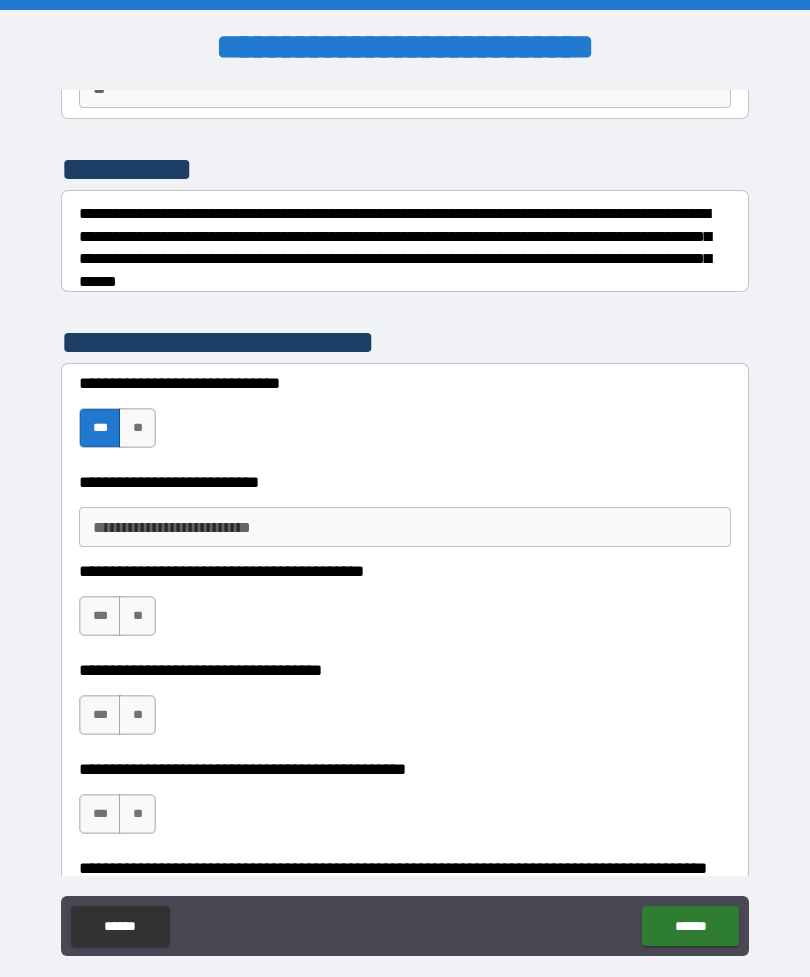 scroll, scrollTop: 215, scrollLeft: 0, axis: vertical 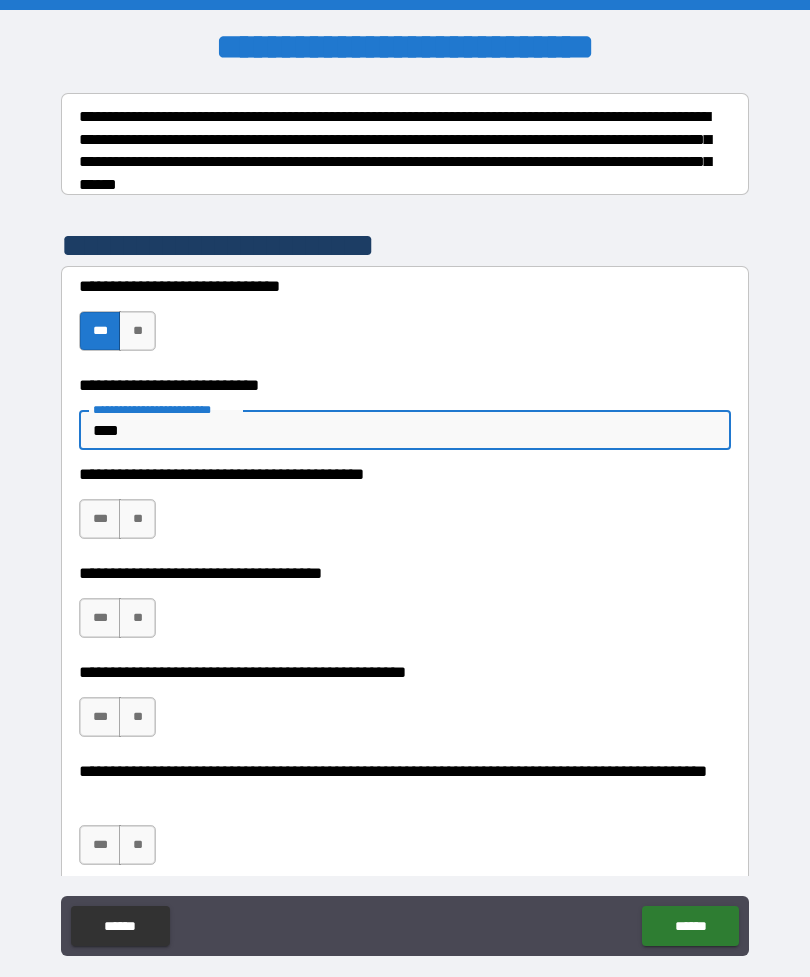 type on "****" 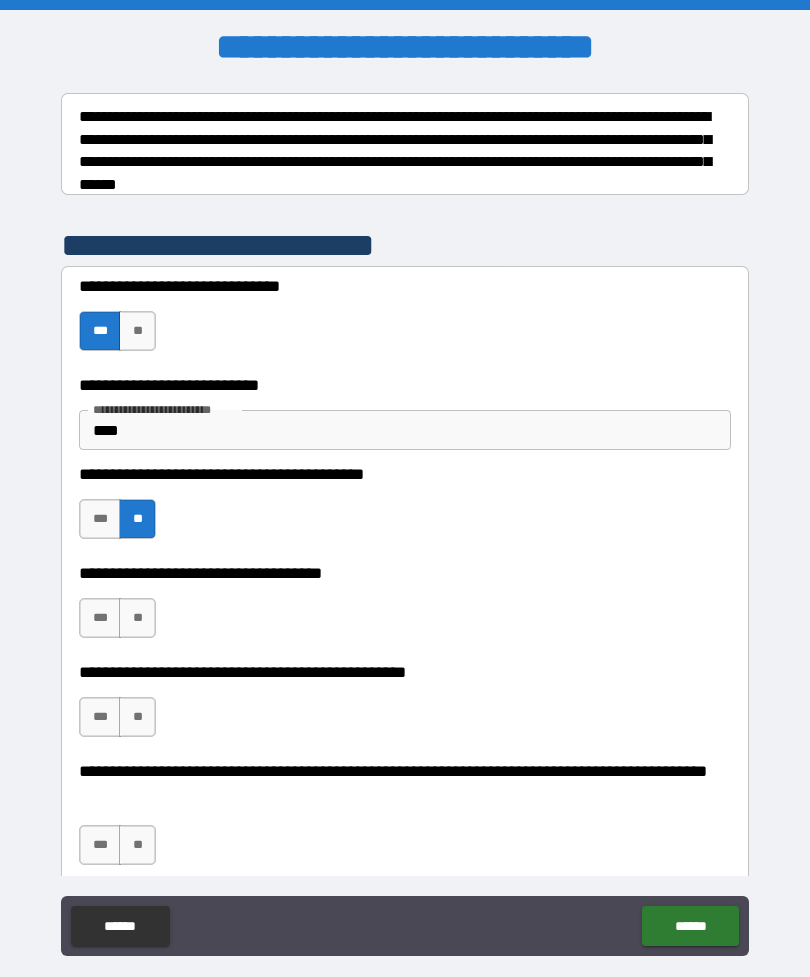 click on "**" at bounding box center (137, 618) 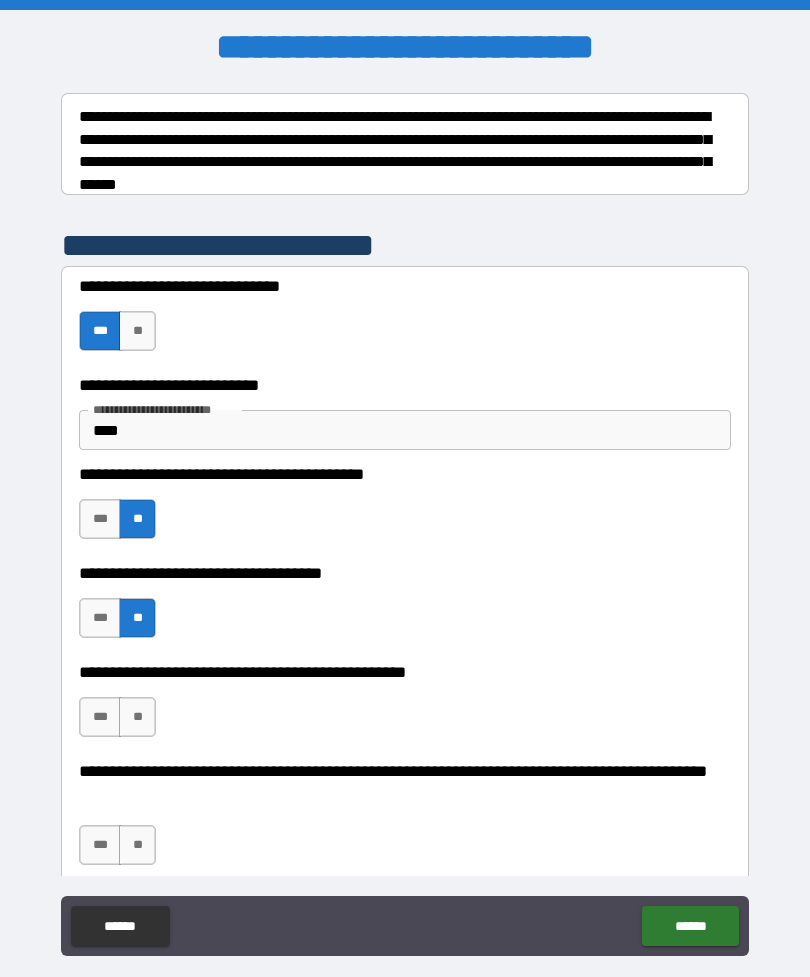 click on "**" at bounding box center [137, 717] 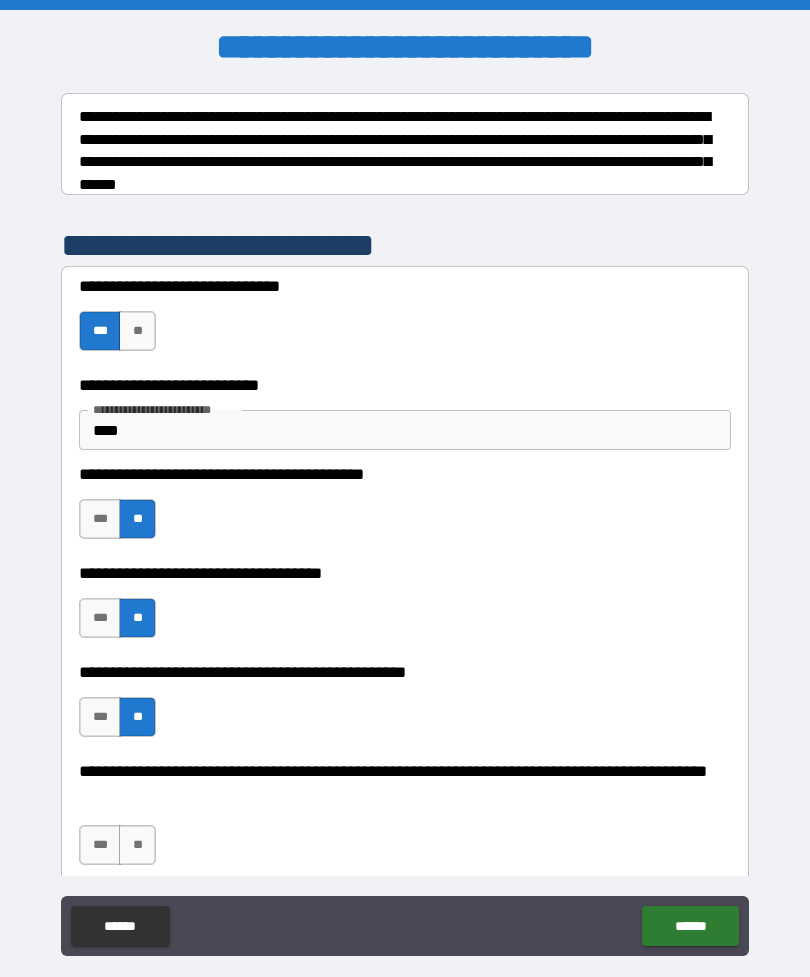 click on "**" at bounding box center [137, 845] 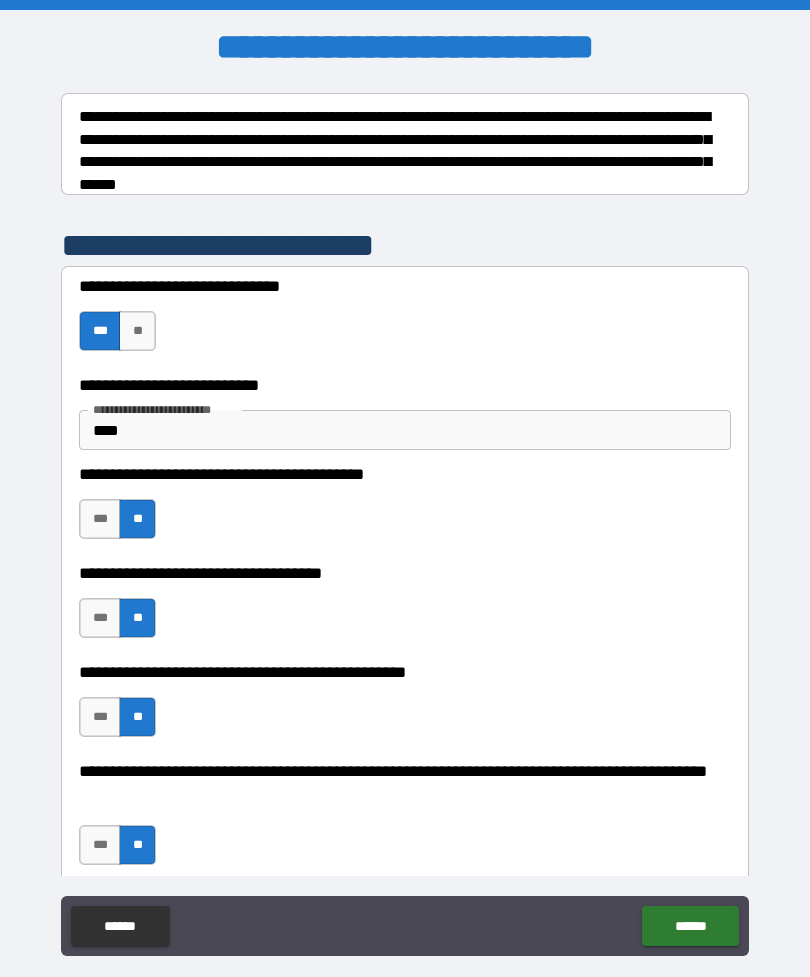 click on "******" at bounding box center (690, 926) 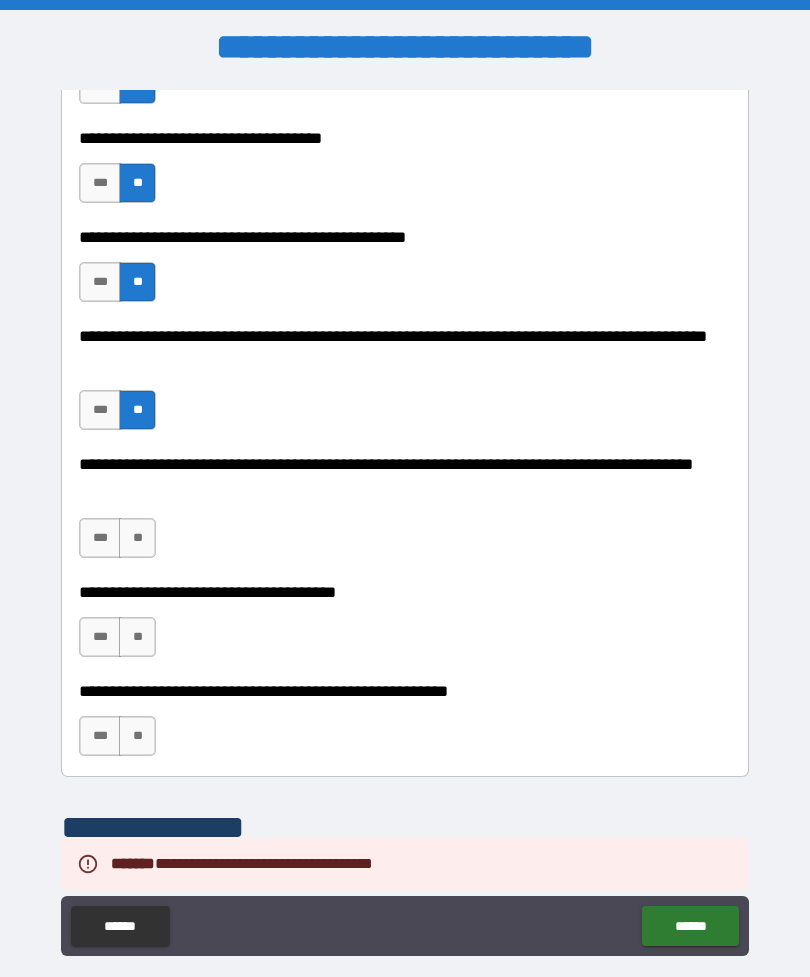 scroll, scrollTop: 746, scrollLeft: 0, axis: vertical 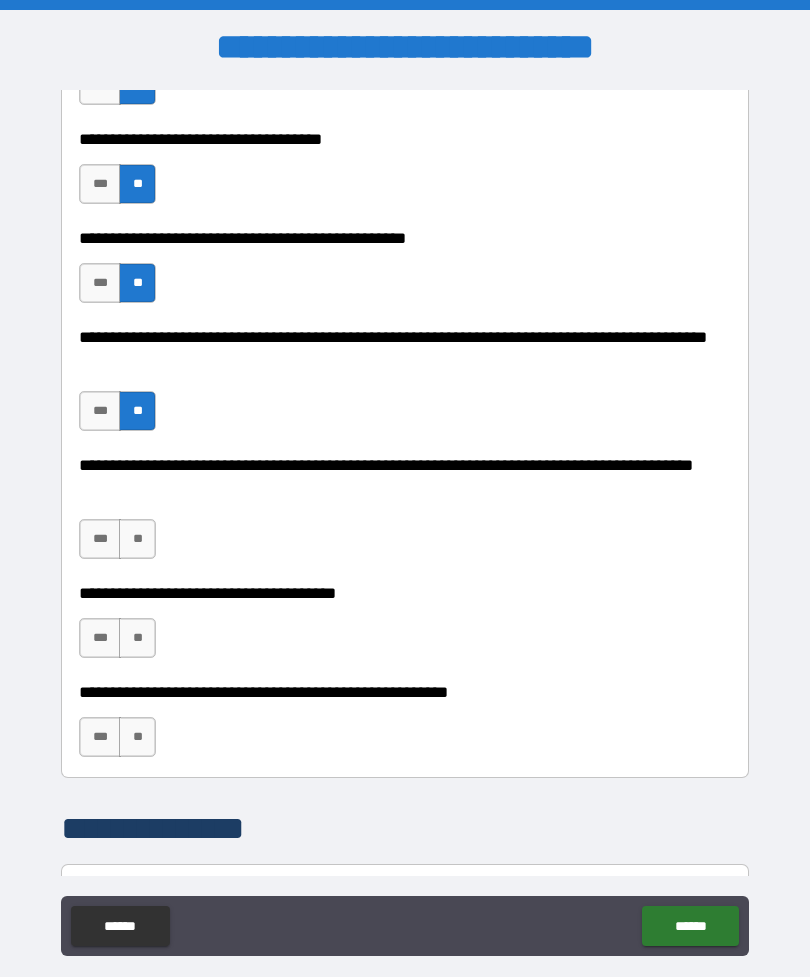 click on "**" at bounding box center (137, 539) 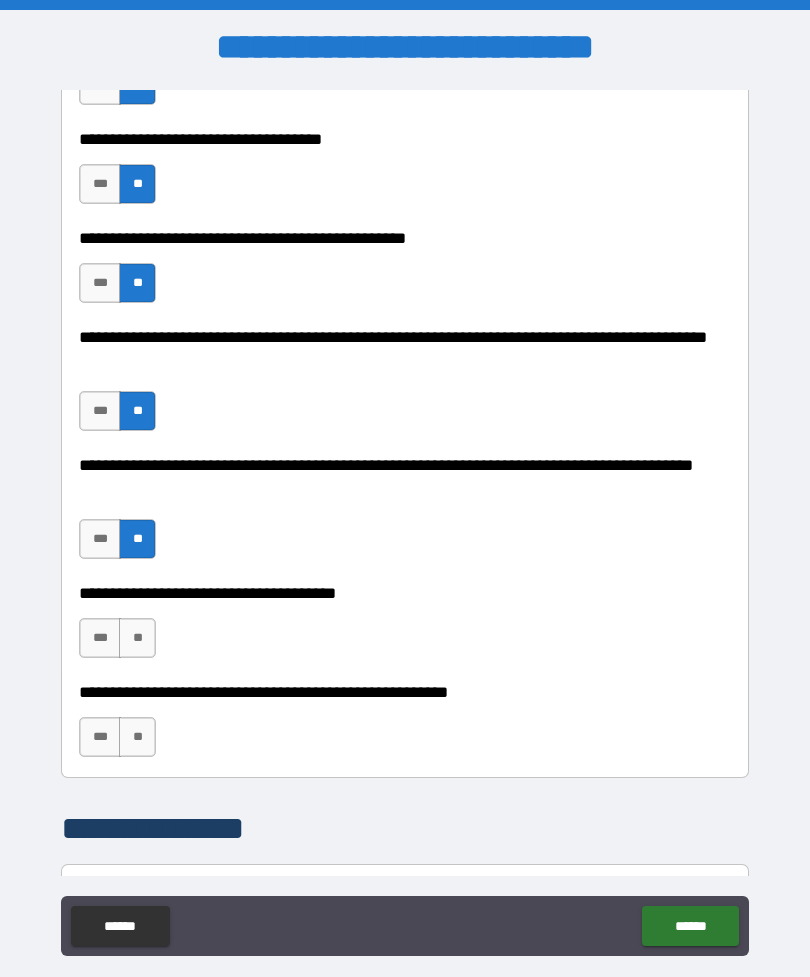 click on "**" at bounding box center [137, 638] 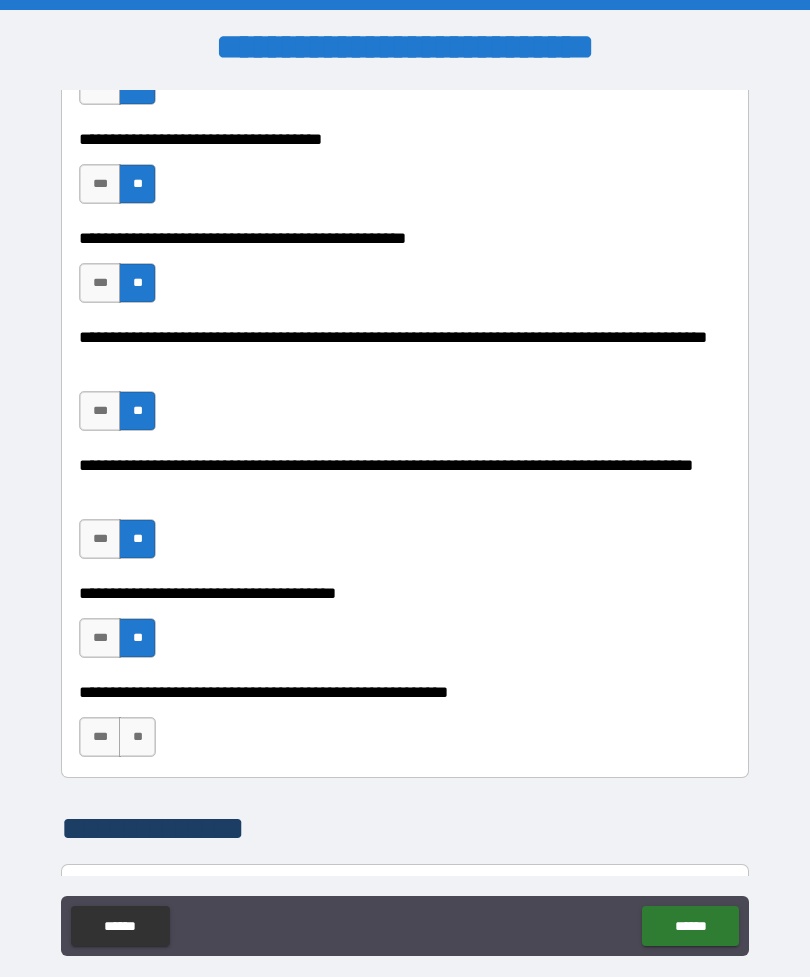 click on "***" at bounding box center [100, 737] 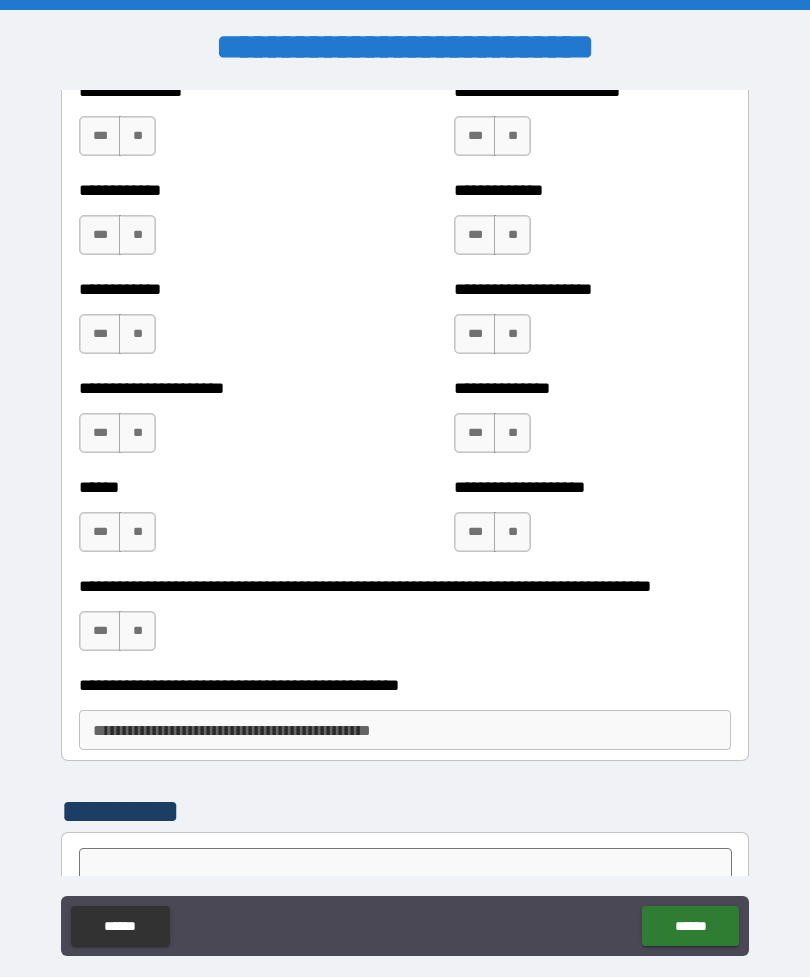 scroll, scrollTop: 2974, scrollLeft: 0, axis: vertical 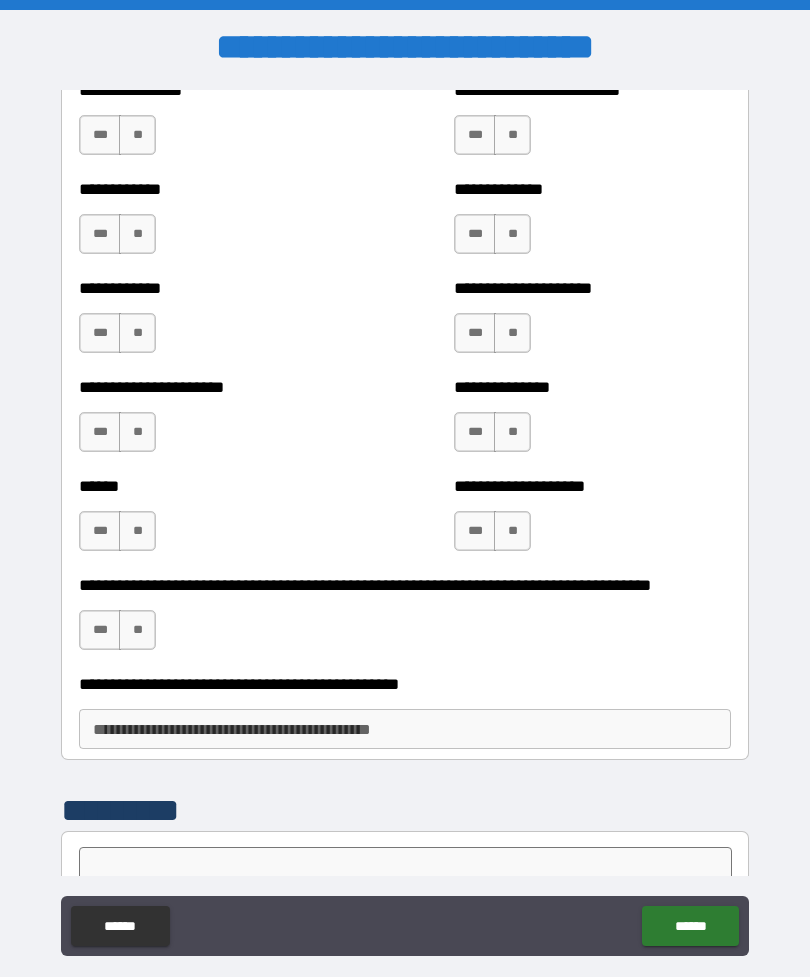 click on "**" at bounding box center [137, 630] 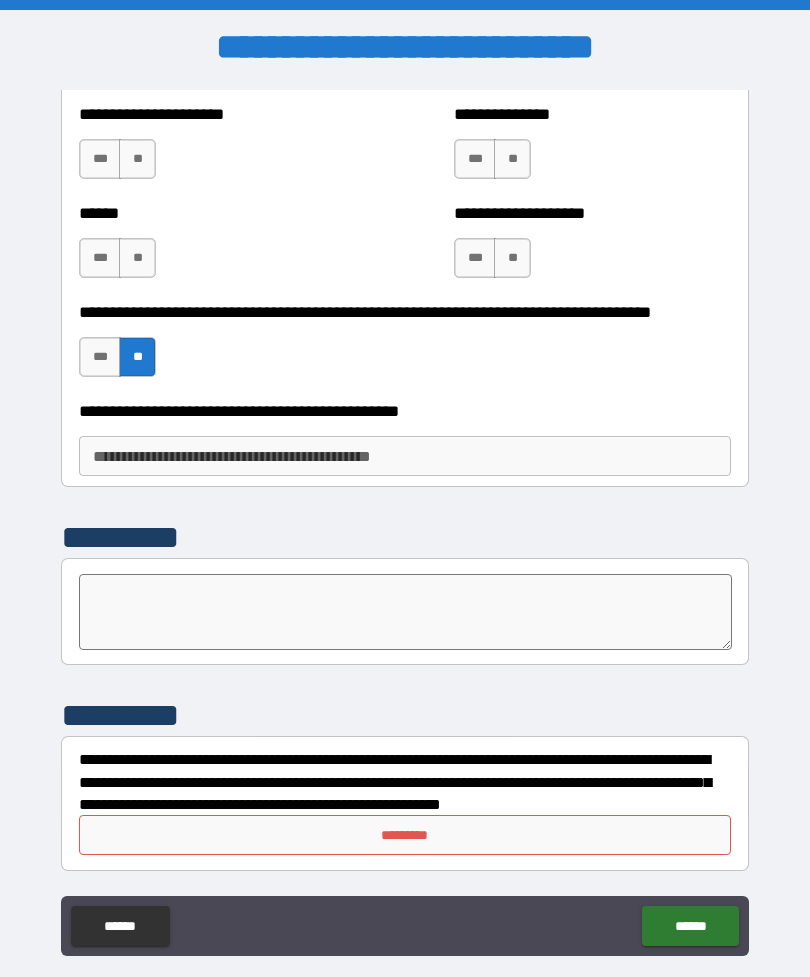 scroll, scrollTop: 3247, scrollLeft: 0, axis: vertical 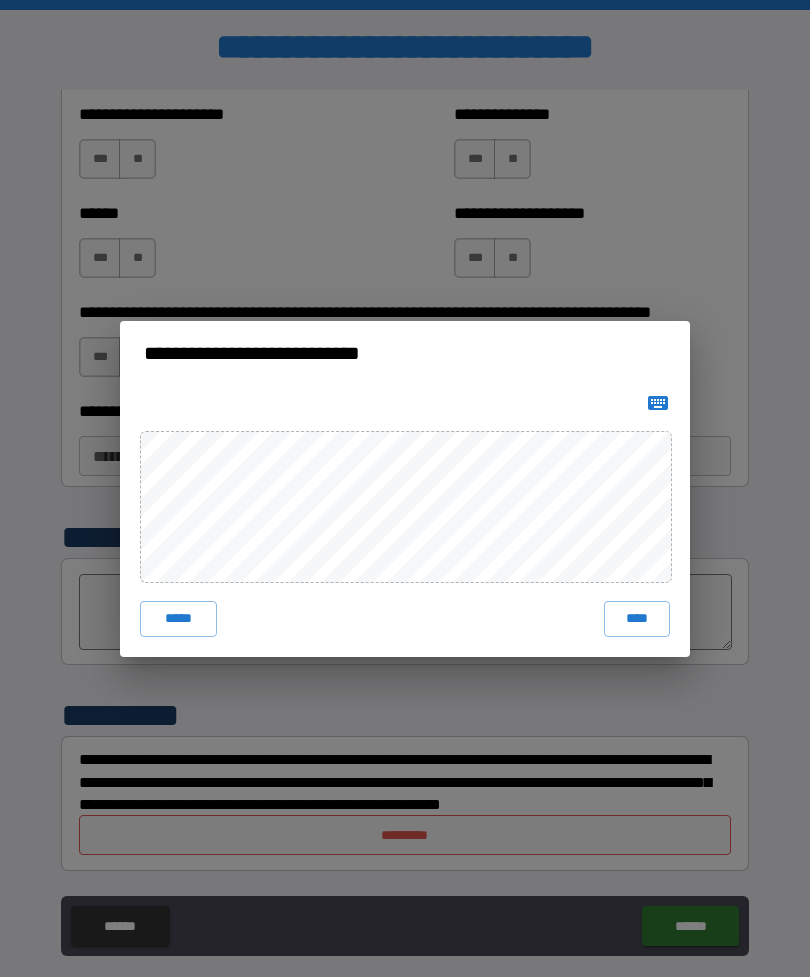 click on "****" at bounding box center [637, 619] 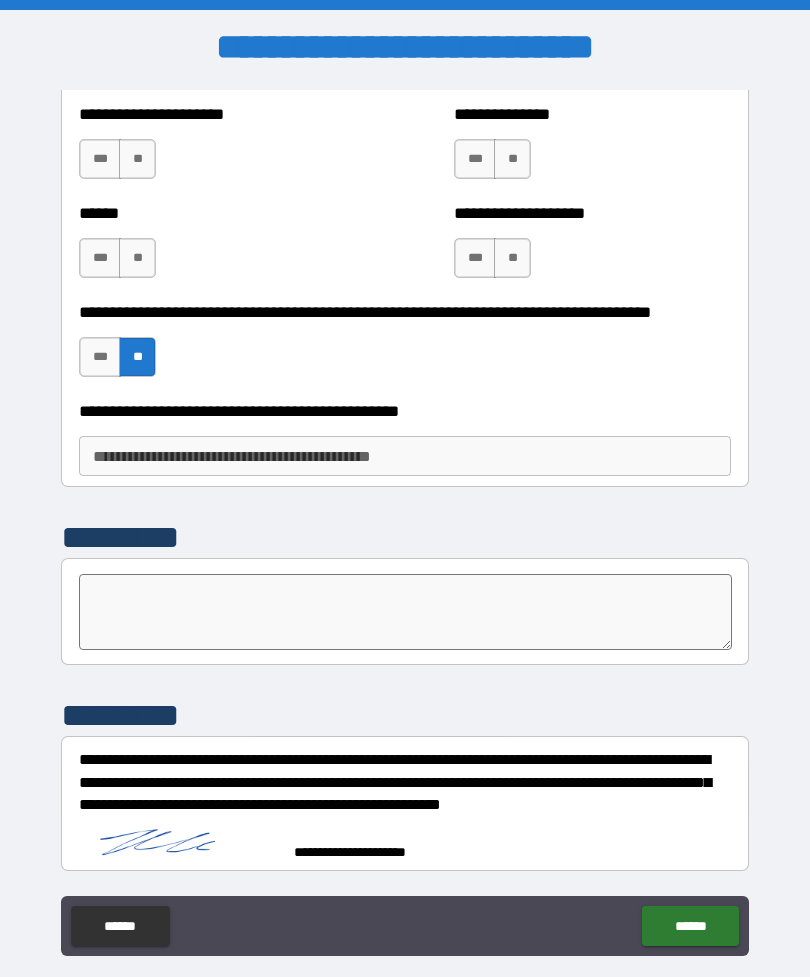 scroll, scrollTop: 3237, scrollLeft: 0, axis: vertical 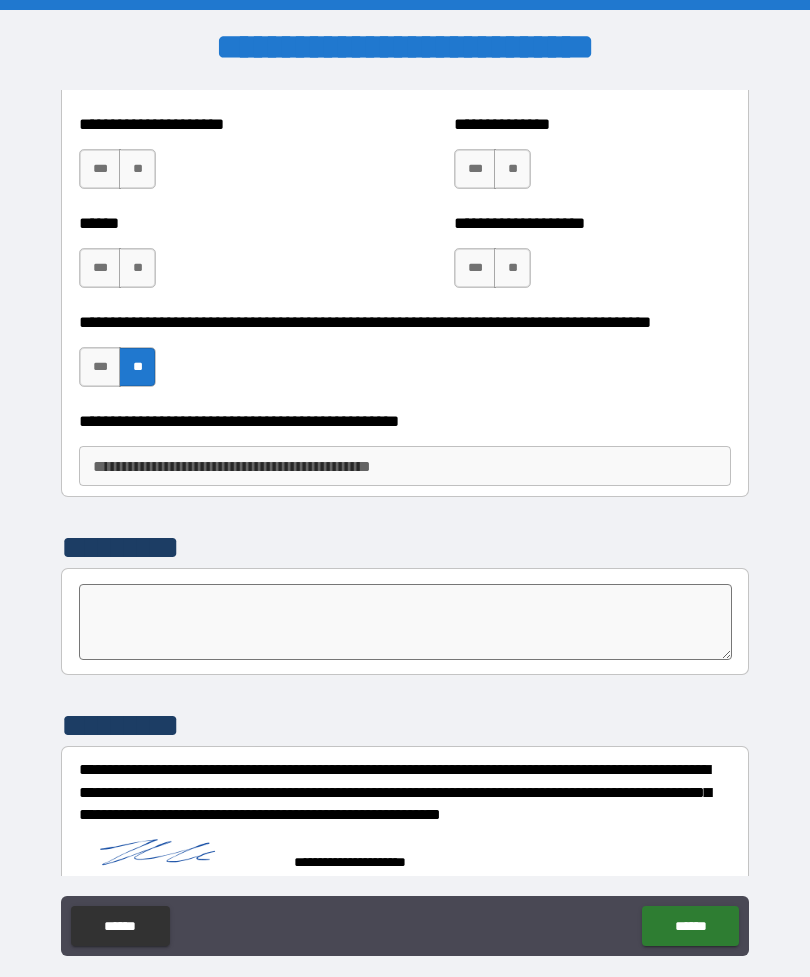 click on "******" at bounding box center [690, 926] 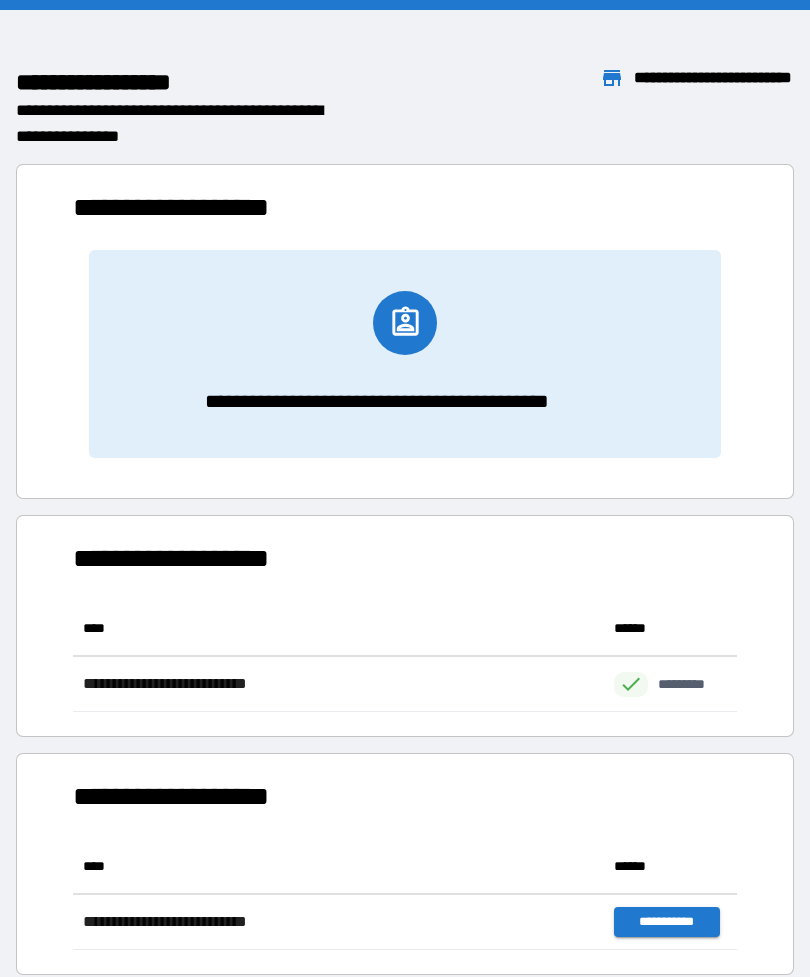 scroll, scrollTop: 1, scrollLeft: 1, axis: both 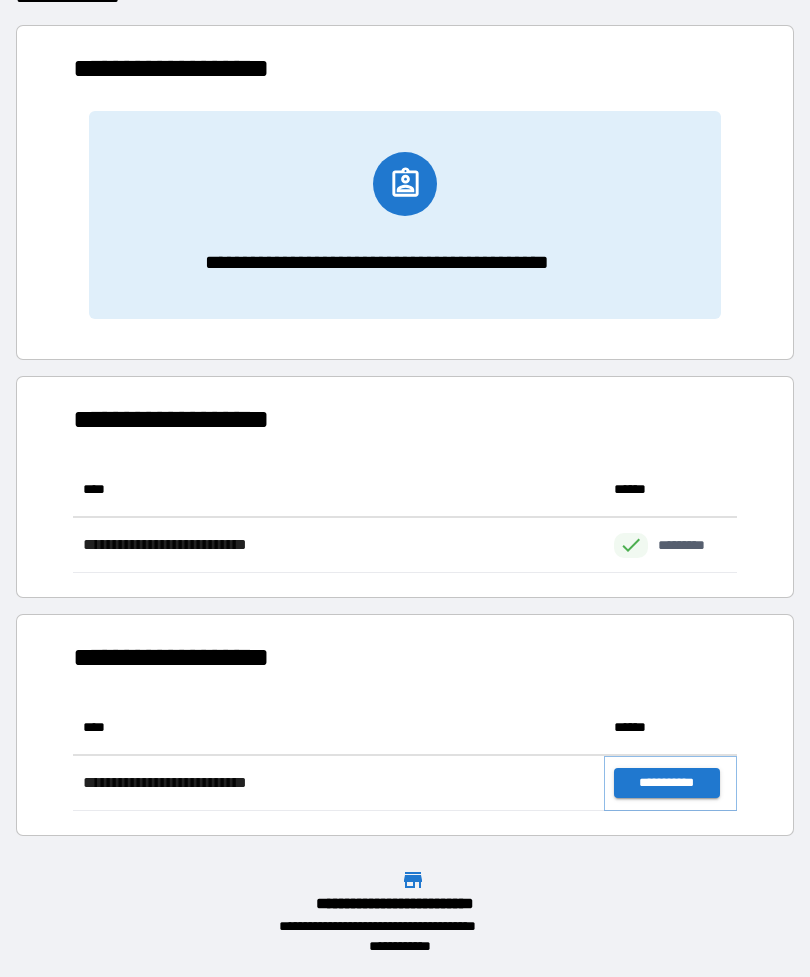 click on "**********" at bounding box center (666, 783) 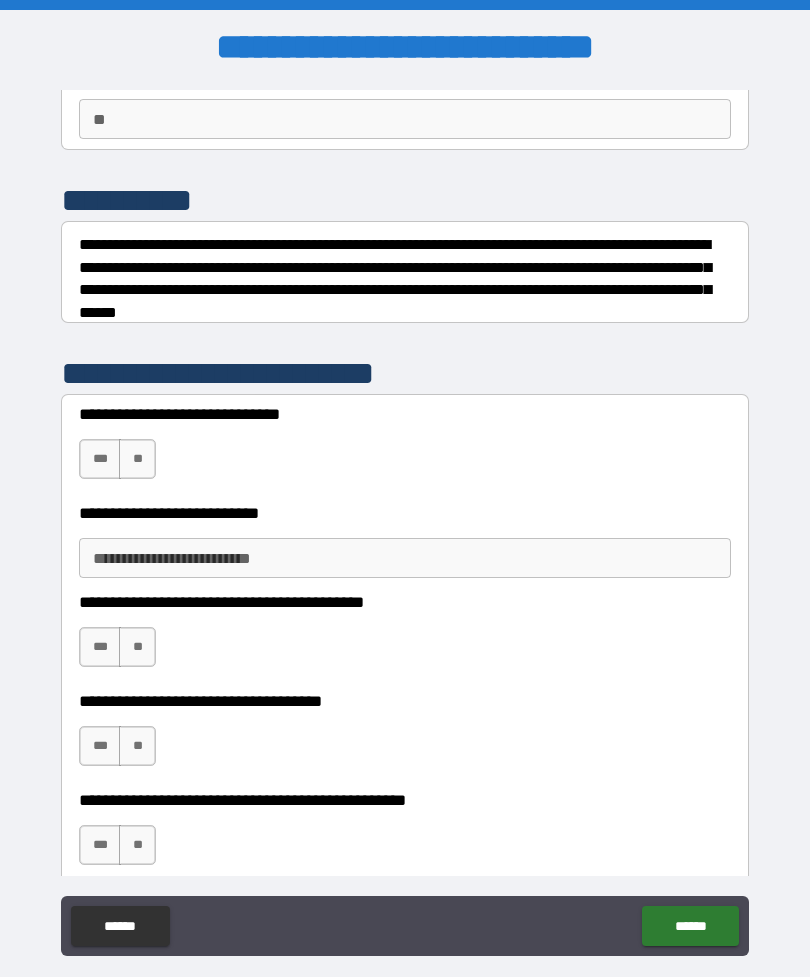 scroll, scrollTop: 217, scrollLeft: 0, axis: vertical 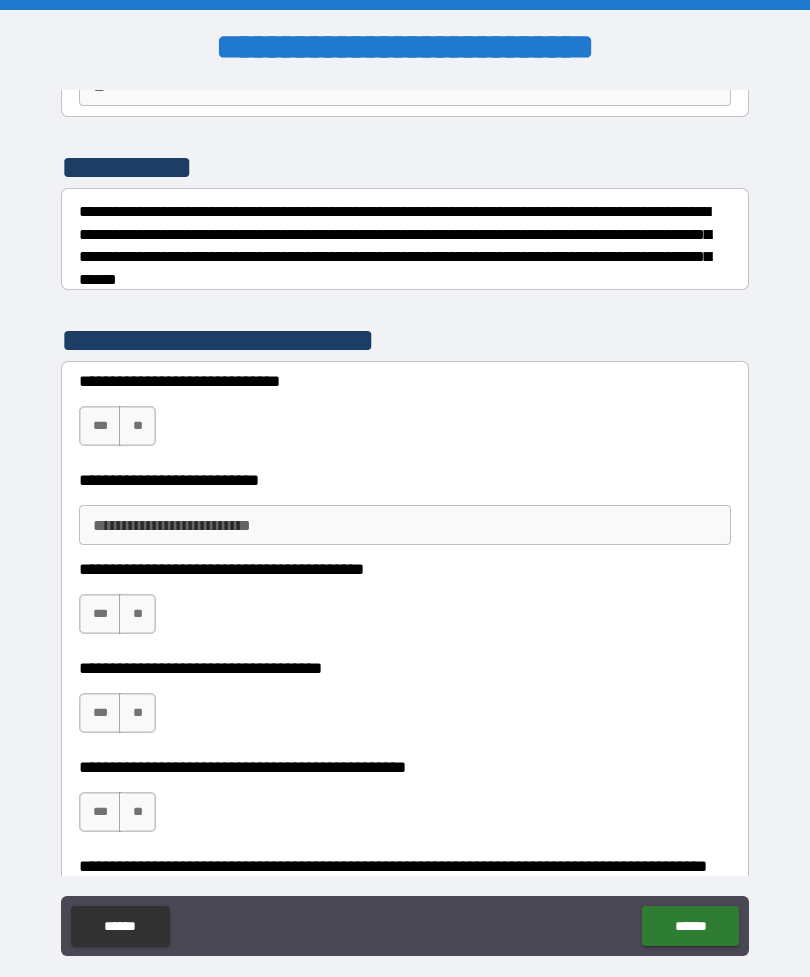 click on "***" at bounding box center [100, 426] 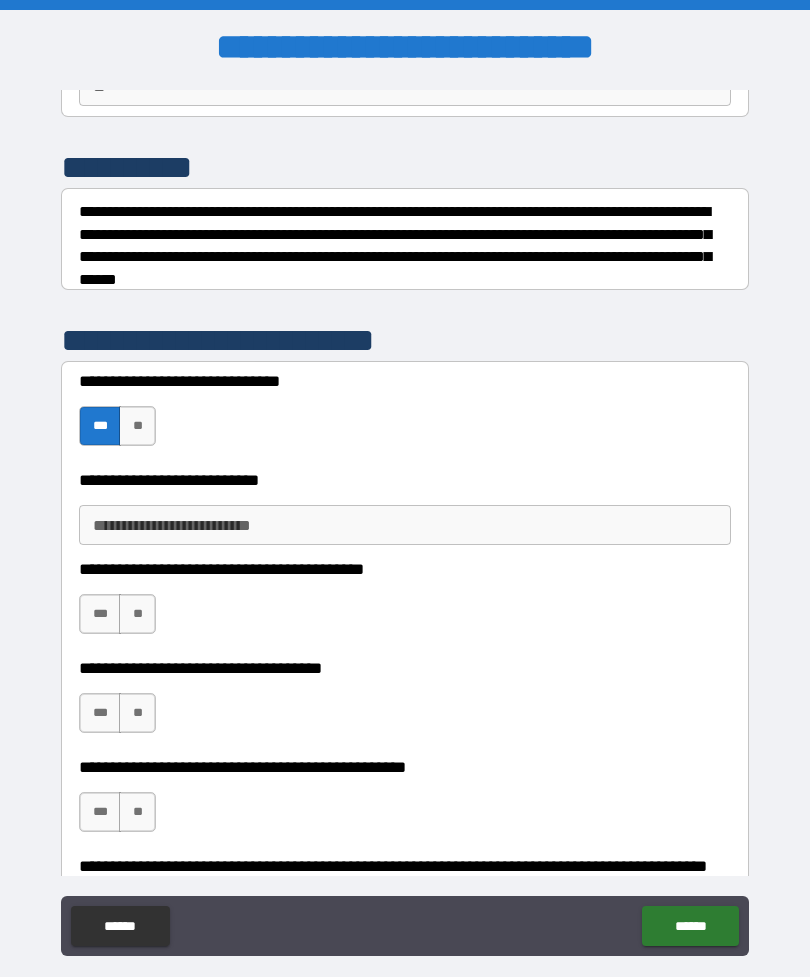 click on "**********" at bounding box center [405, 525] 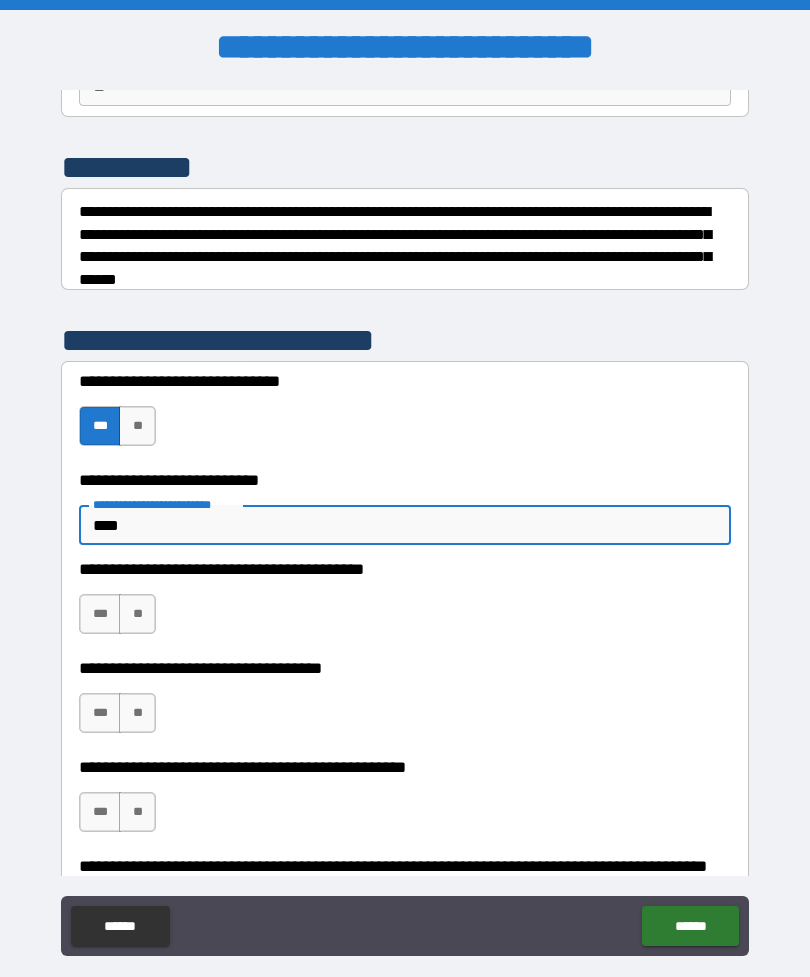 type on "****" 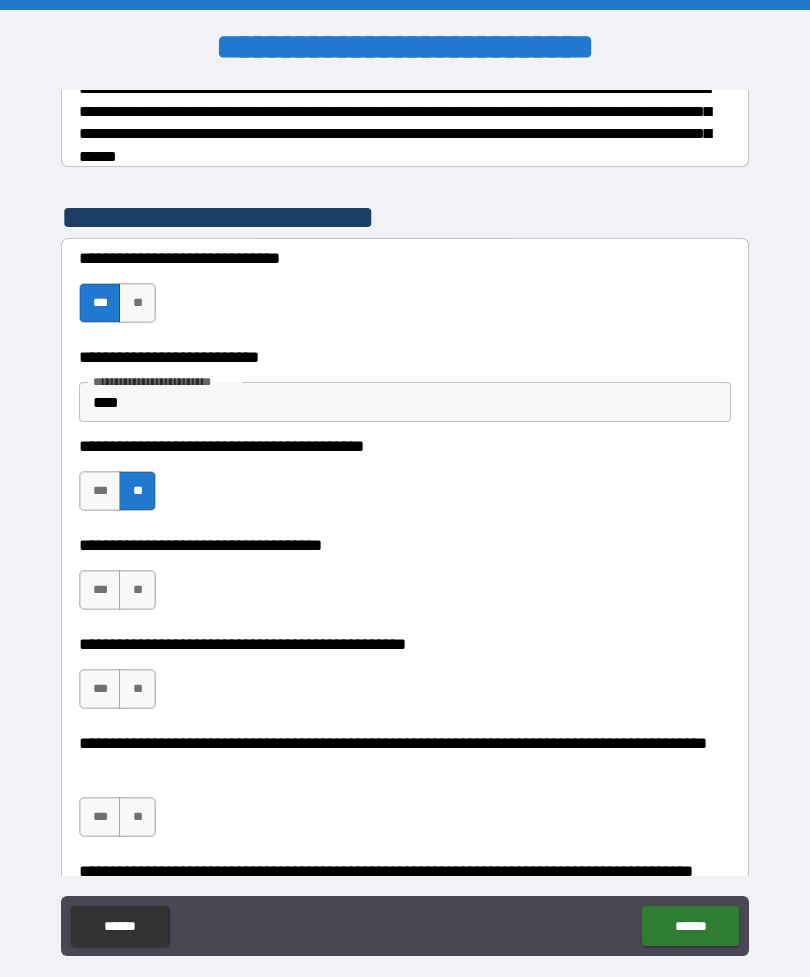 scroll, scrollTop: 341, scrollLeft: 0, axis: vertical 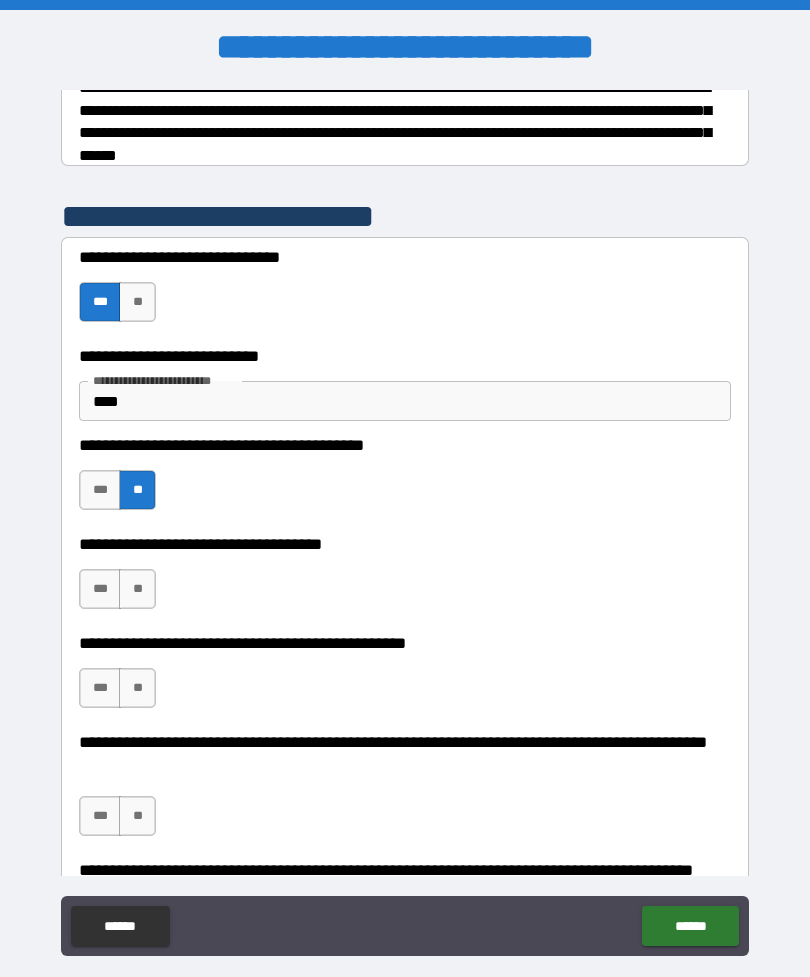 click on "**" at bounding box center [137, 589] 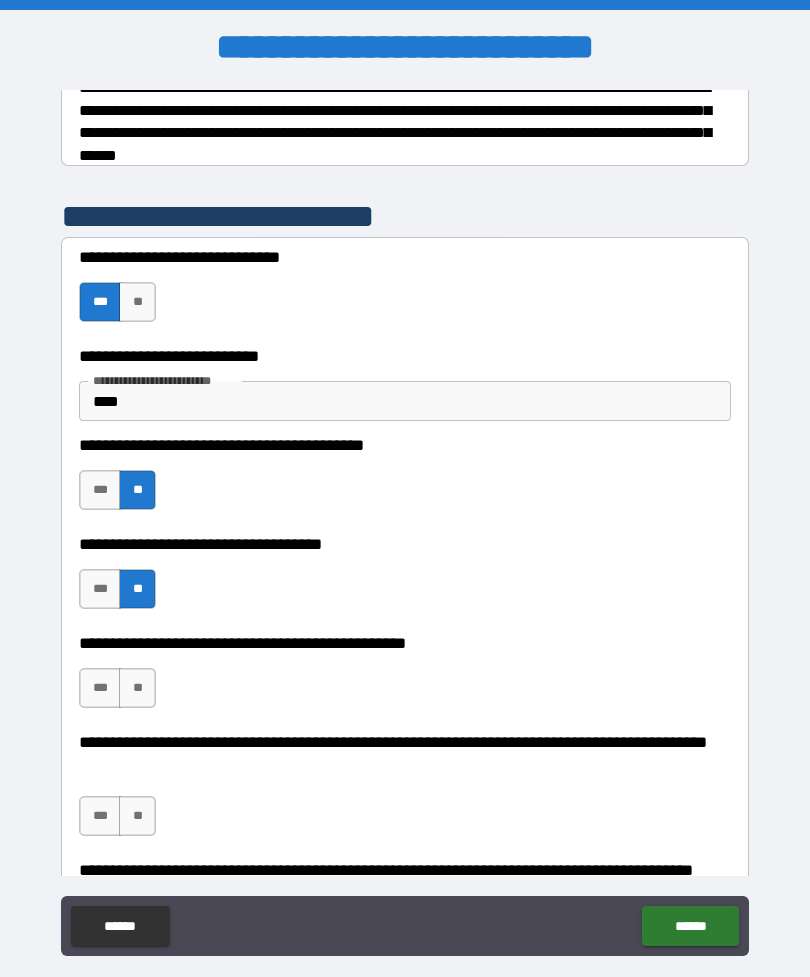 click on "**" at bounding box center (137, 688) 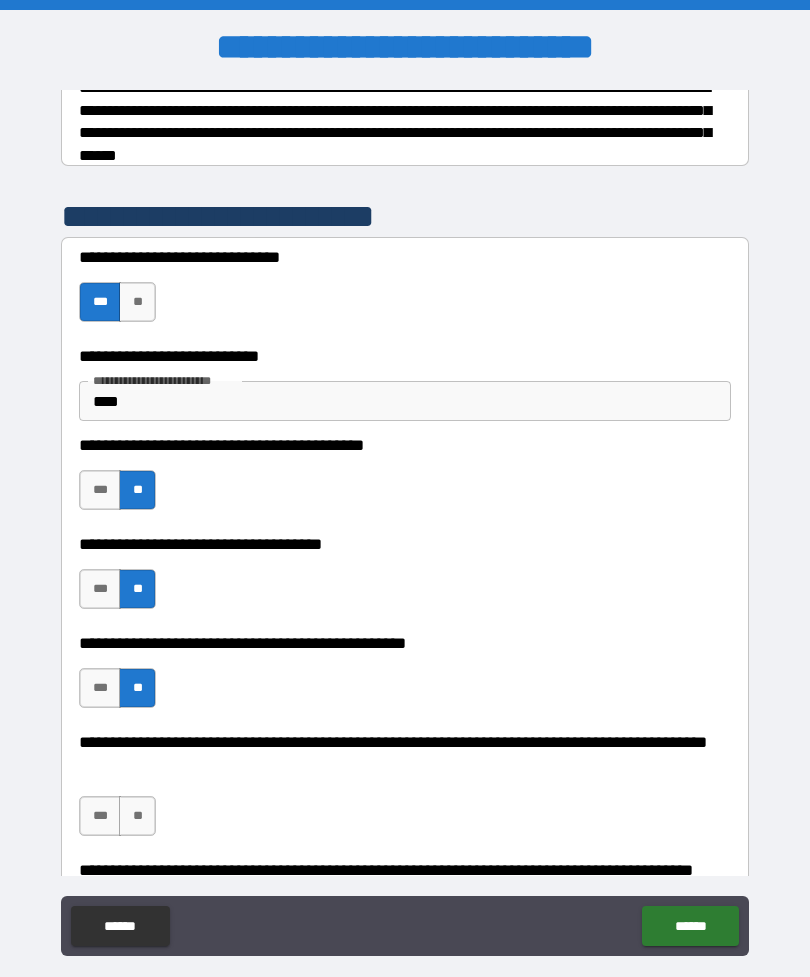 click on "**" at bounding box center (137, 816) 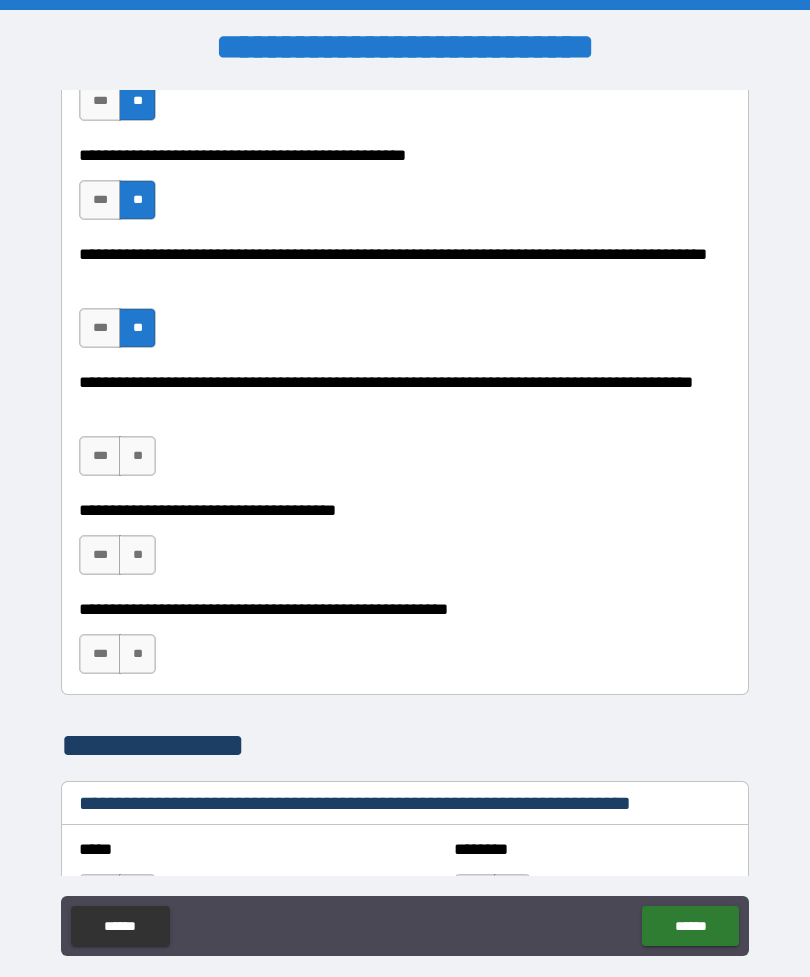 scroll, scrollTop: 826, scrollLeft: 0, axis: vertical 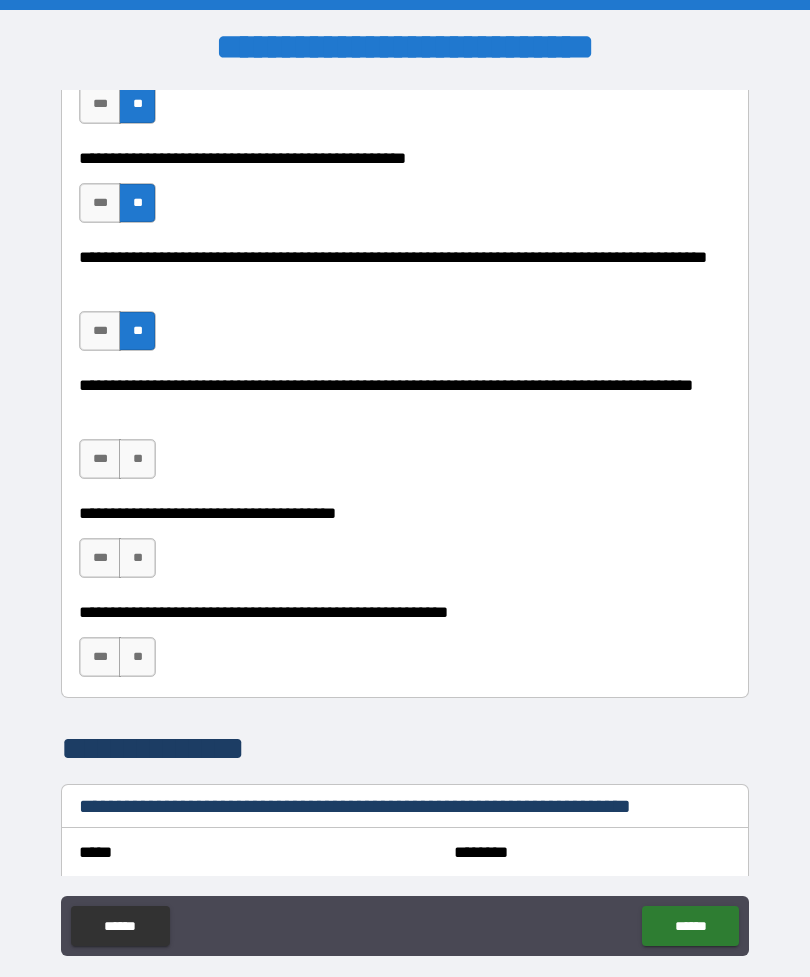 click on "***" at bounding box center (100, 459) 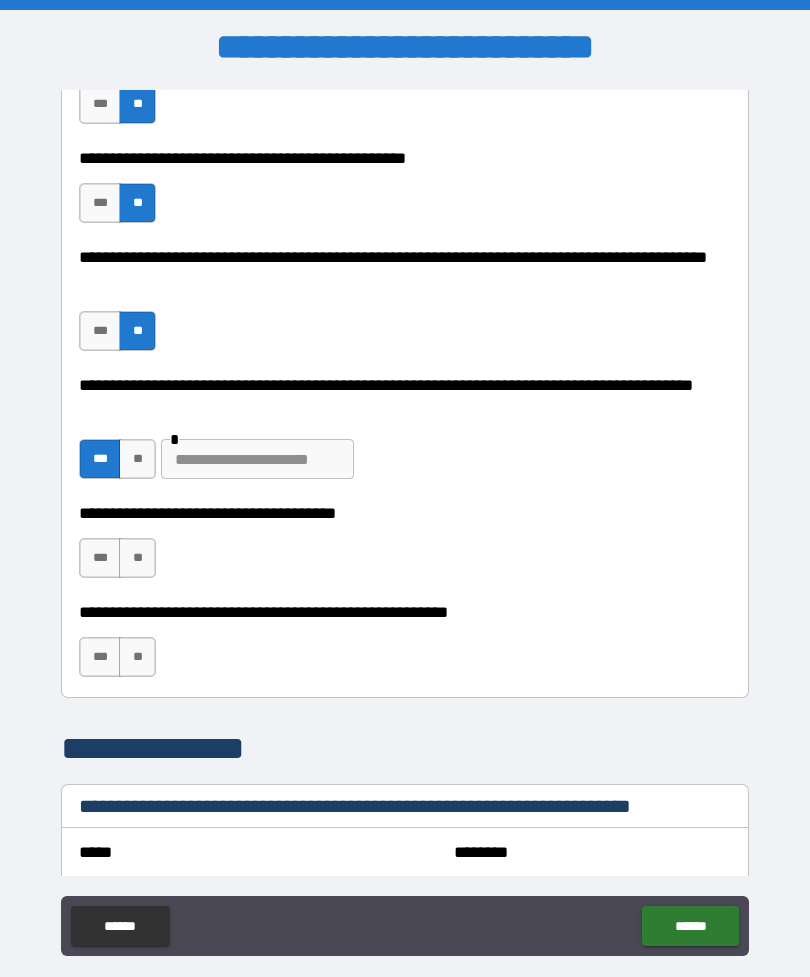 click at bounding box center [257, 459] 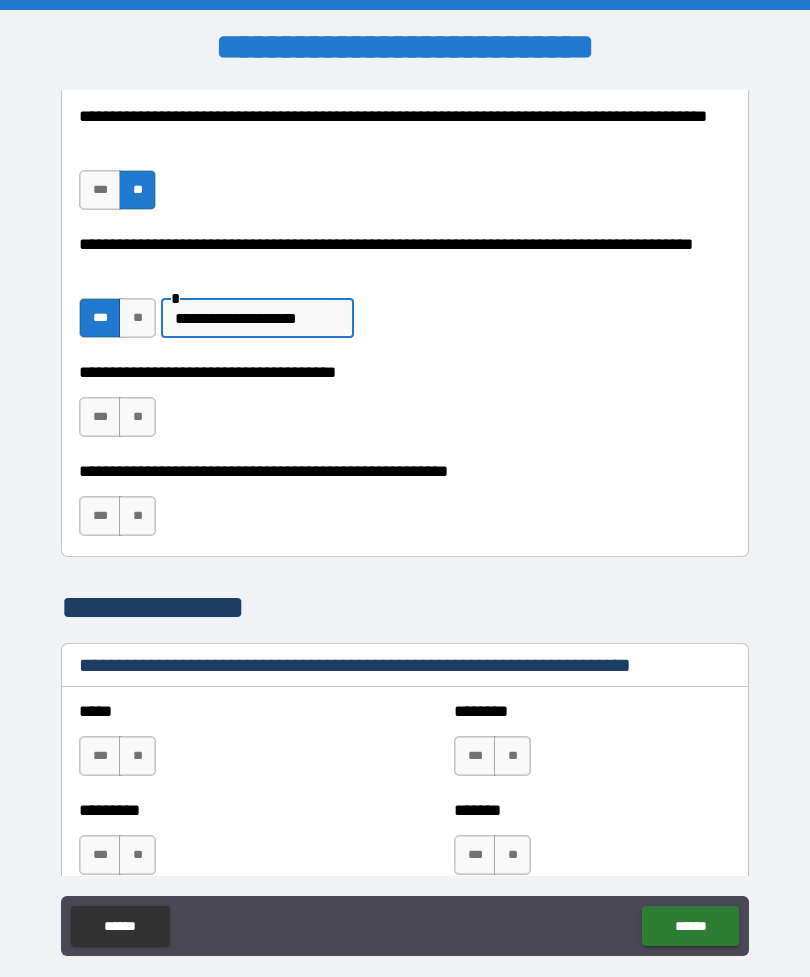 scroll, scrollTop: 972, scrollLeft: 0, axis: vertical 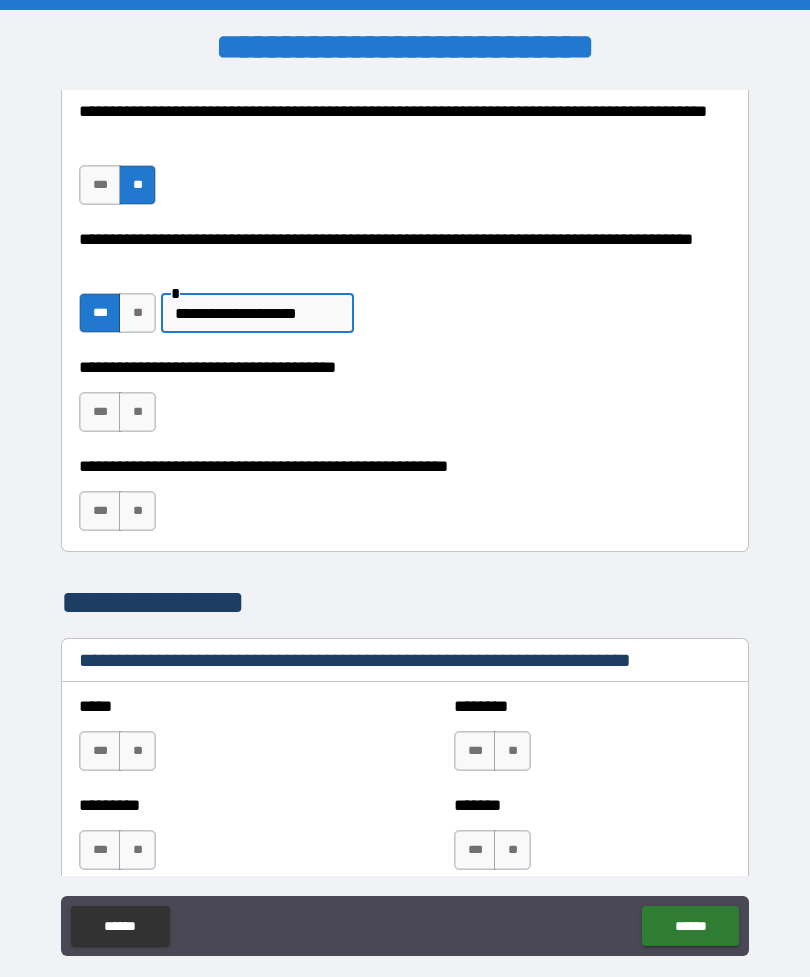 type on "**********" 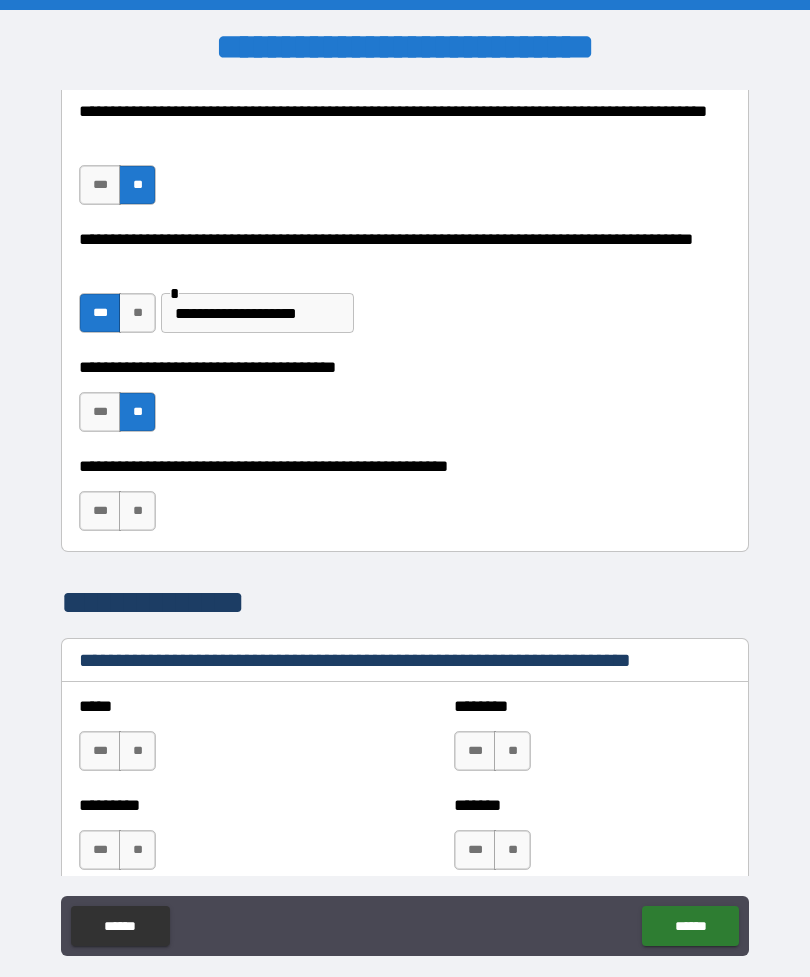 click on "***" at bounding box center [100, 511] 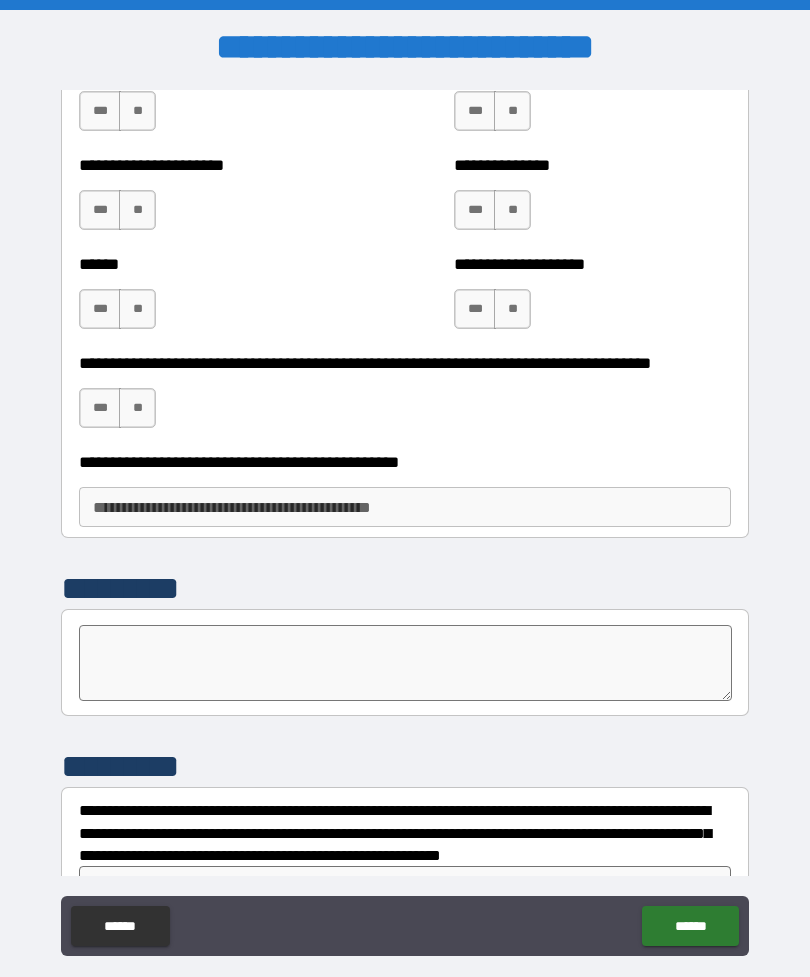 scroll, scrollTop: 3229, scrollLeft: 0, axis: vertical 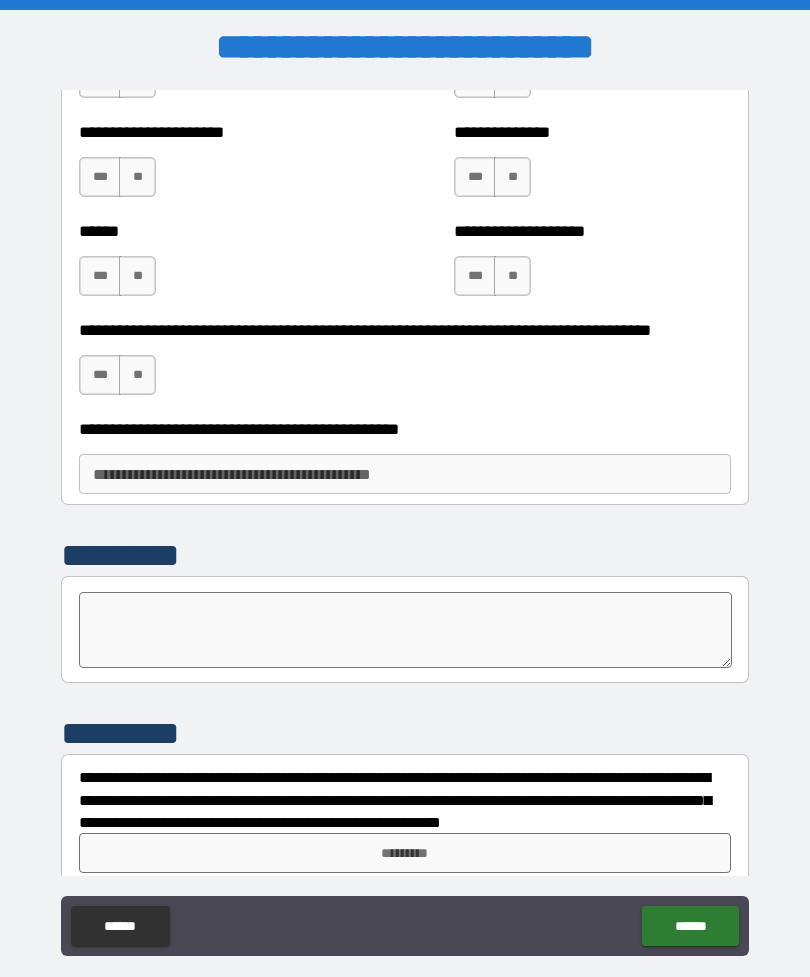 click on "**" at bounding box center [137, 375] 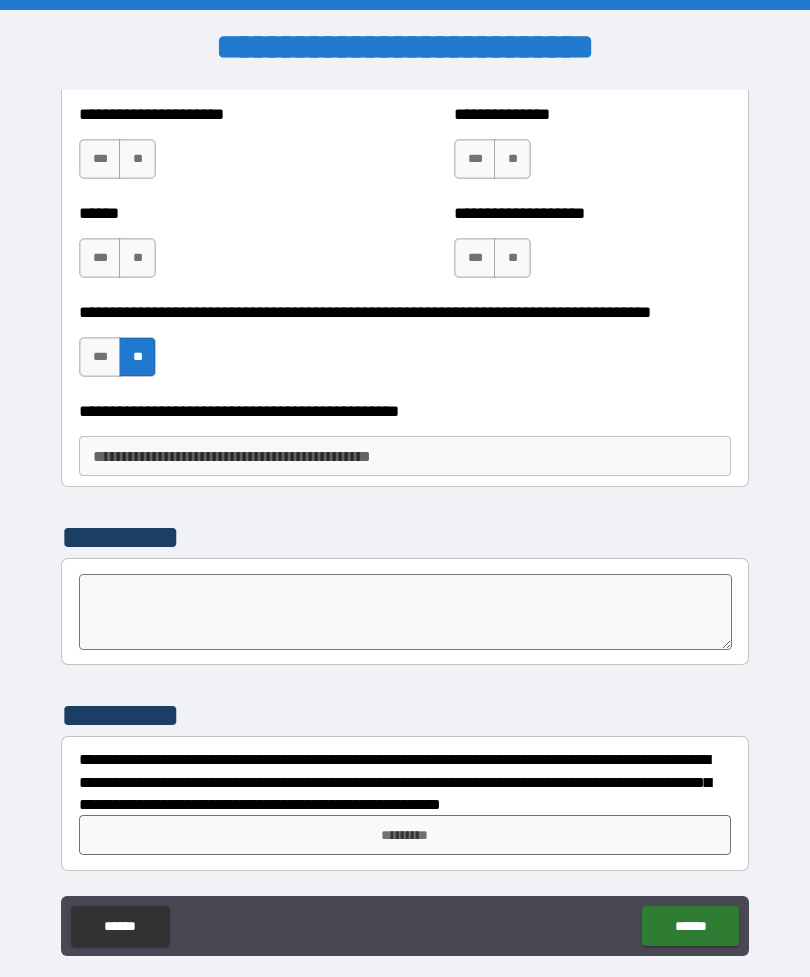 scroll, scrollTop: 3247, scrollLeft: 0, axis: vertical 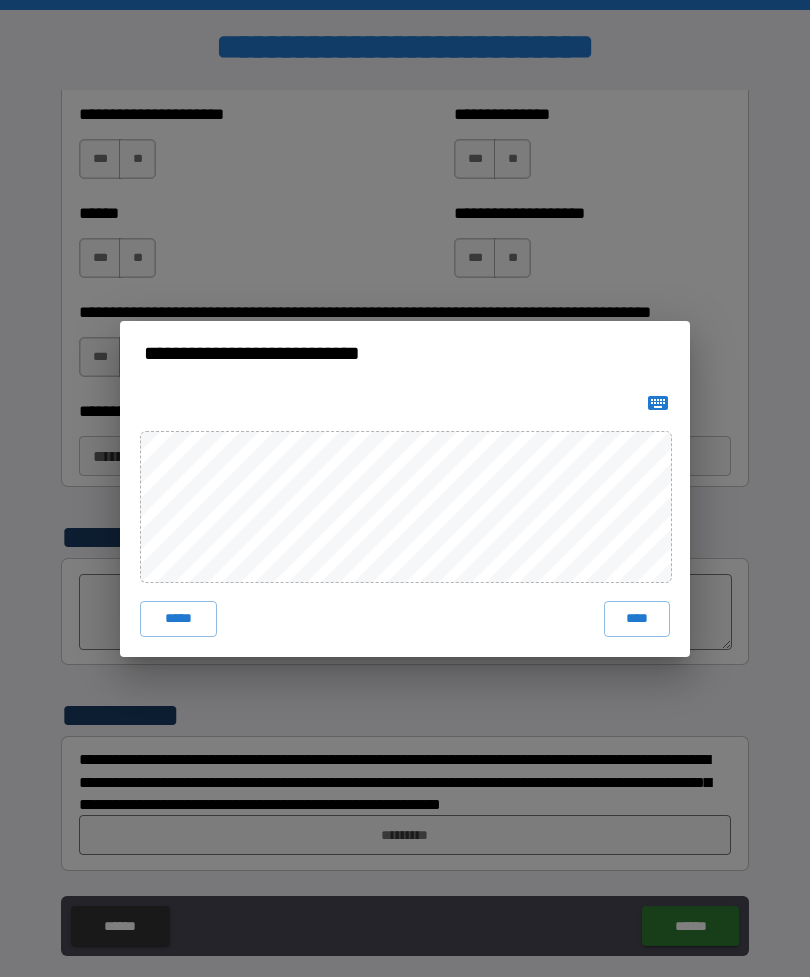 click on "****" at bounding box center [637, 619] 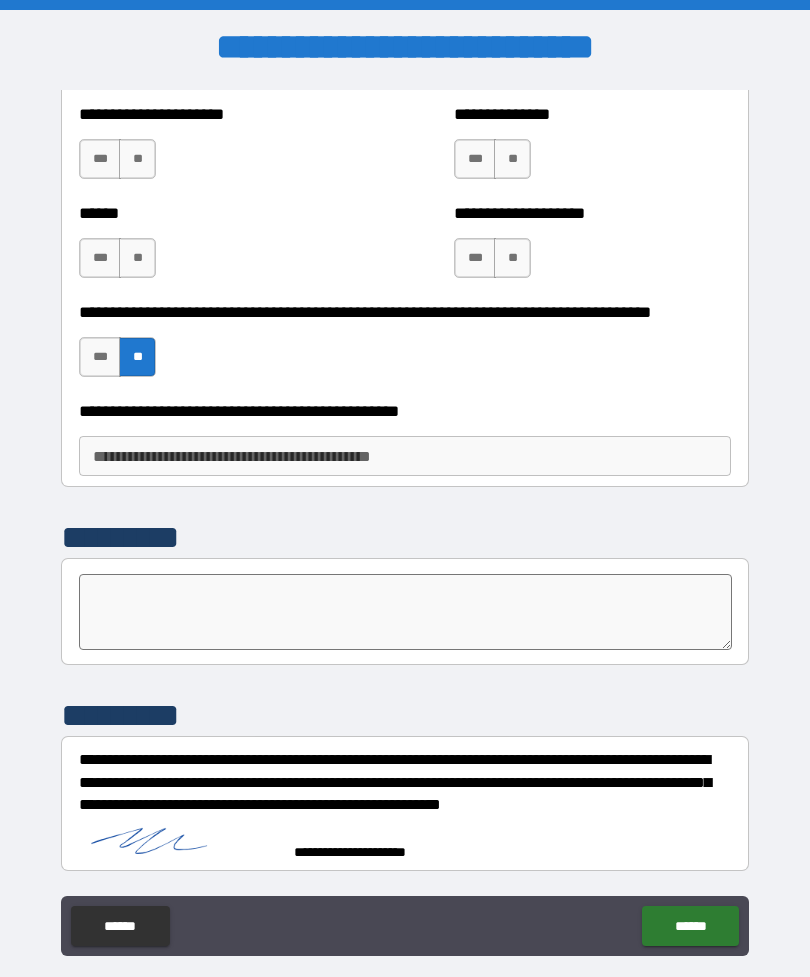 scroll, scrollTop: 3237, scrollLeft: 0, axis: vertical 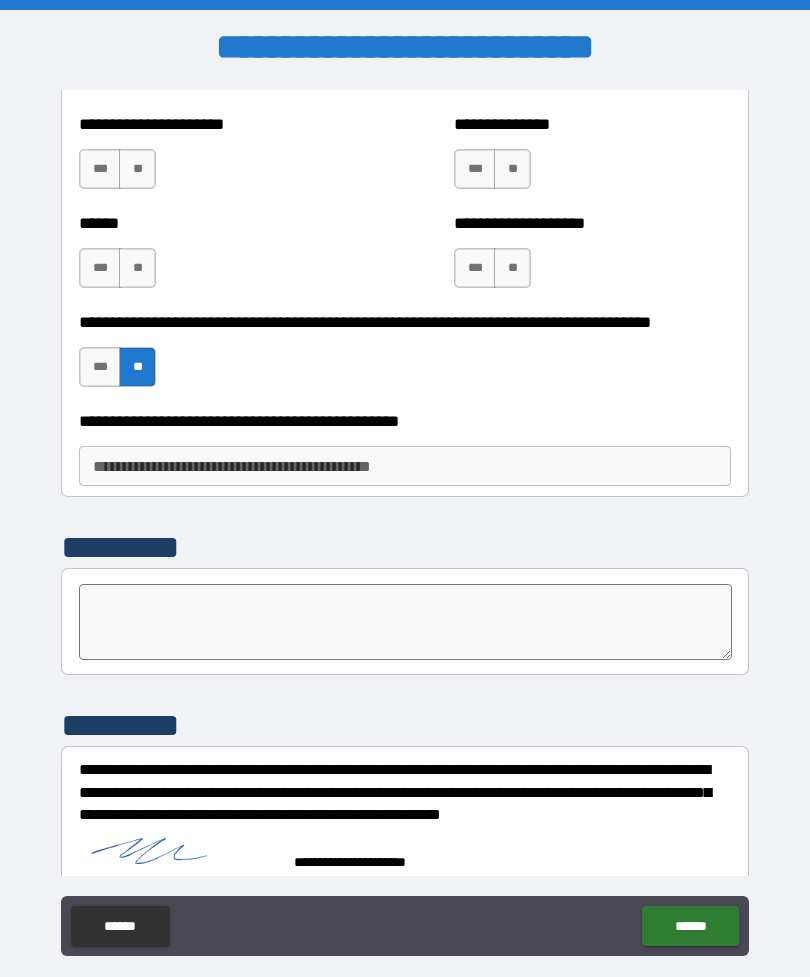 click on "******" at bounding box center [690, 926] 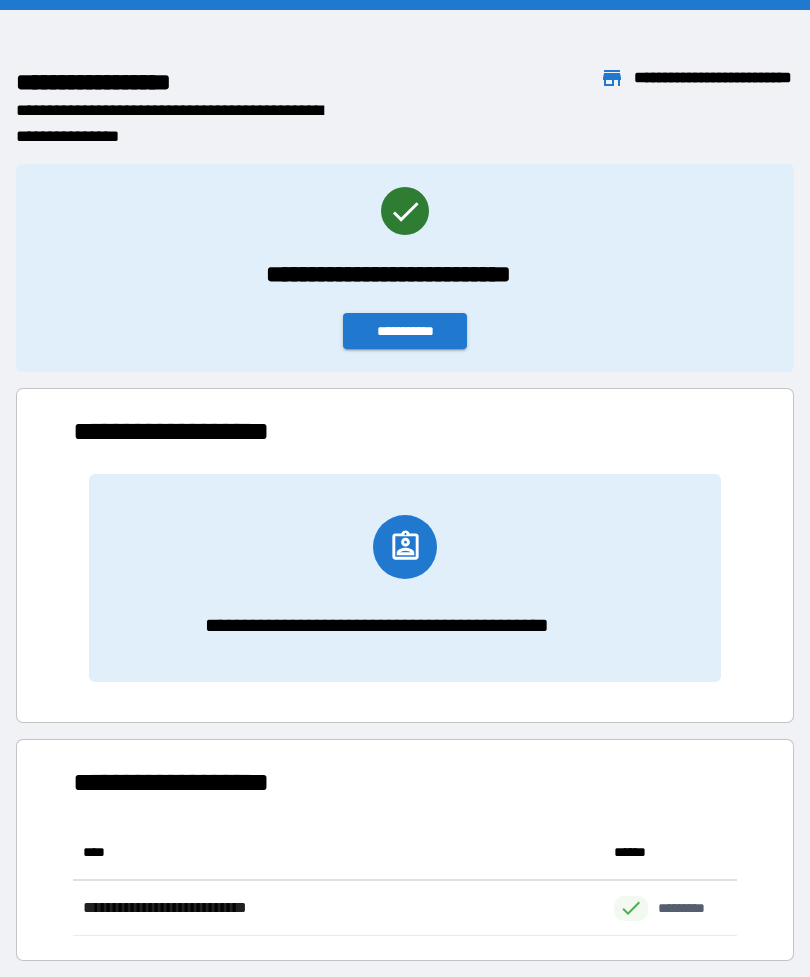 scroll, scrollTop: 111, scrollLeft: 664, axis: both 